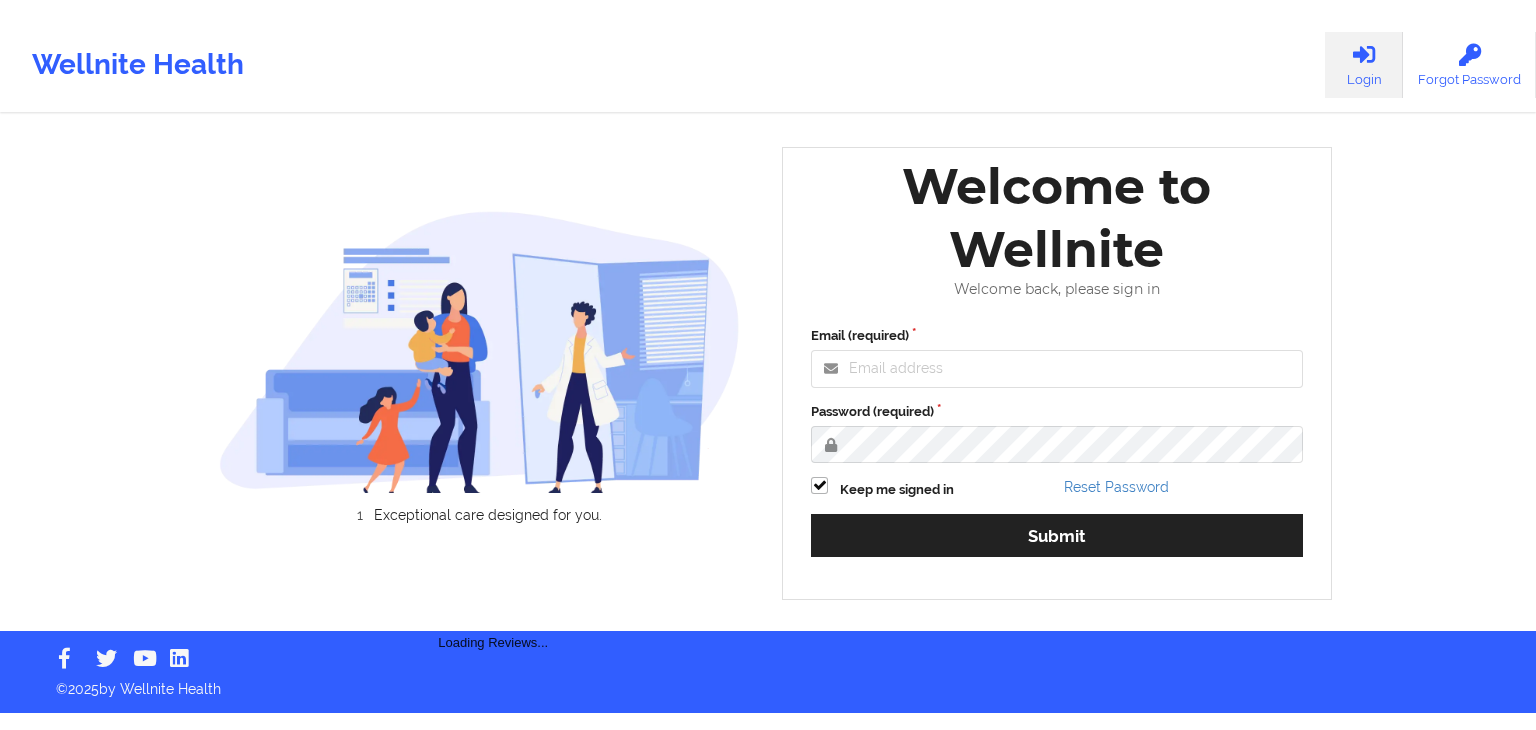 scroll, scrollTop: 0, scrollLeft: 0, axis: both 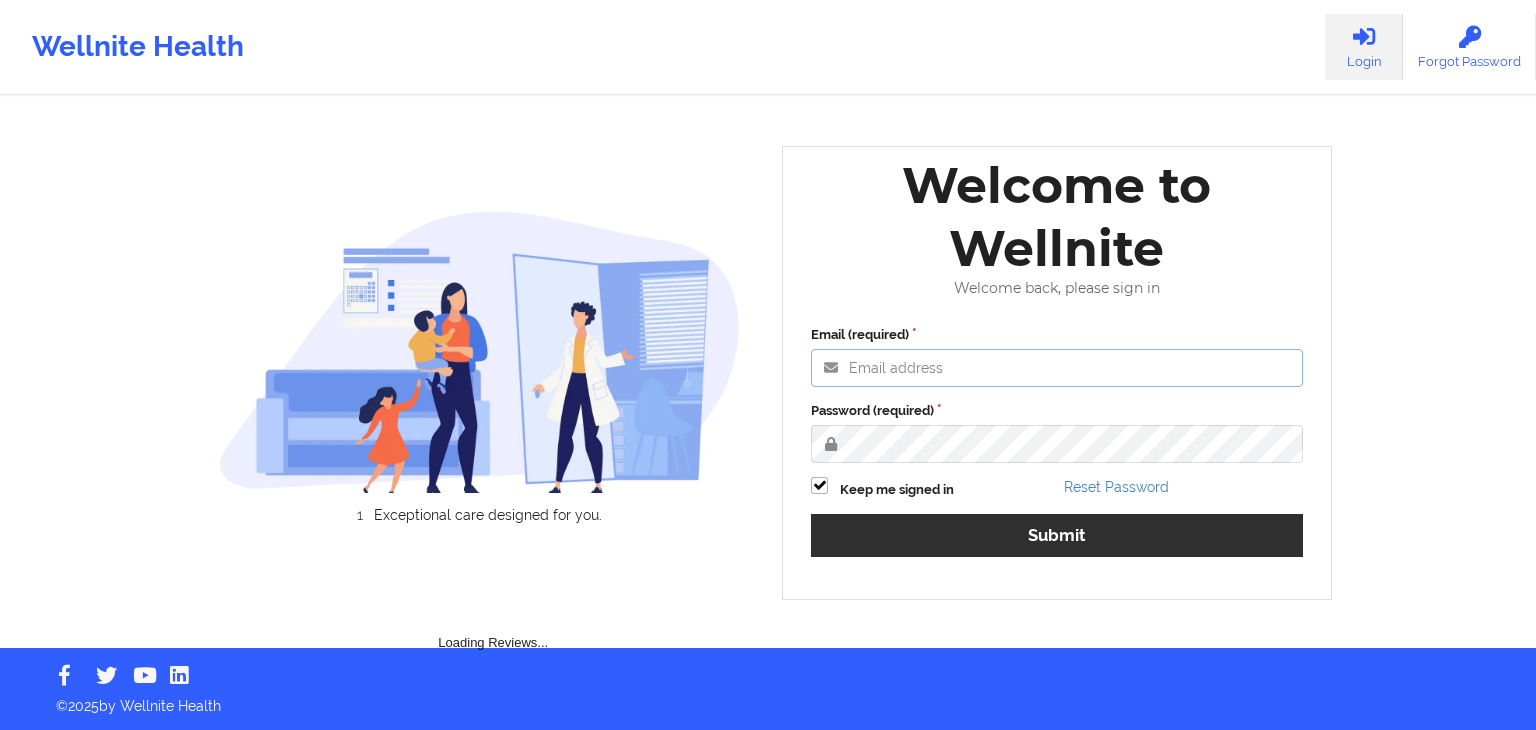 type on "[EMAIL]" 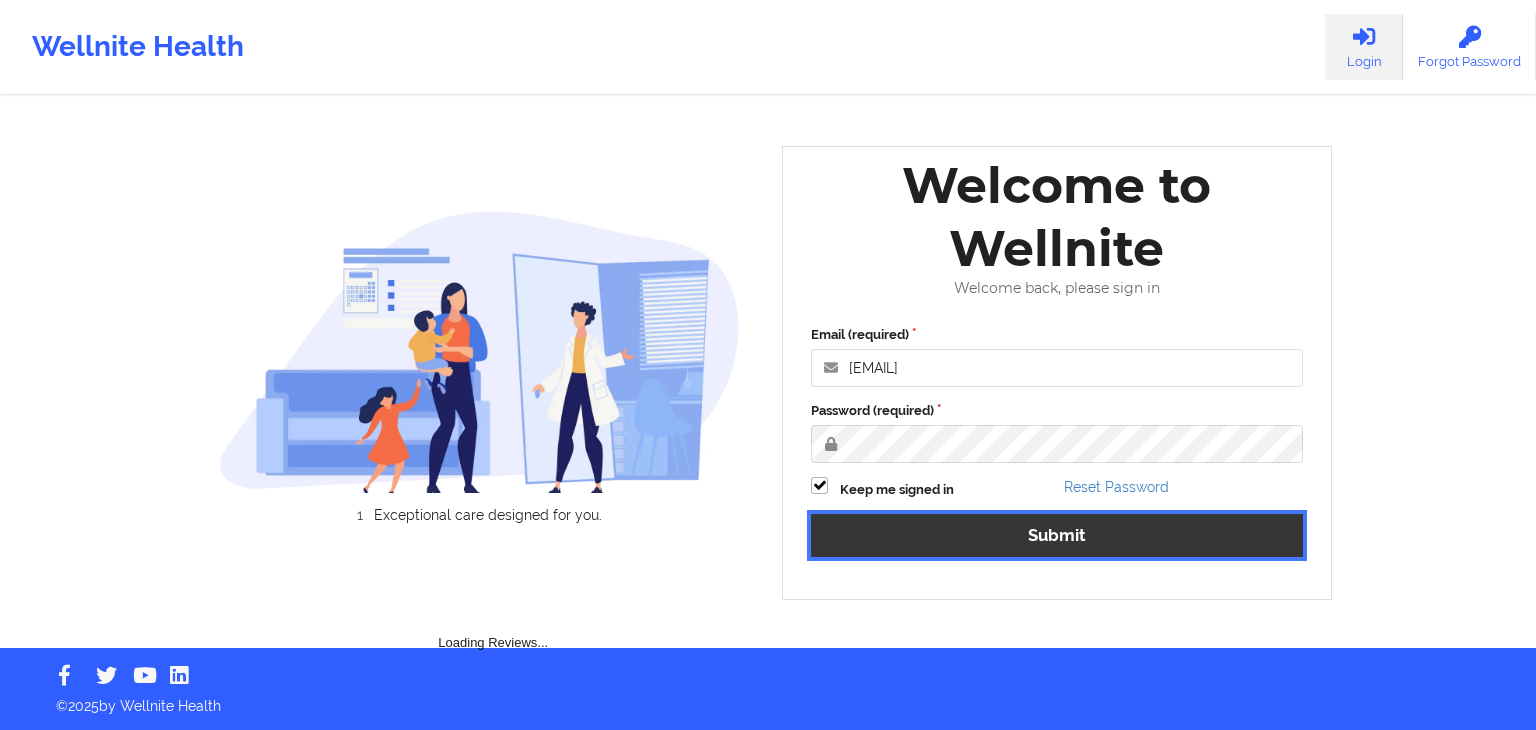 click on "Submit" at bounding box center (1057, 535) 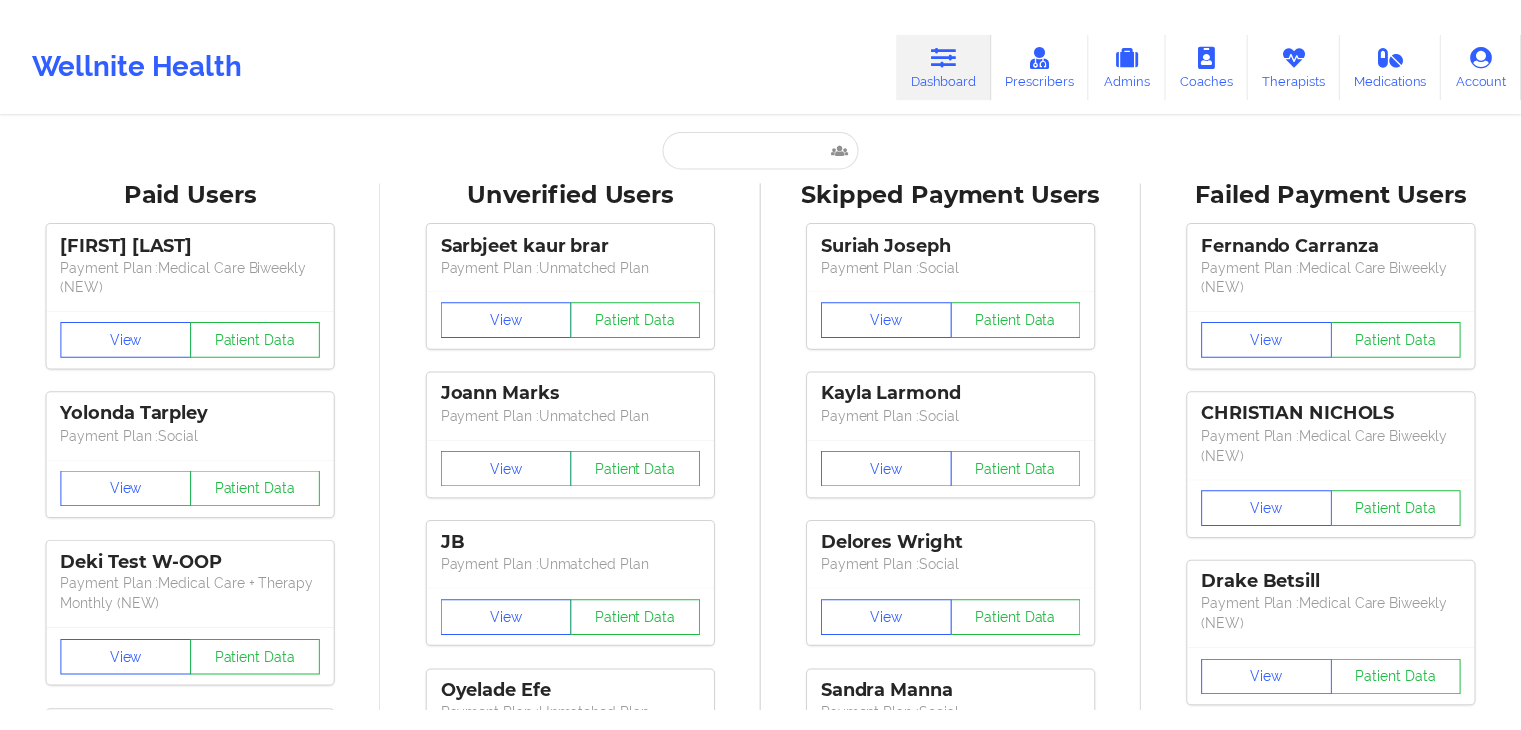 scroll, scrollTop: 0, scrollLeft: 0, axis: both 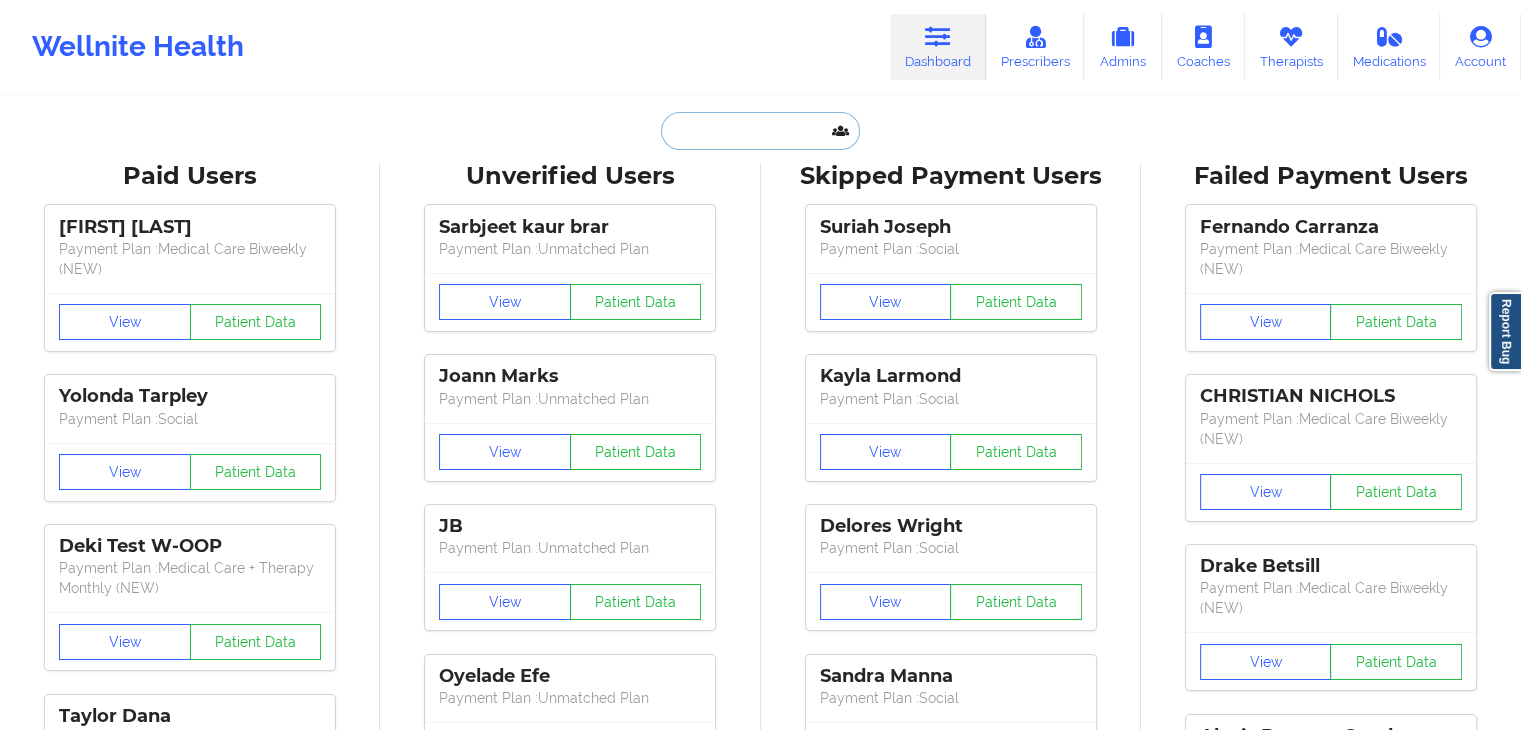click at bounding box center (760, 131) 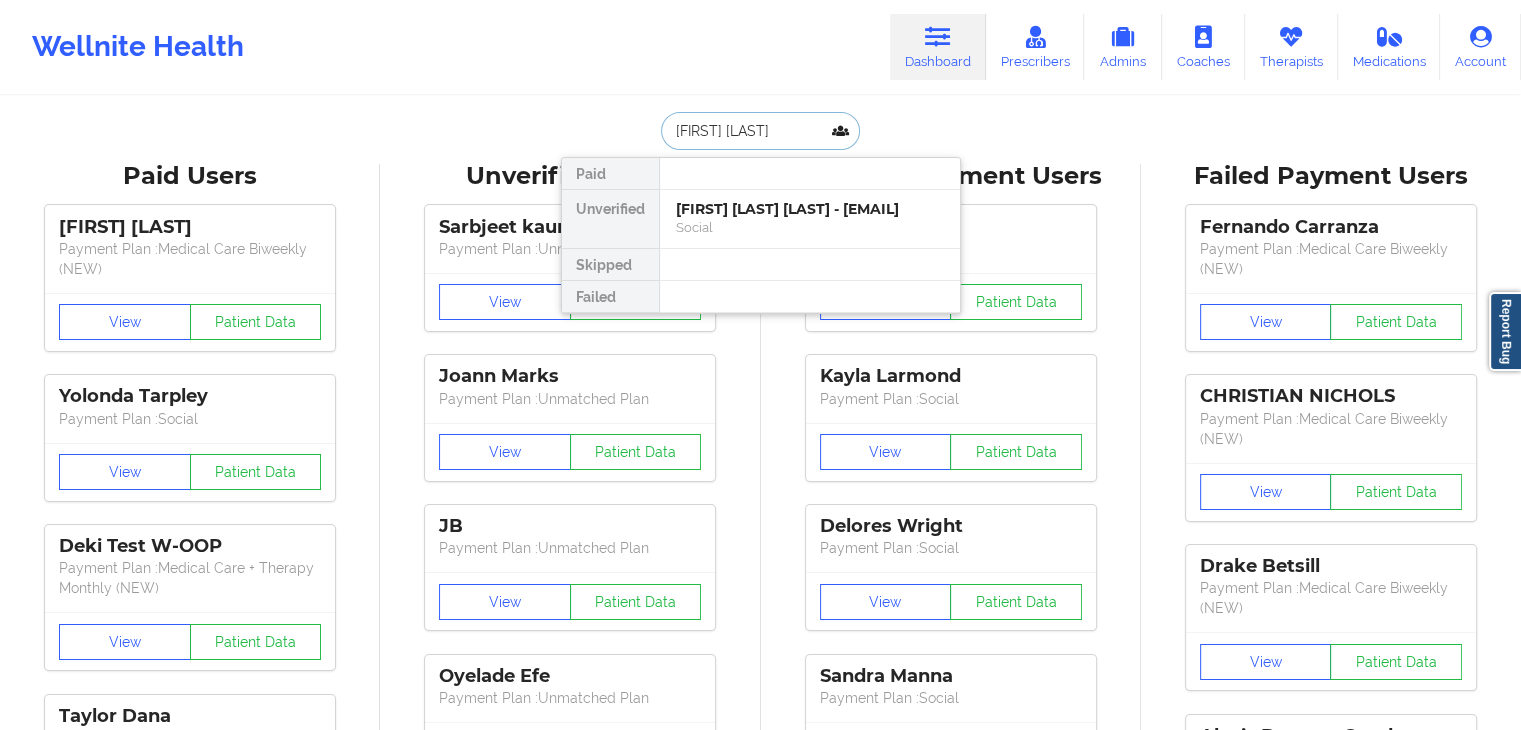 type on "[FIRST] [LAST]" 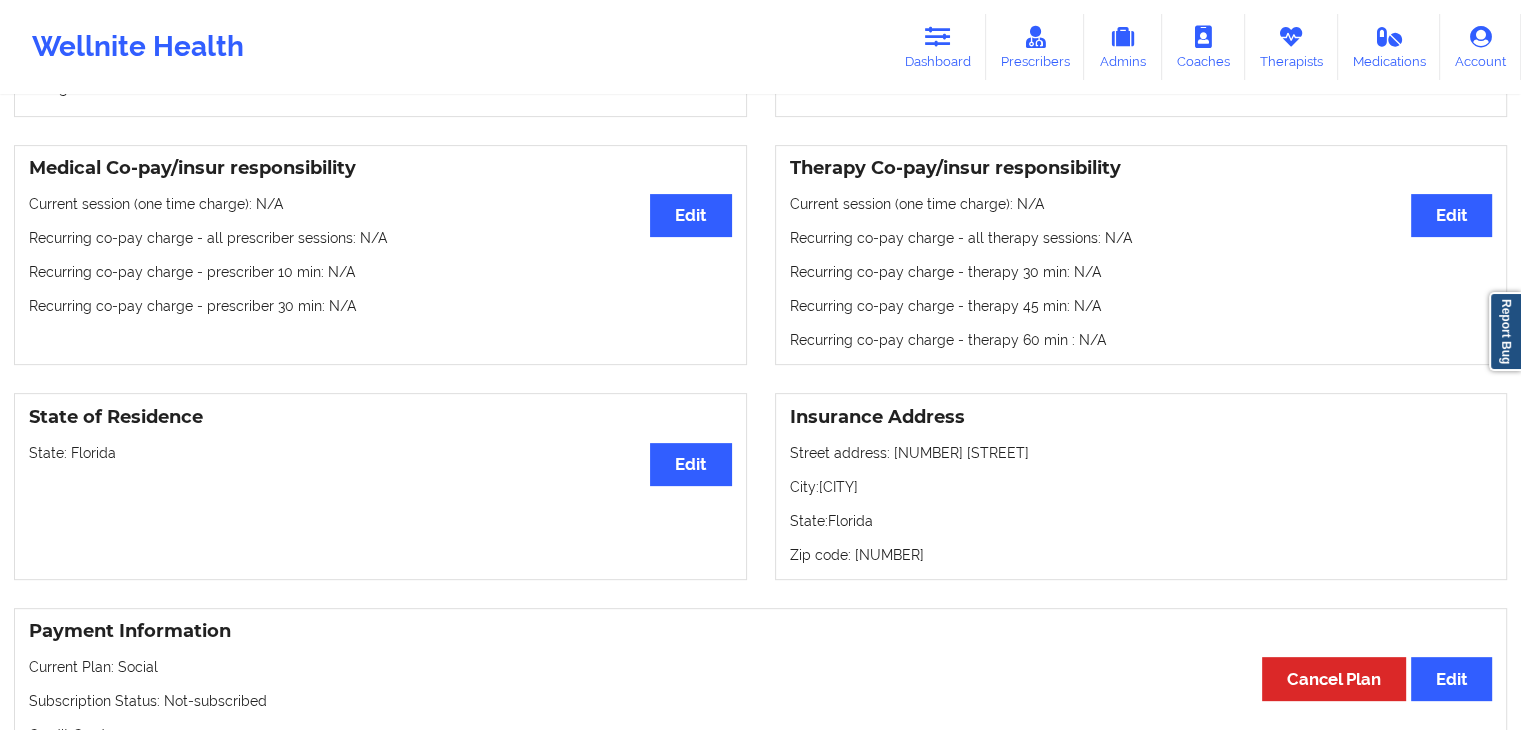 scroll, scrollTop: 600, scrollLeft: 0, axis: vertical 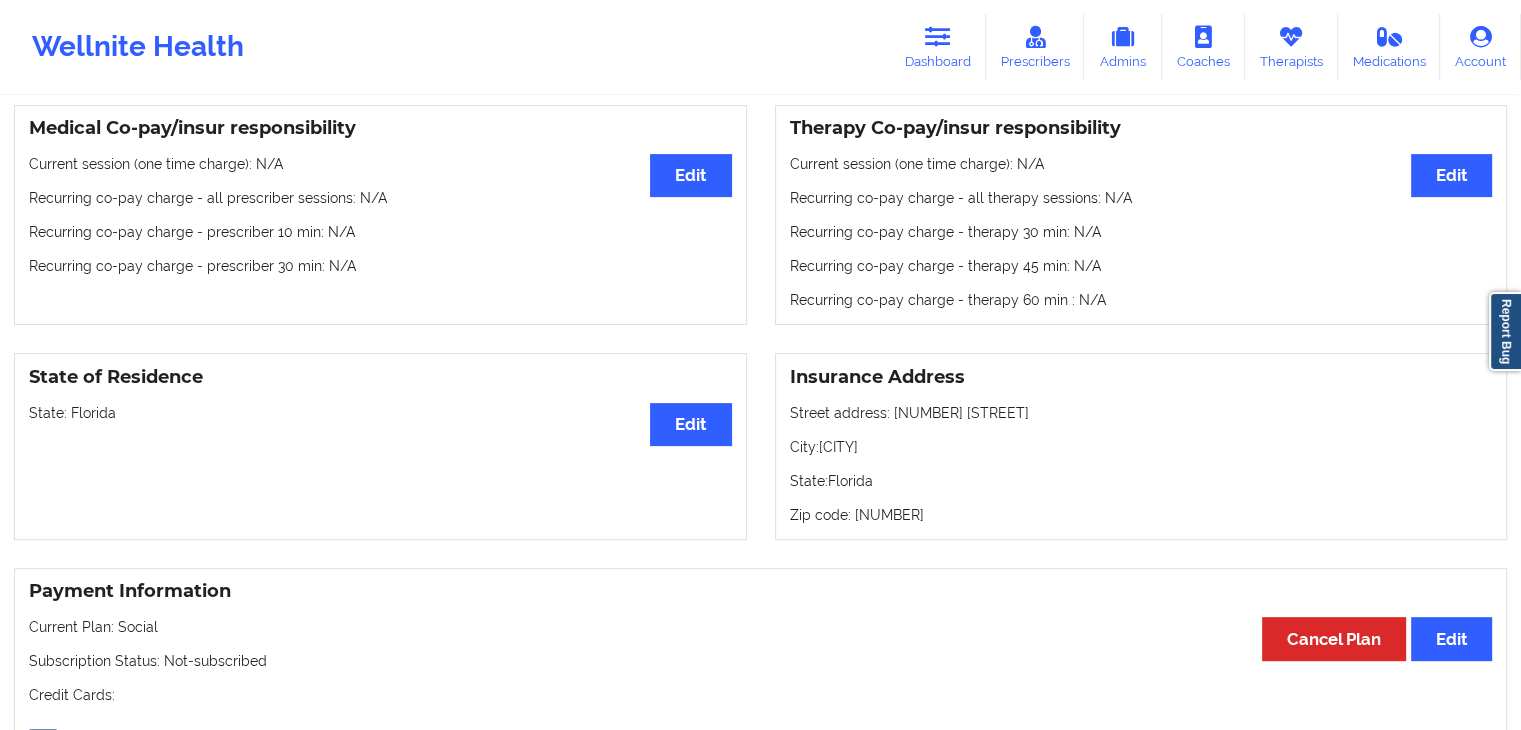 click on "Medical Co-pay/insur responsibility Edit Current session (one time charge): N/A Recurring co-pay charge - all prescriber sessions :   N/A Recurring co-pay charge - prescriber 10 min :   N/A Recurring co-pay charge - prescriber 30 min :   N/A Therapy Co-pay/insur responsibility Edit Current session (one time charge): N/A Recurring co-pay charge - all therapy sessions :   N/A Recurring co-pay charge - therapy 30 min :   N/A Recurring co-pay charge - therapy 45 min :   N/A Recurring co-pay charge - therapy 60 min :   N/A" at bounding box center (760, 215) 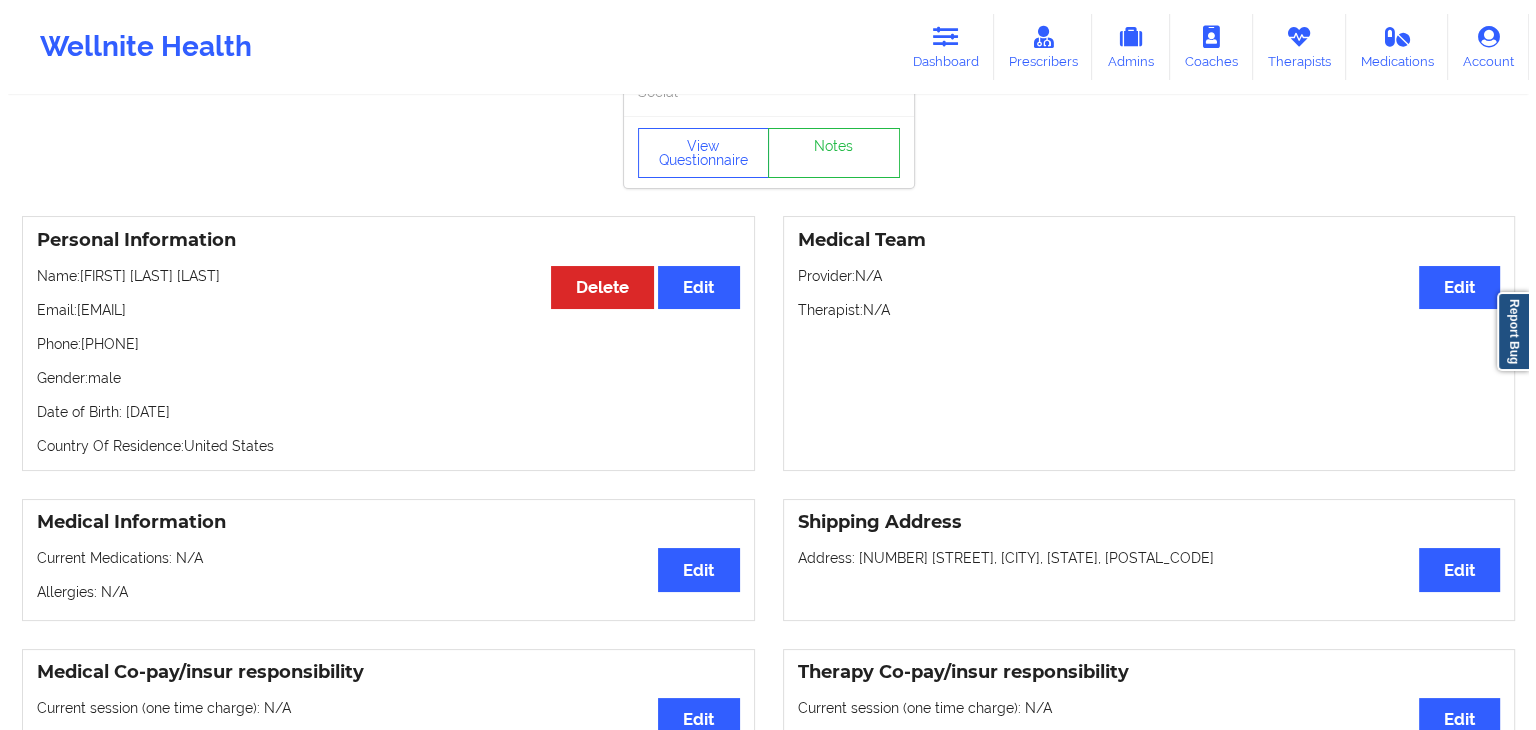 scroll, scrollTop: 0, scrollLeft: 0, axis: both 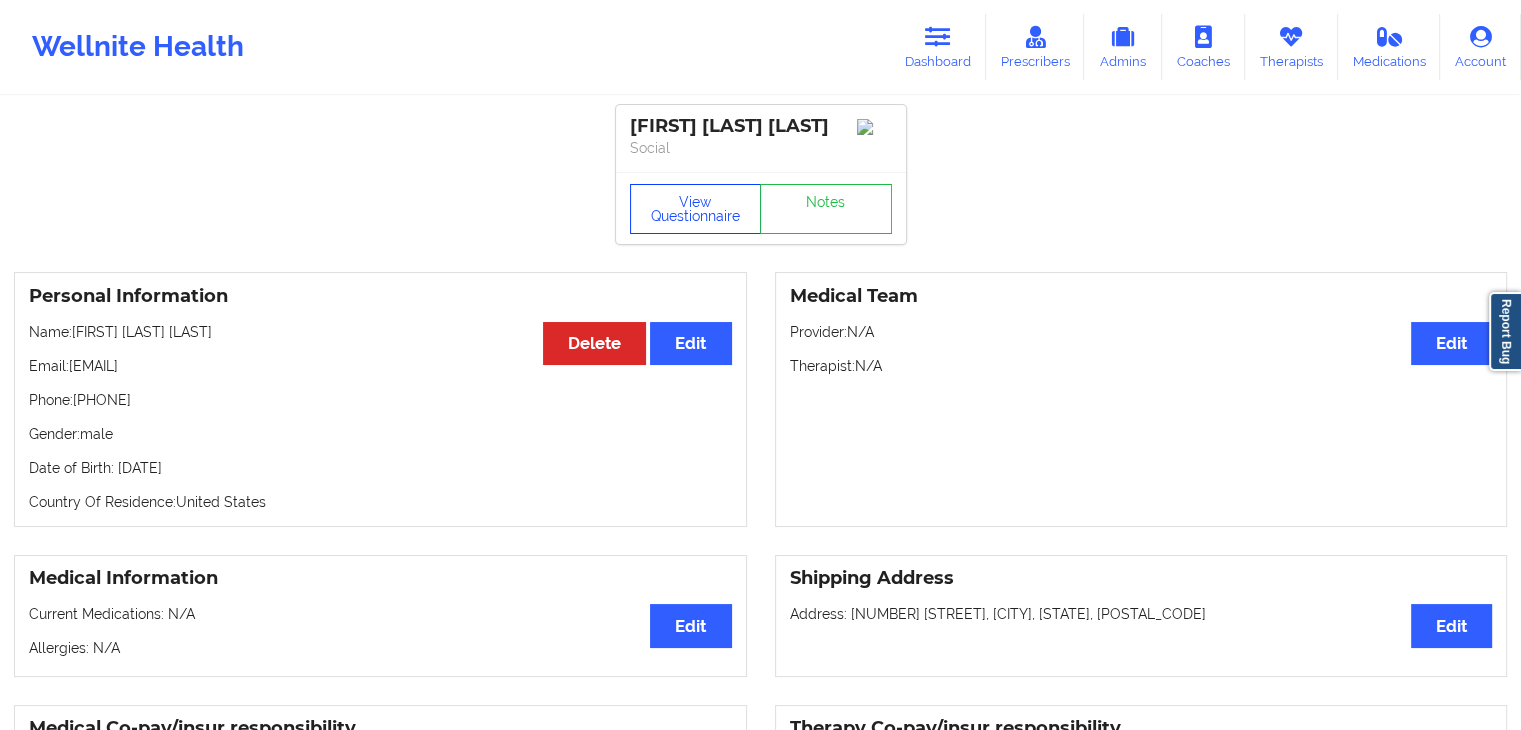 click on "View Questionnaire" at bounding box center (696, 209) 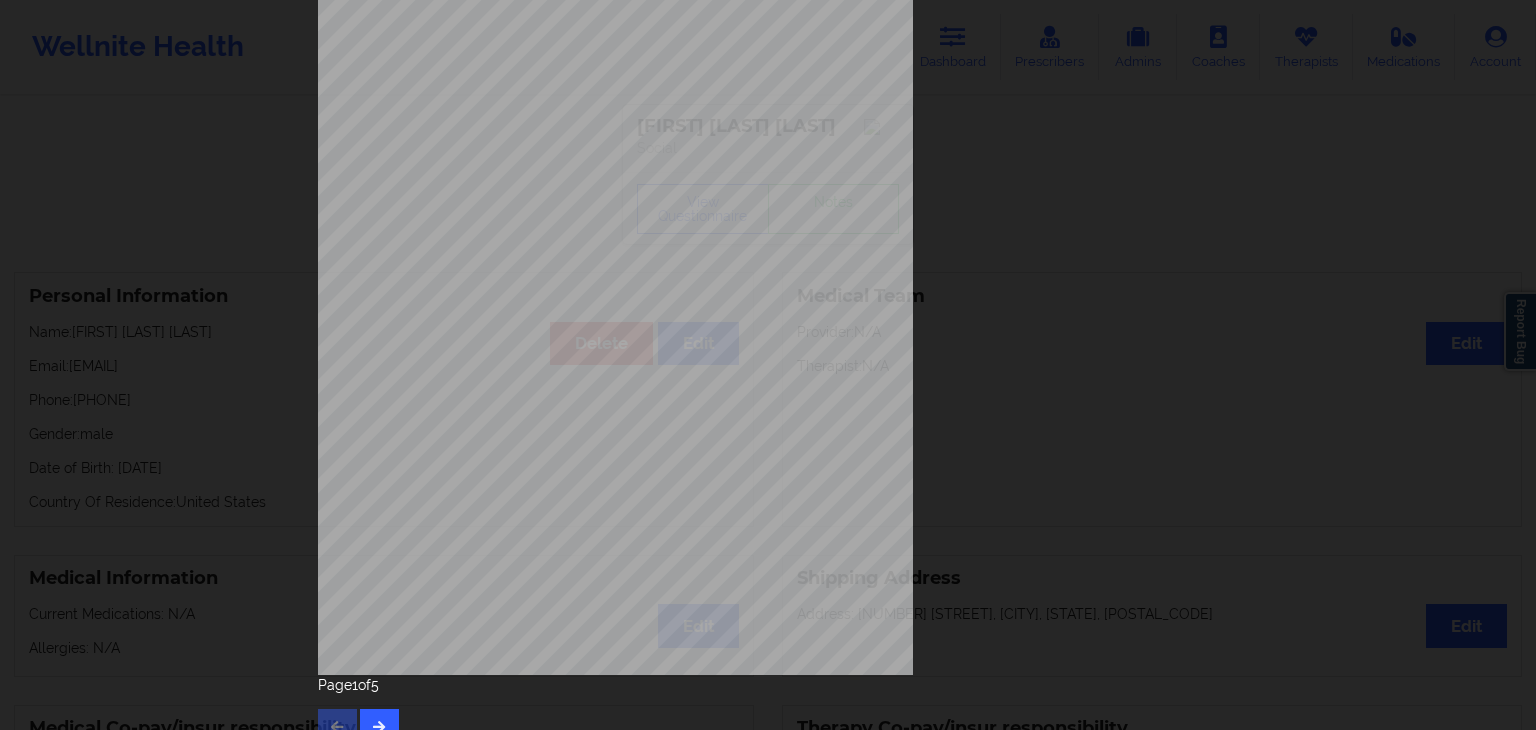 scroll, scrollTop: 224, scrollLeft: 0, axis: vertical 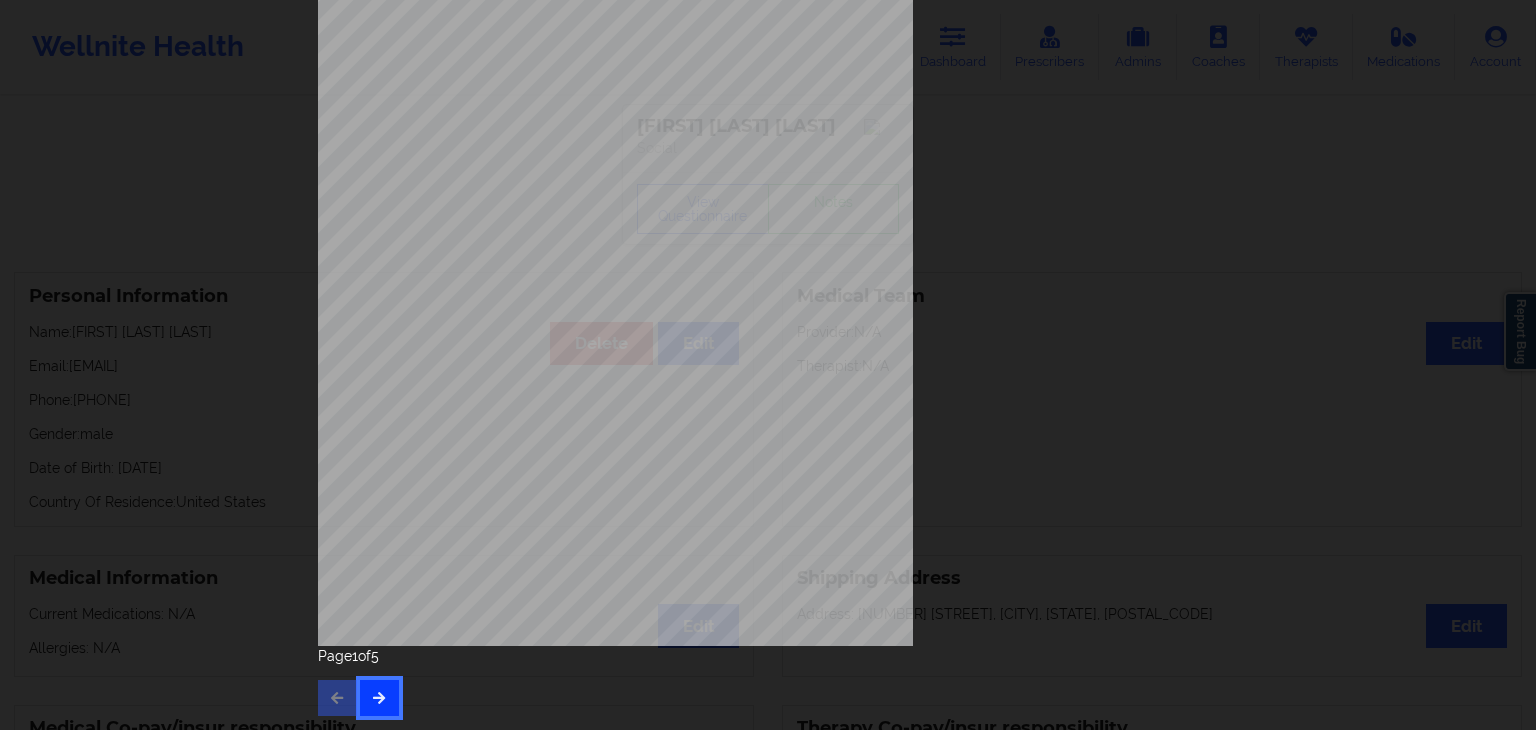 click at bounding box center [379, 698] 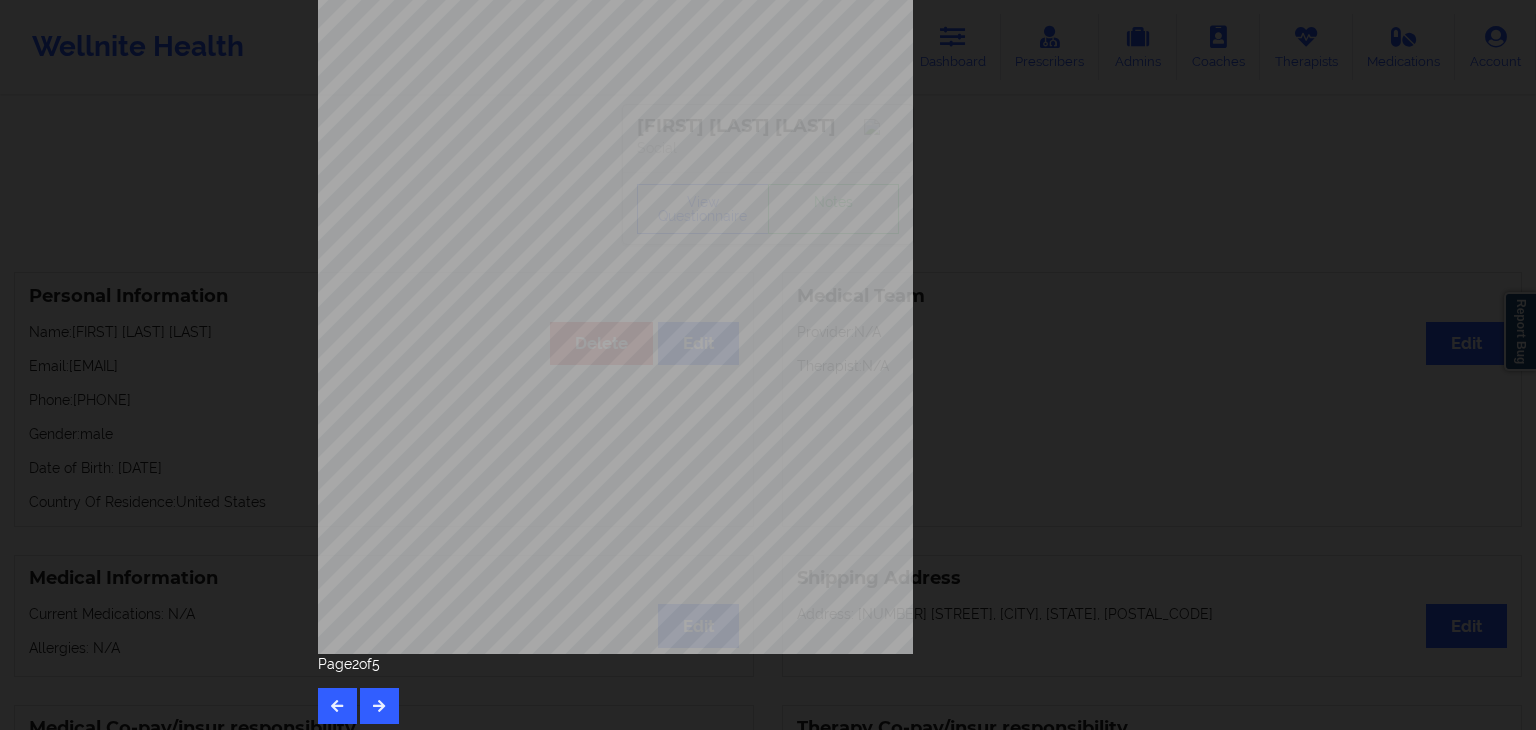 scroll, scrollTop: 224, scrollLeft: 0, axis: vertical 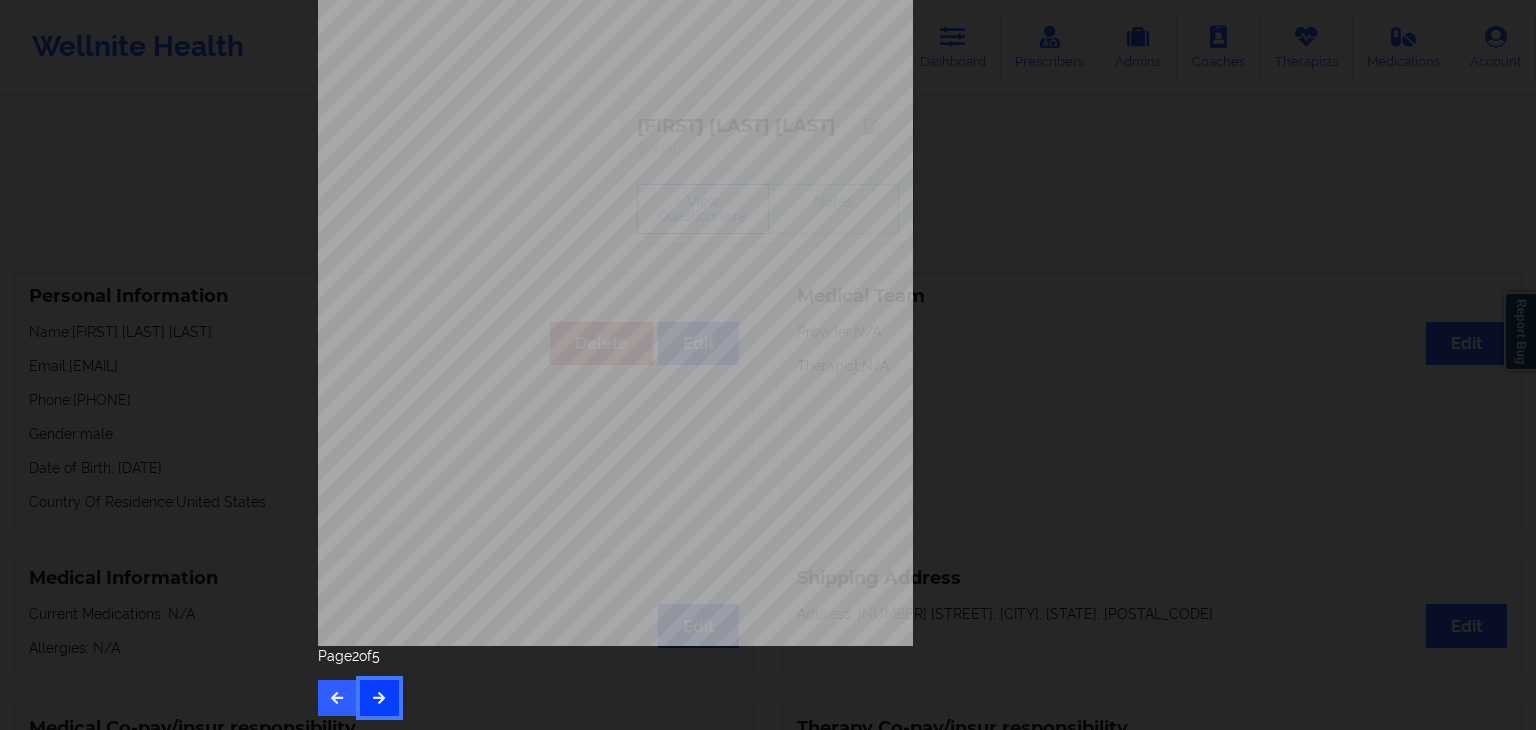 click at bounding box center (379, 697) 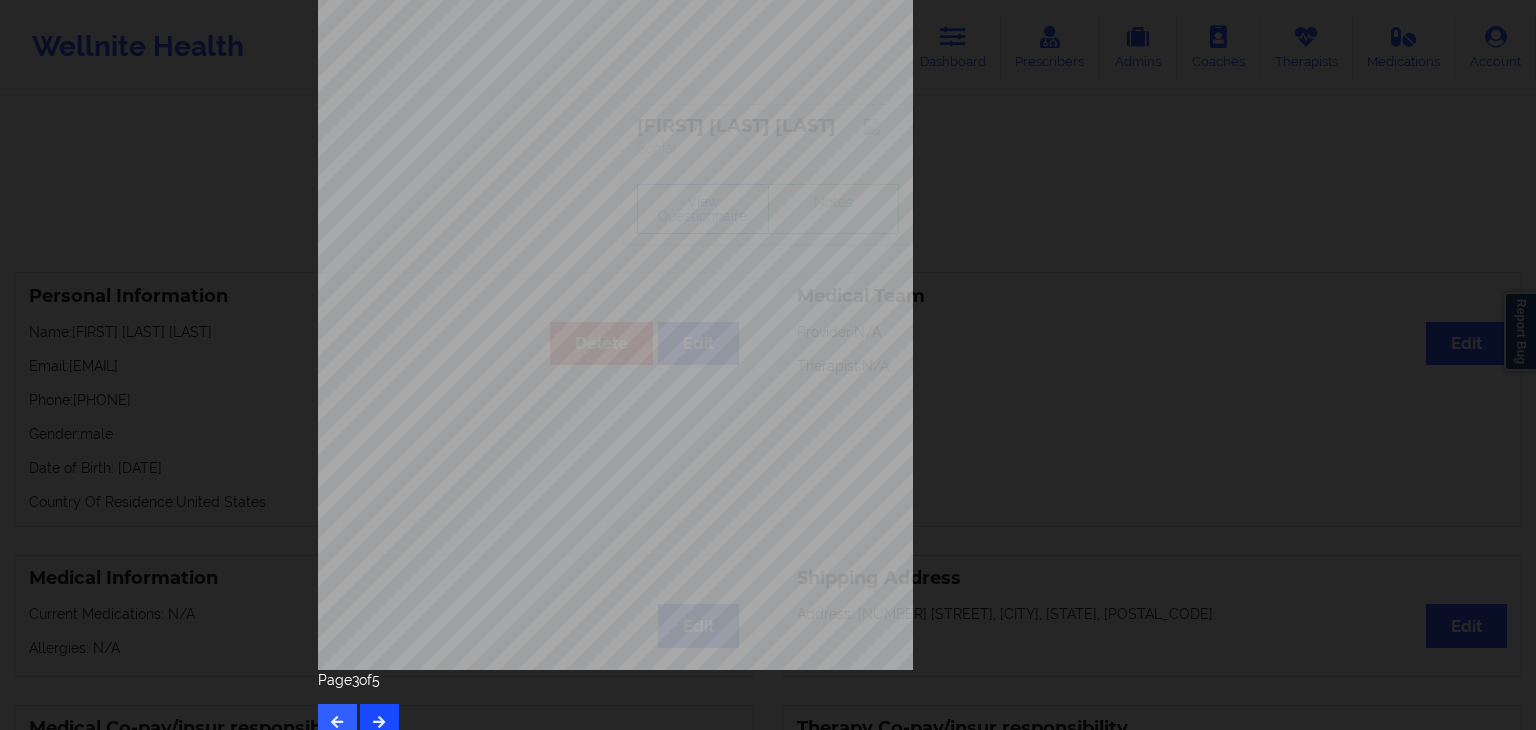 scroll, scrollTop: 224, scrollLeft: 0, axis: vertical 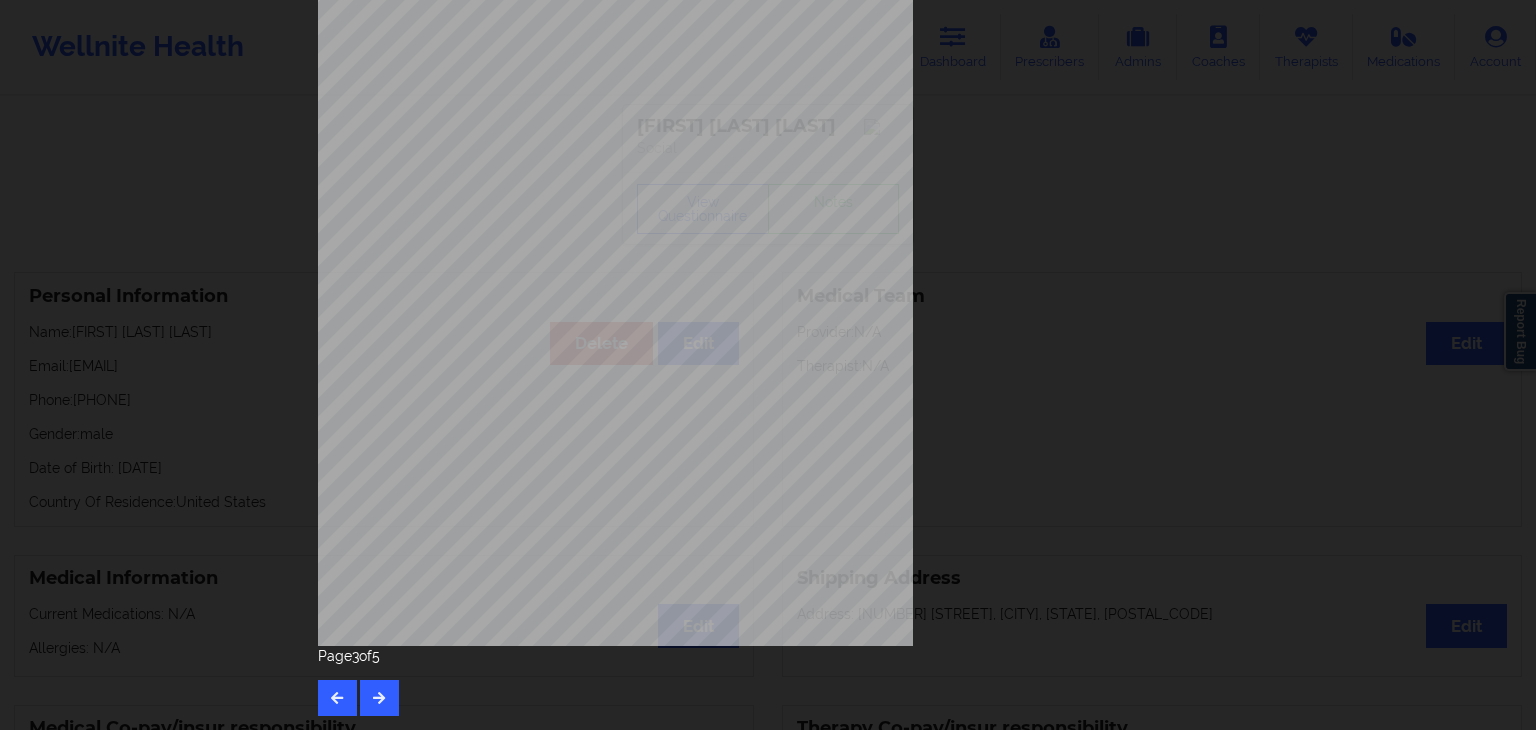 click on "Page  3  of  5" at bounding box center [768, 681] 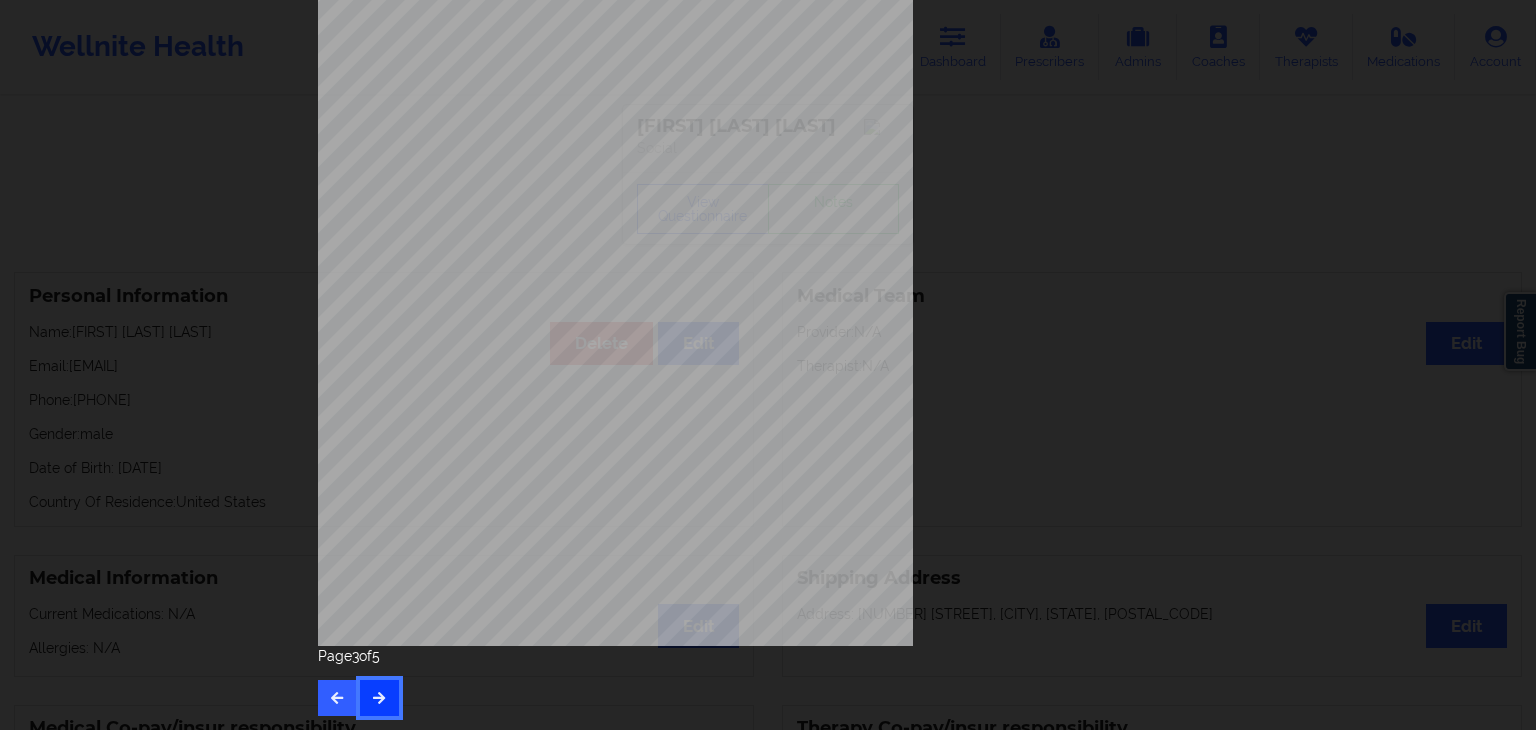 click at bounding box center (379, 697) 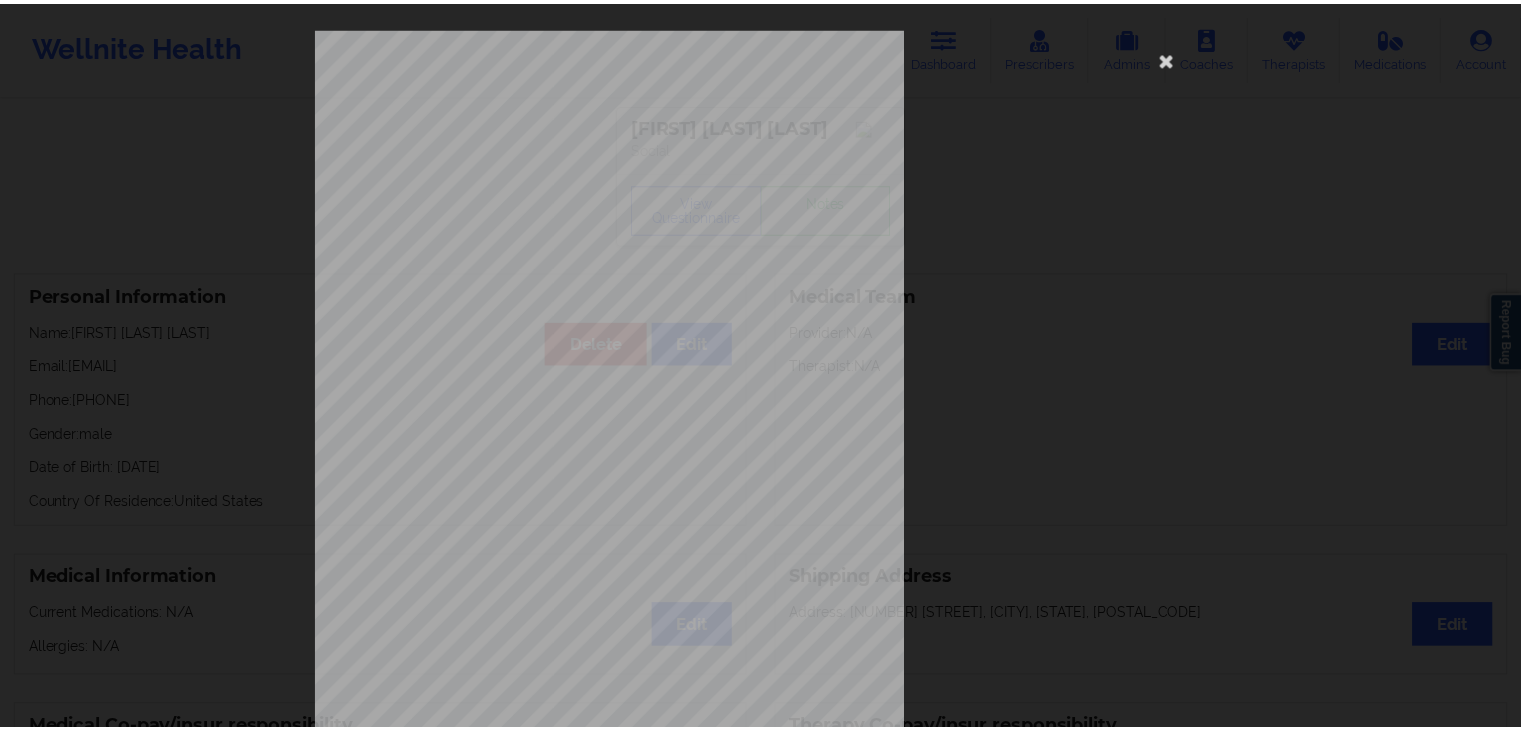 scroll, scrollTop: 0, scrollLeft: 0, axis: both 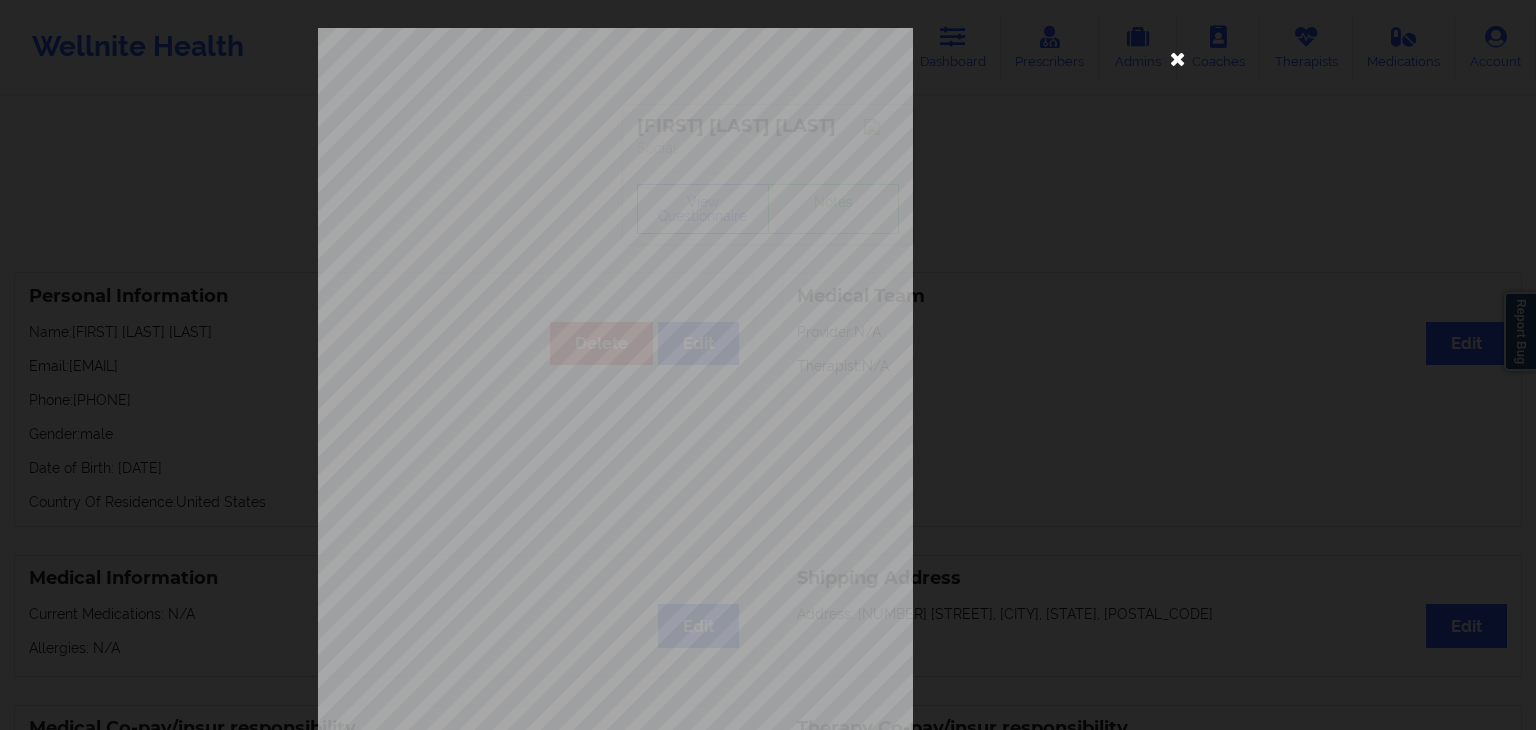 click at bounding box center (1178, 58) 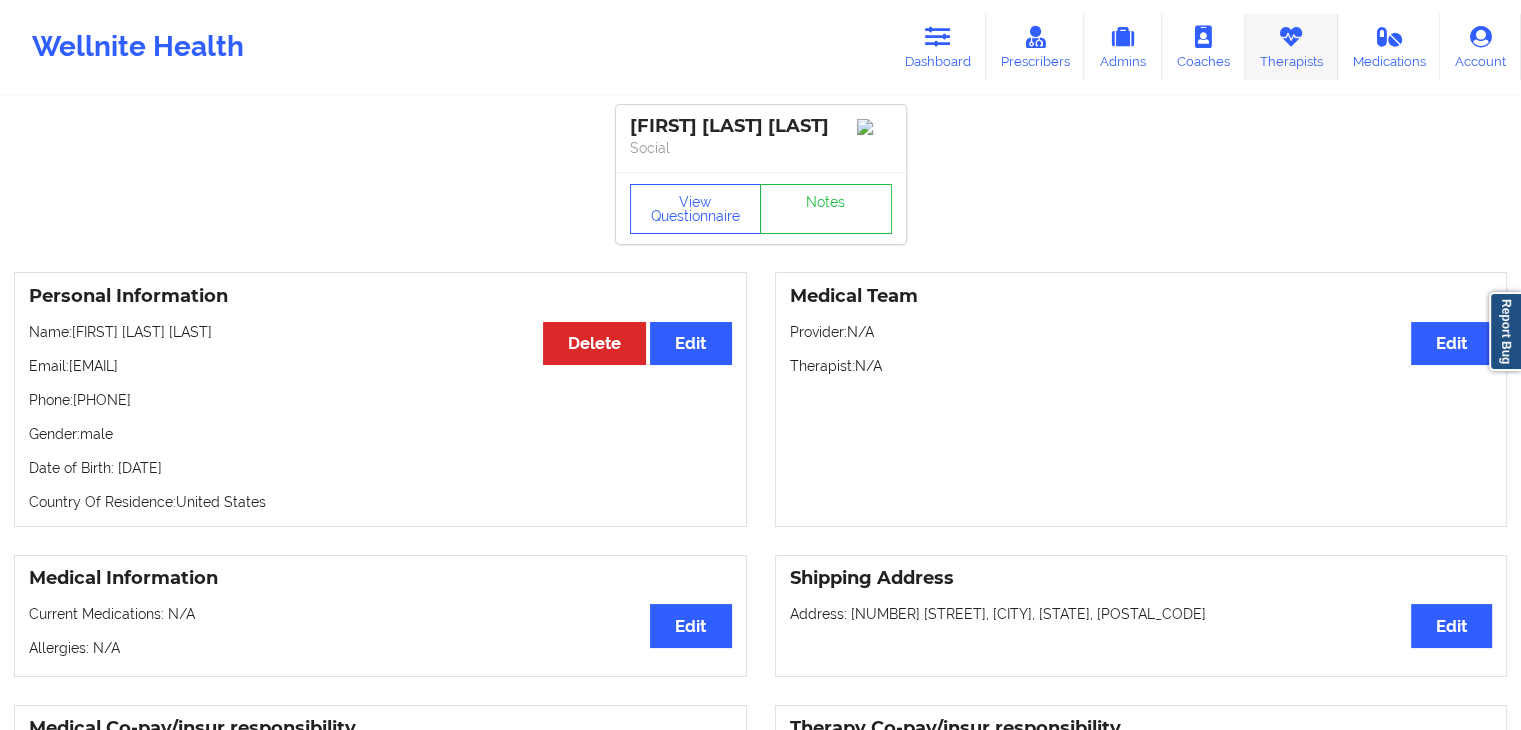 click on "Therapists" at bounding box center (1291, 47) 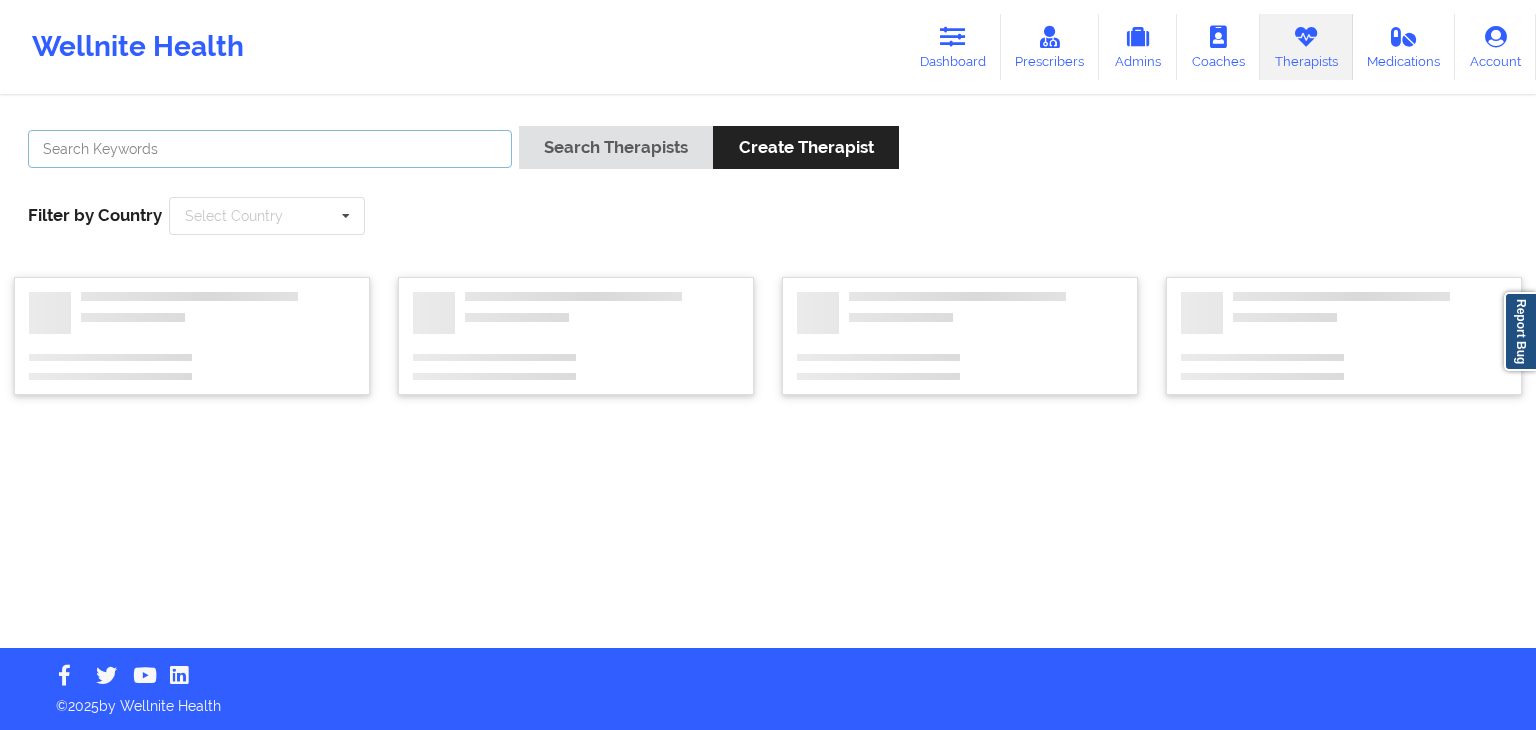 click at bounding box center (270, 149) 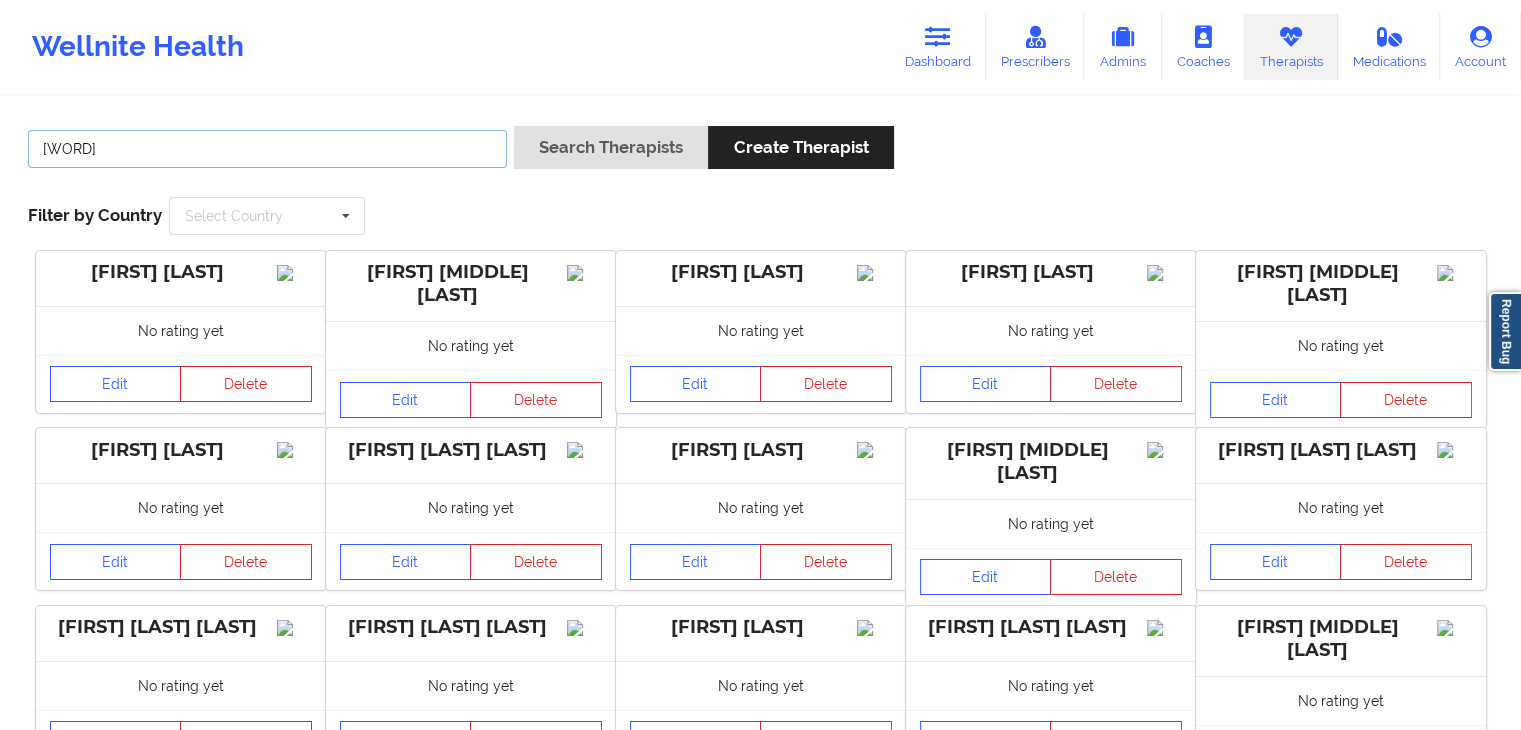 click on "Search Therapists" at bounding box center (611, 147) 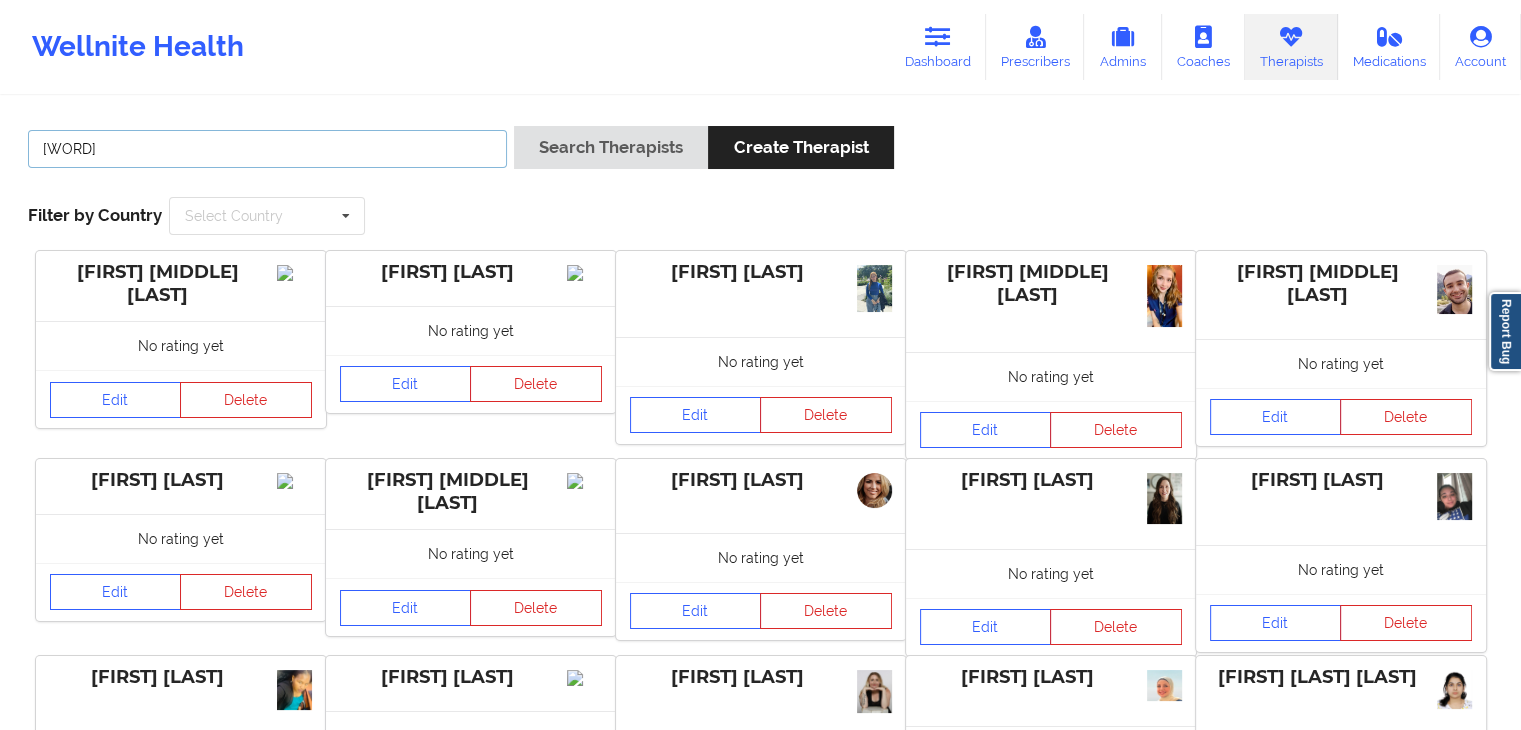 click on "[WORD]" at bounding box center [267, 149] 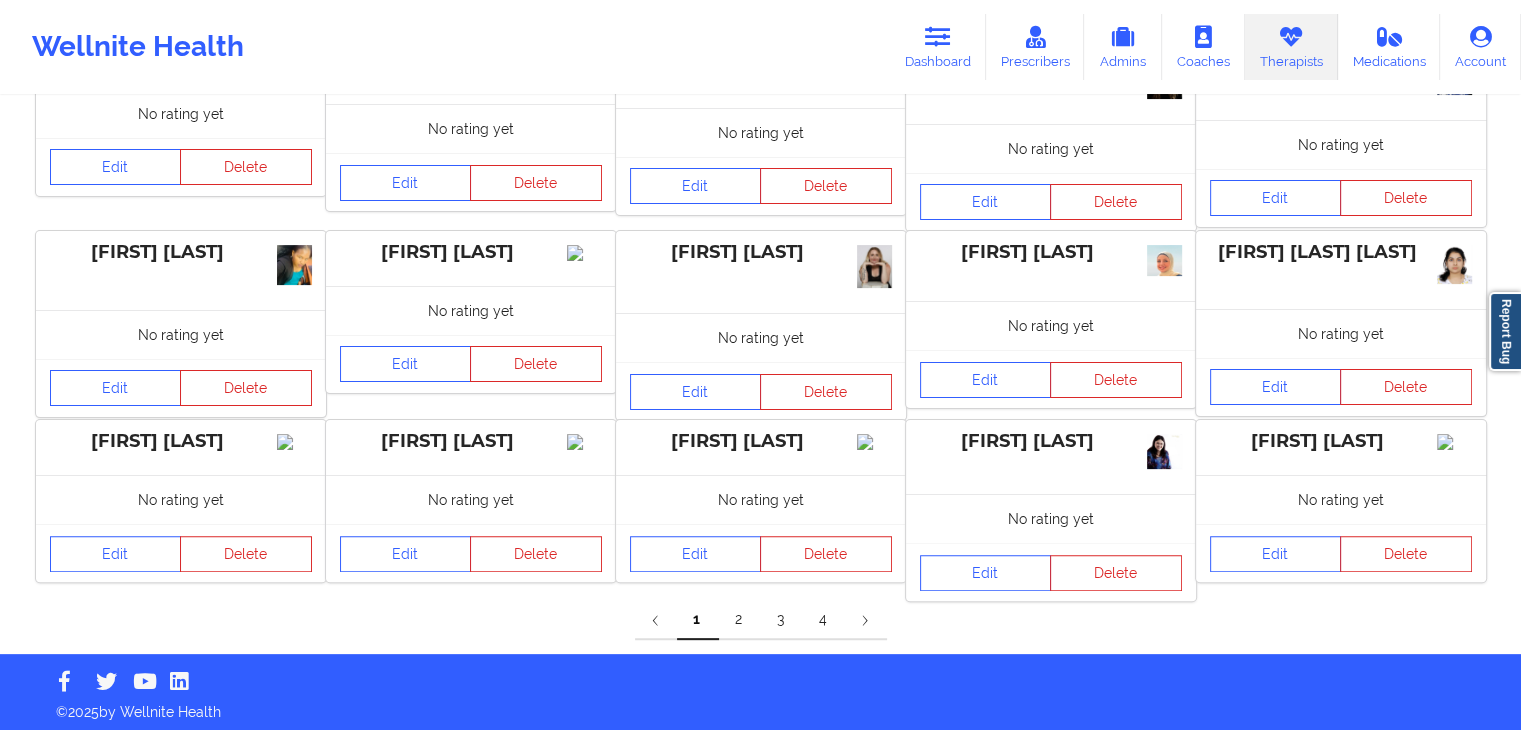scroll, scrollTop: 429, scrollLeft: 0, axis: vertical 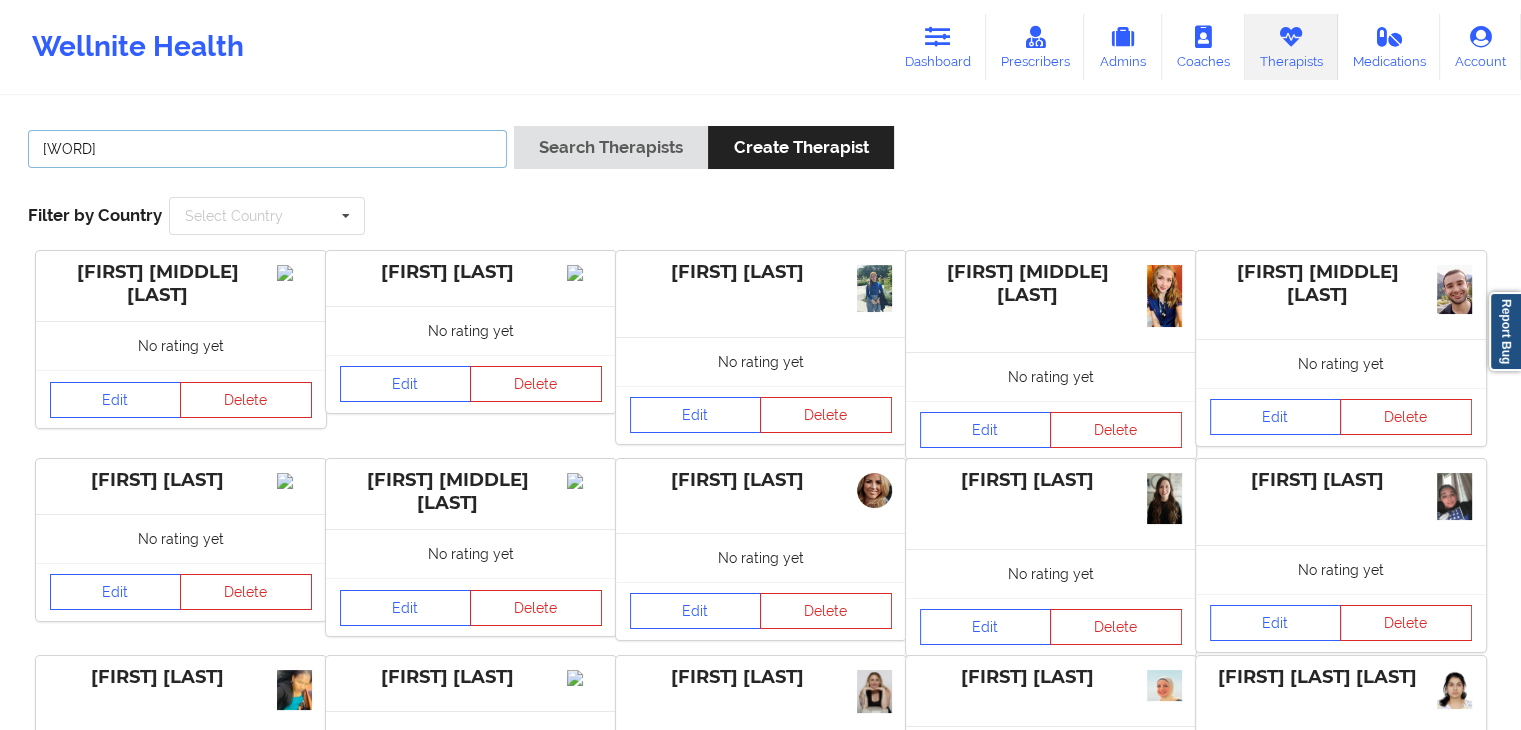 click on "[WORD]" at bounding box center [267, 149] 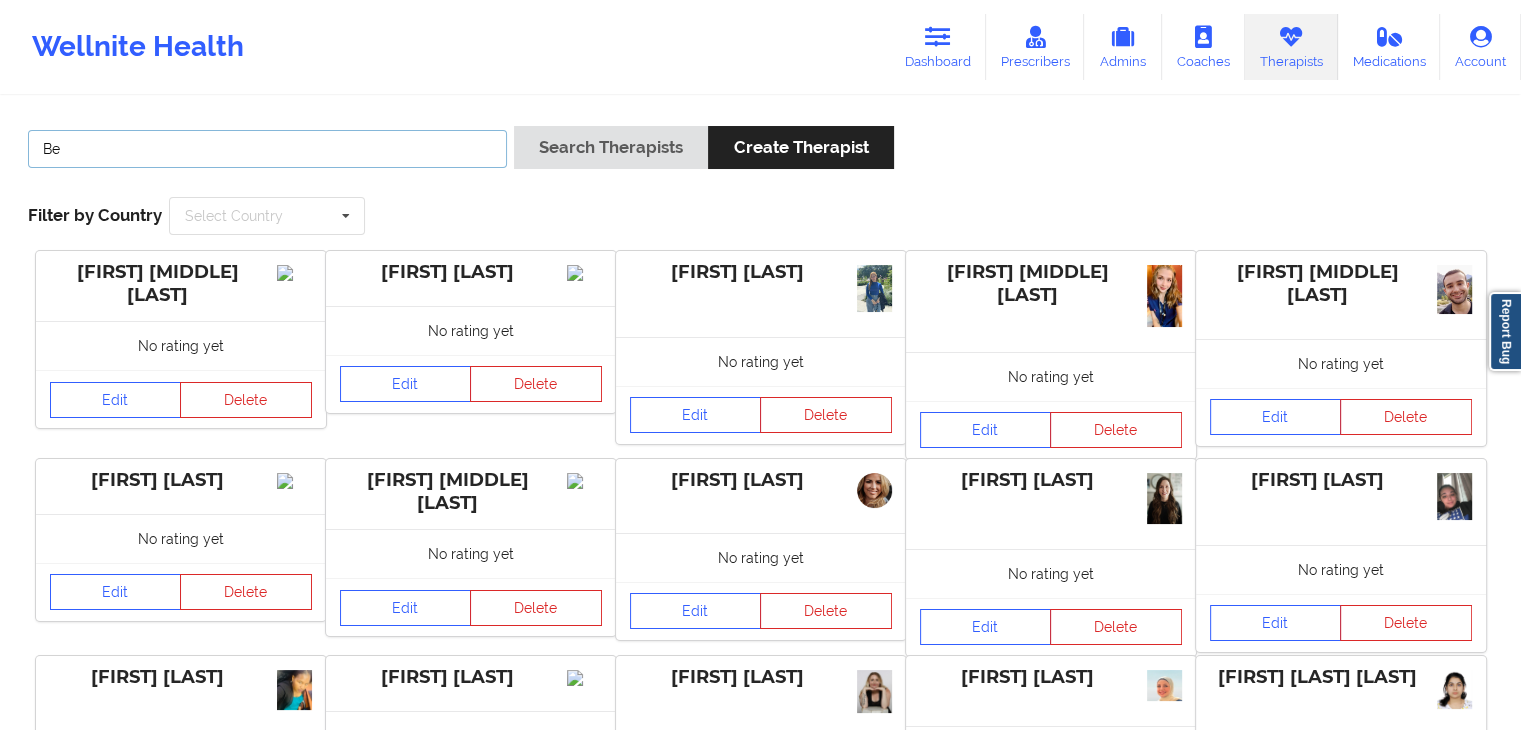 type on "B" 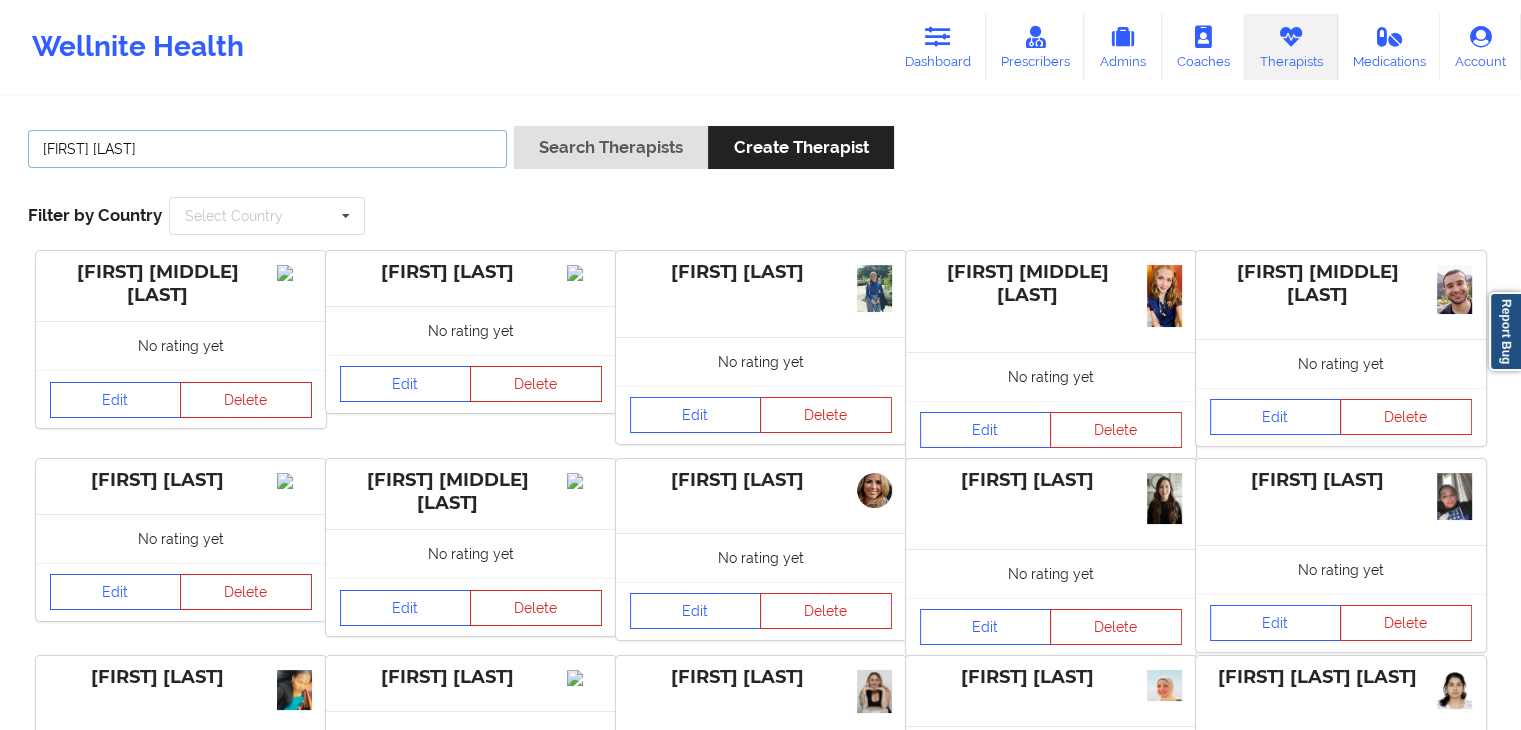 type on "[FIRST] [LAST]" 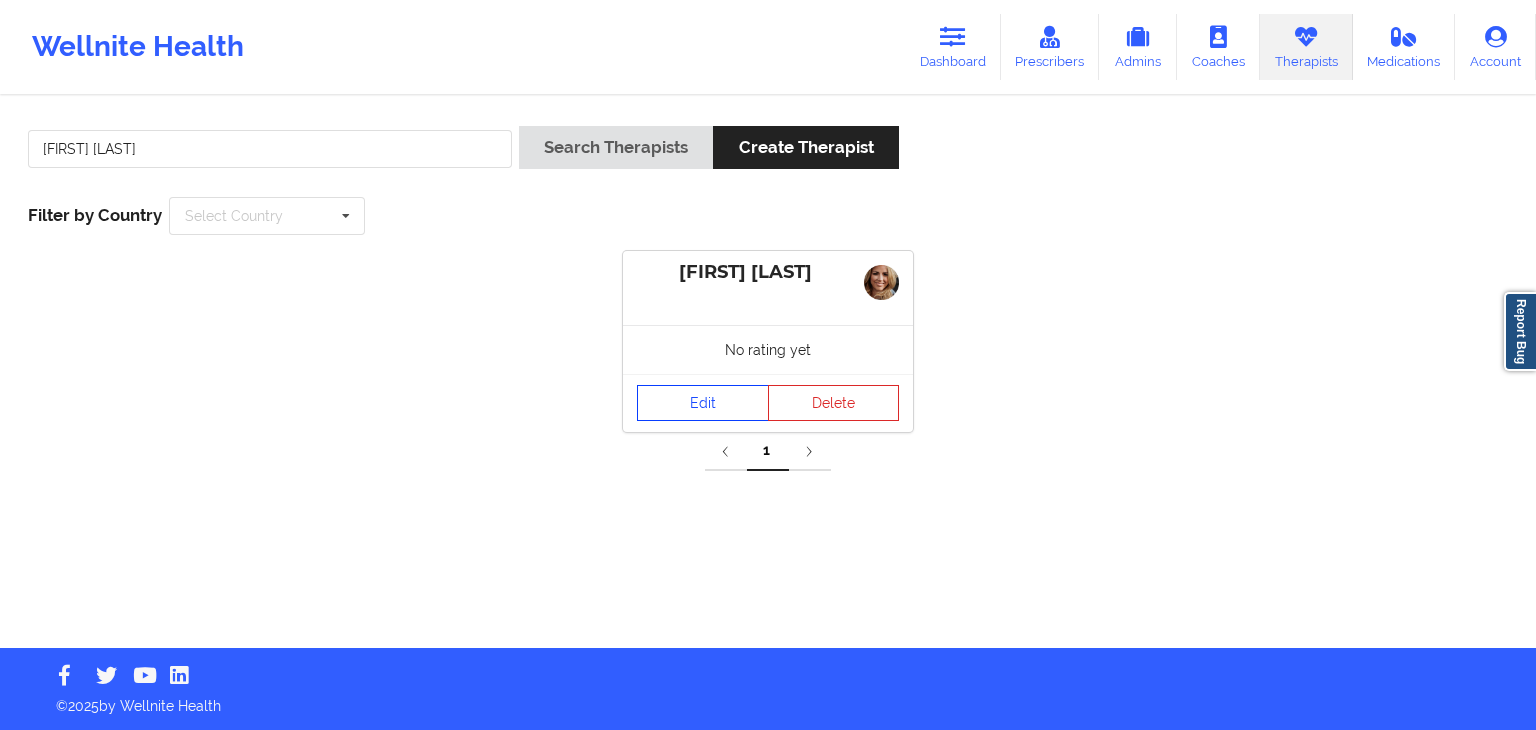 click on "Edit" at bounding box center [703, 403] 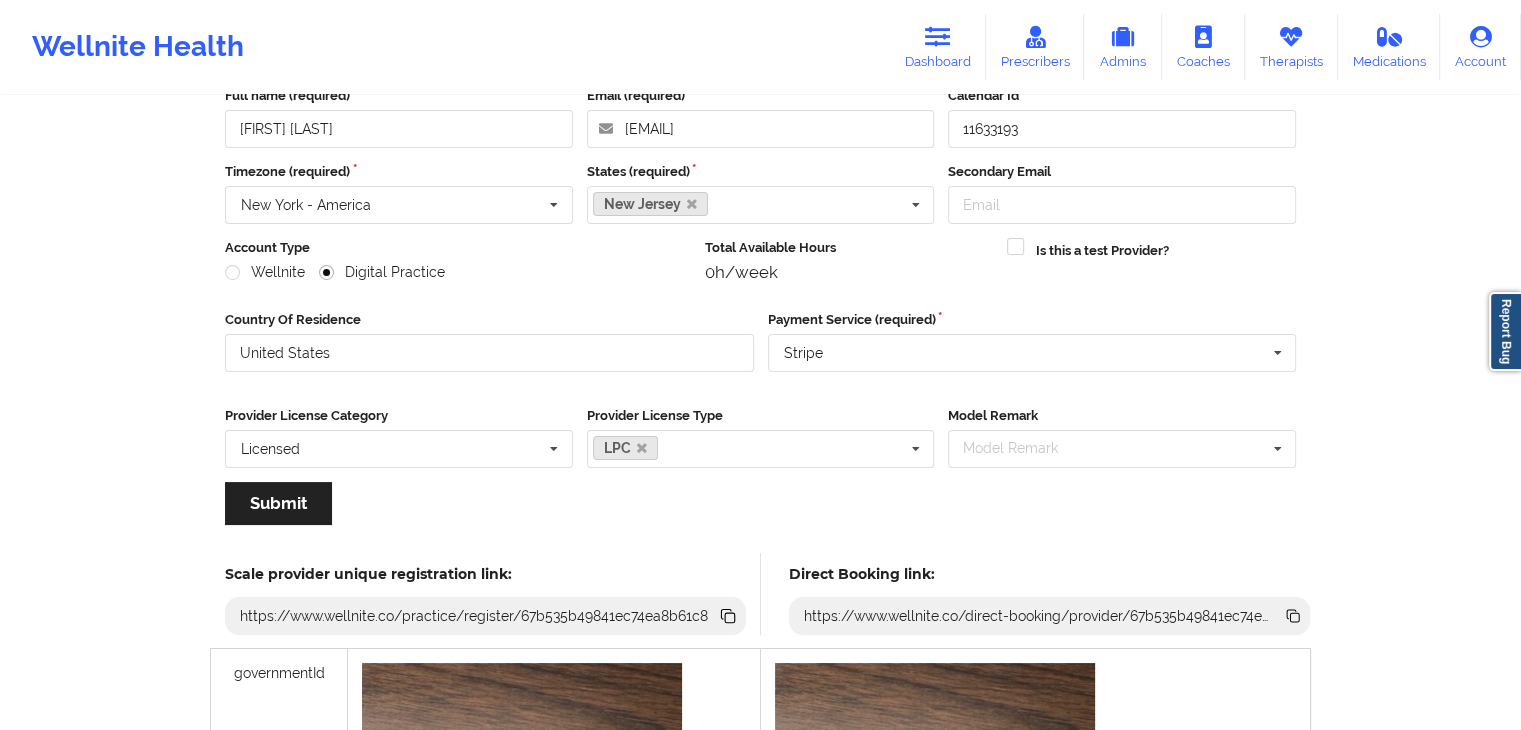 scroll, scrollTop: 0, scrollLeft: 0, axis: both 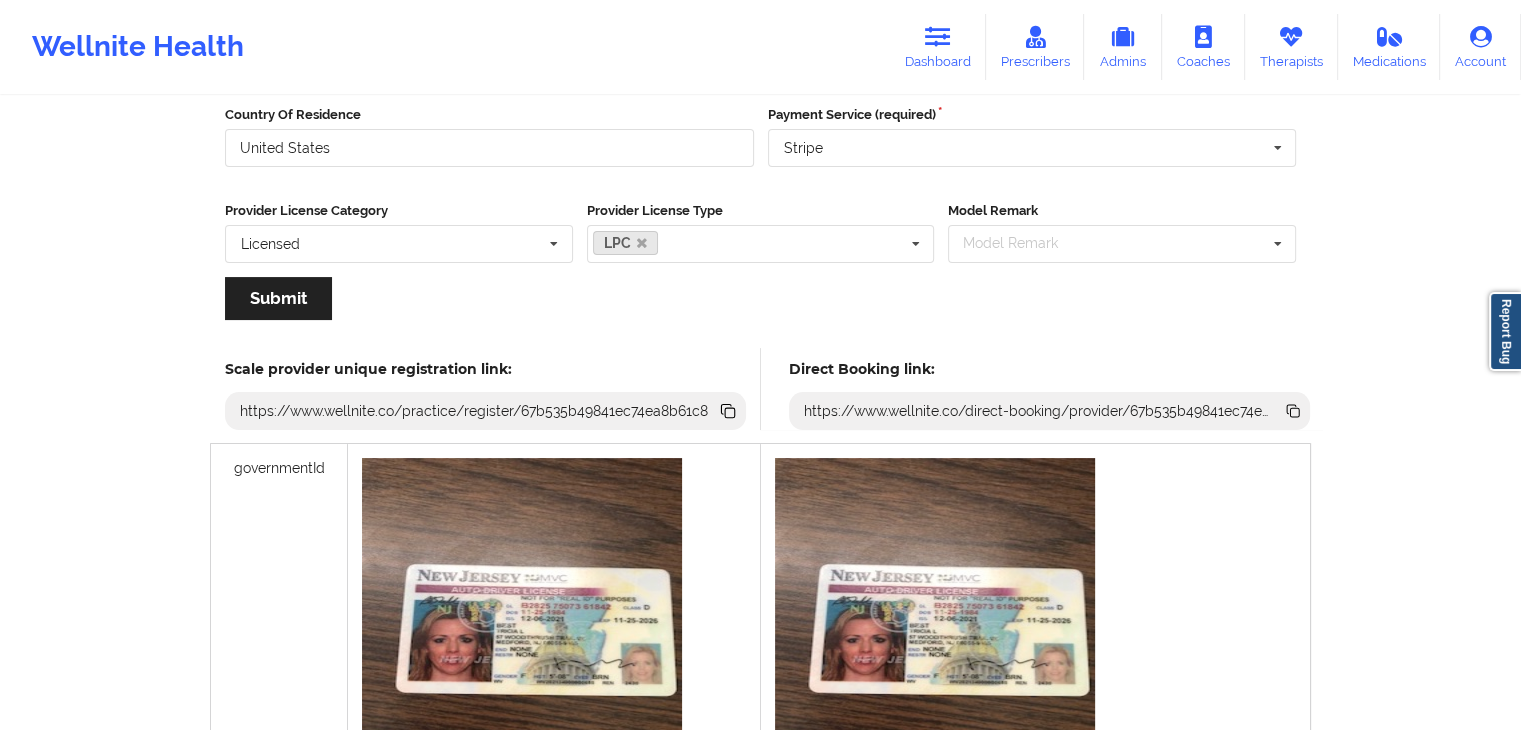 click 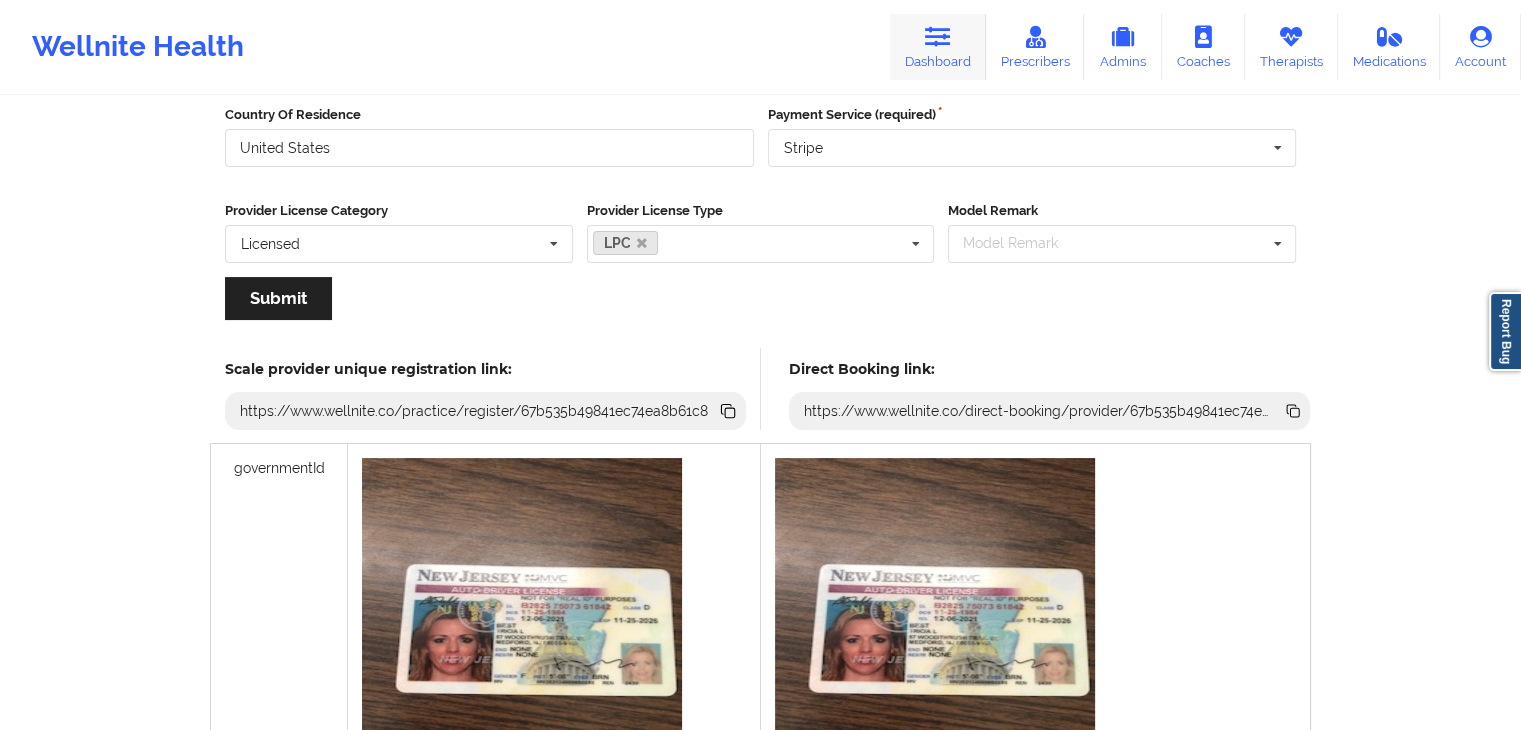 click on "Dashboard" at bounding box center [938, 47] 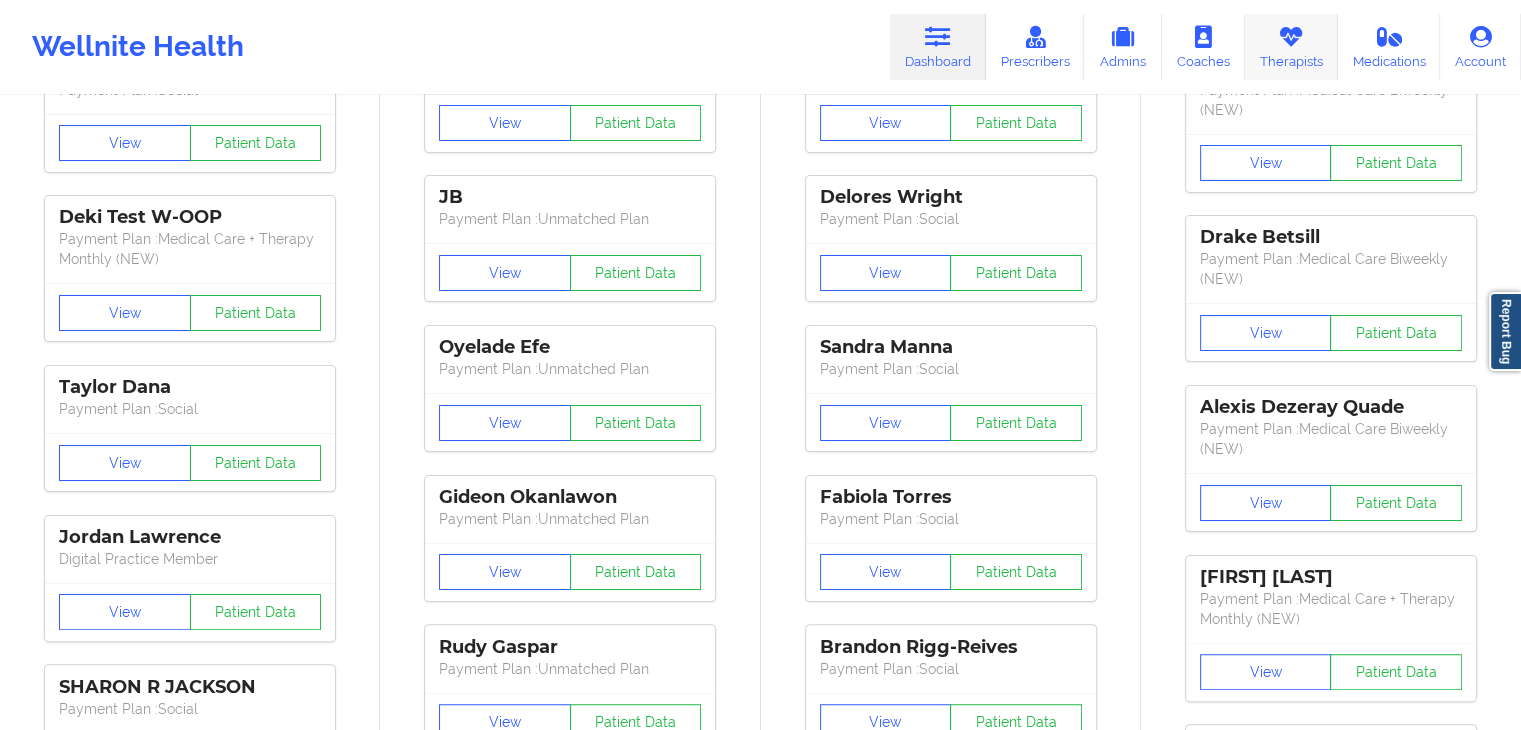 click on "Therapists" at bounding box center (1291, 47) 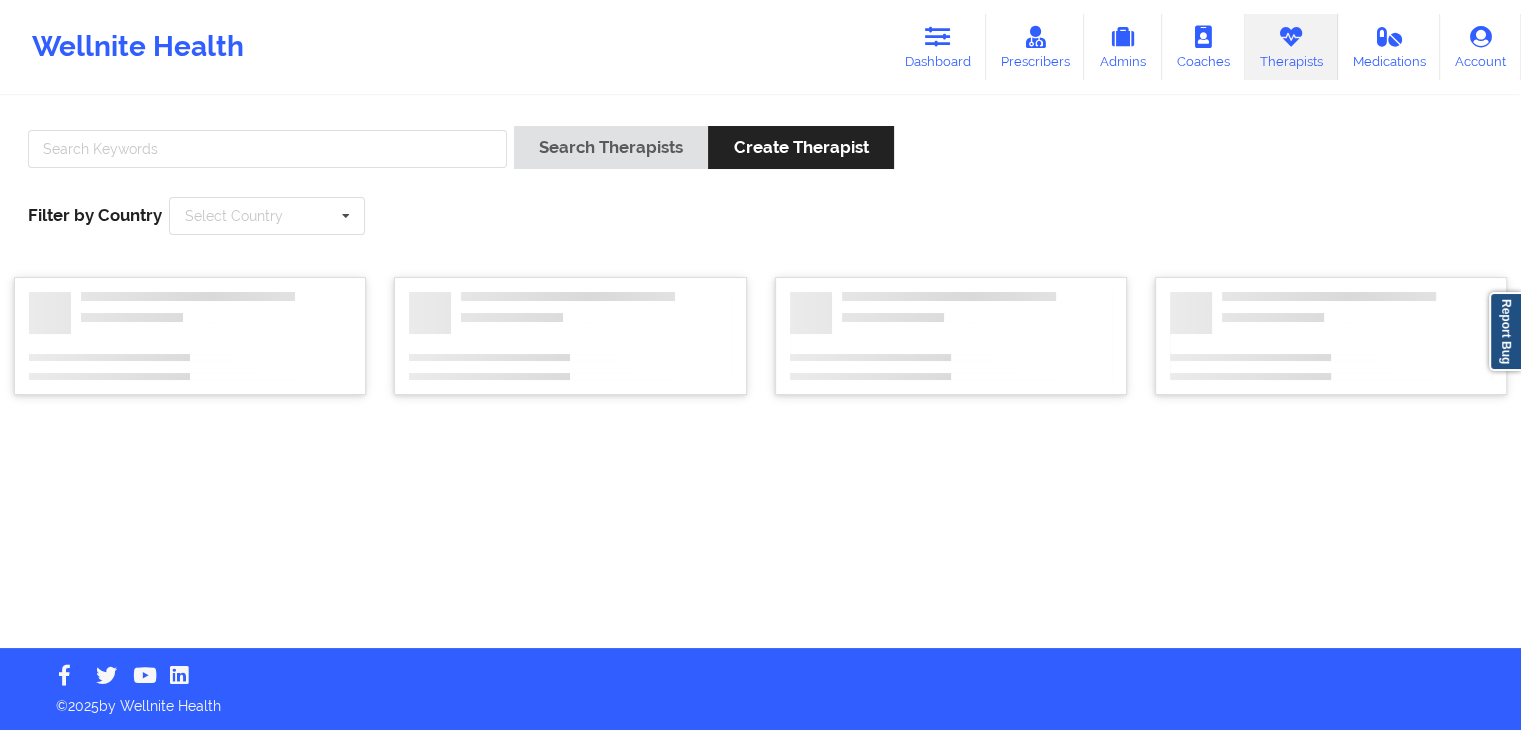 scroll, scrollTop: 0, scrollLeft: 0, axis: both 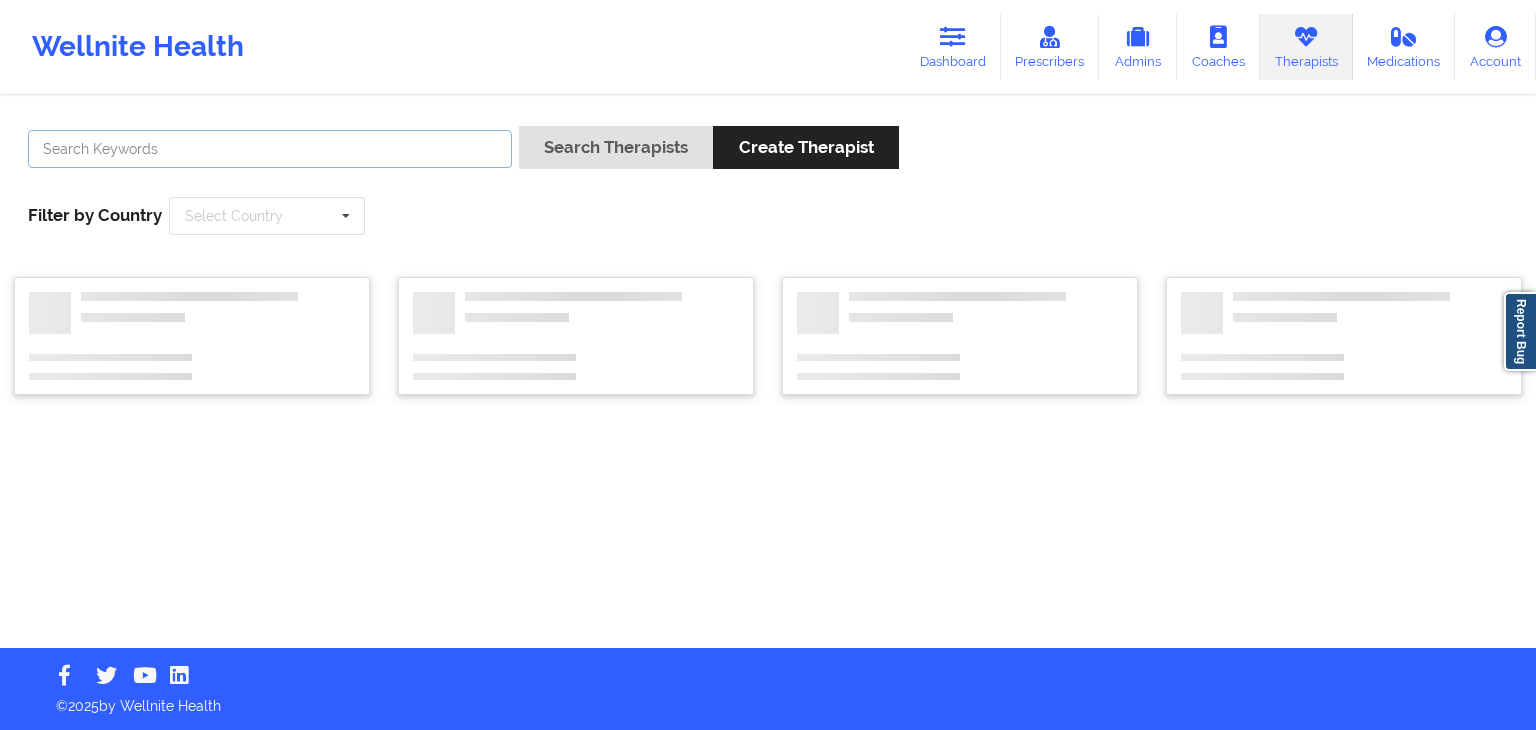 click at bounding box center (270, 149) 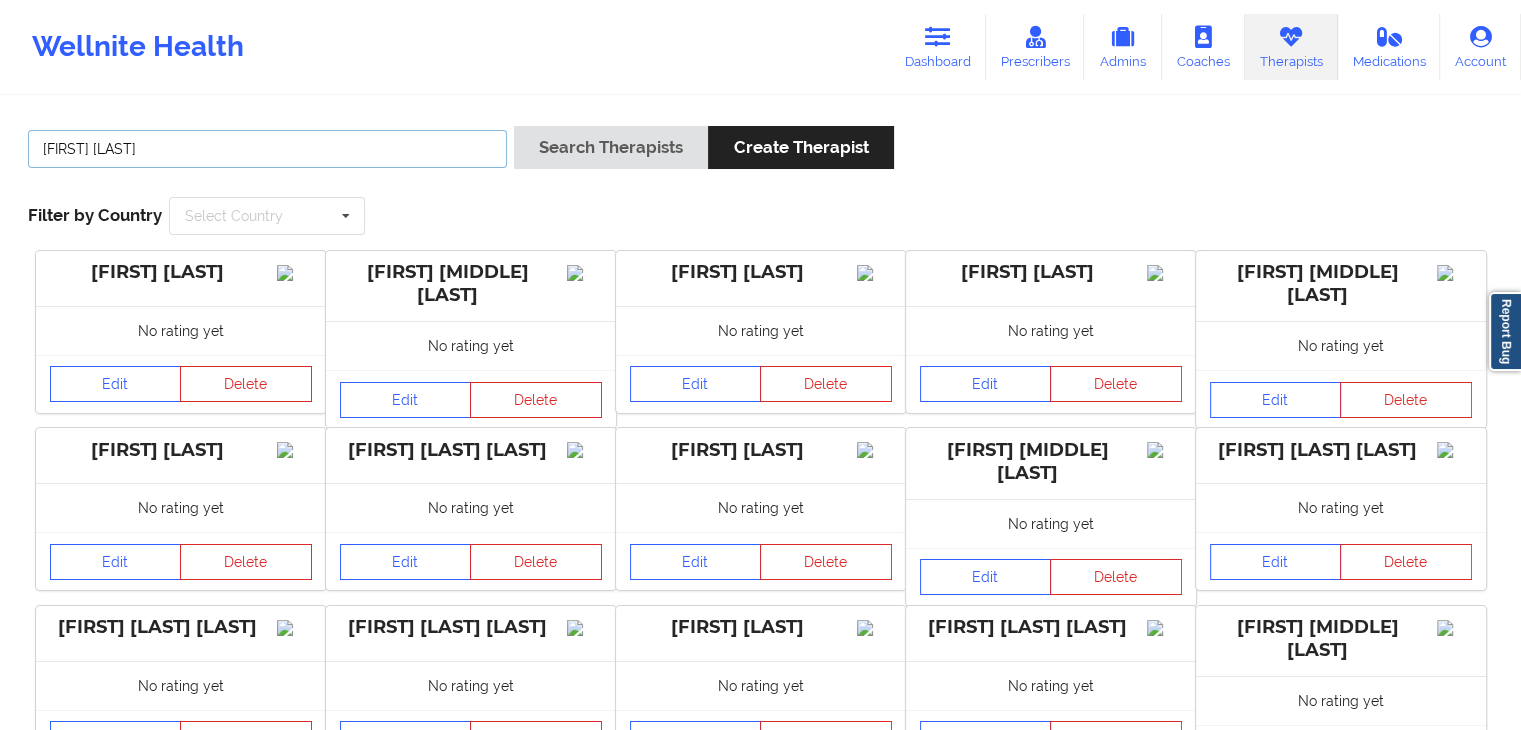 click on "Search Therapists" at bounding box center (611, 147) 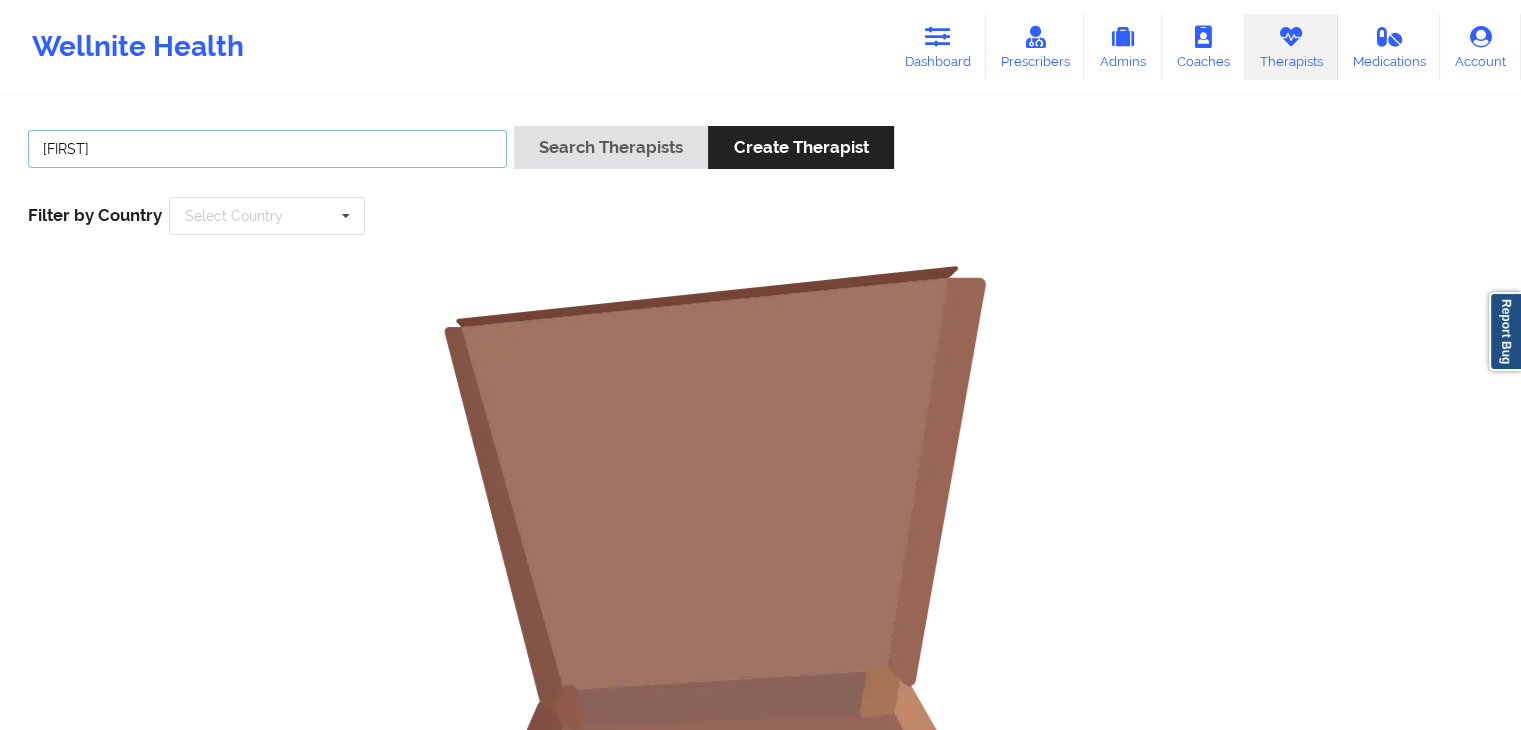 type on "[FIRST]" 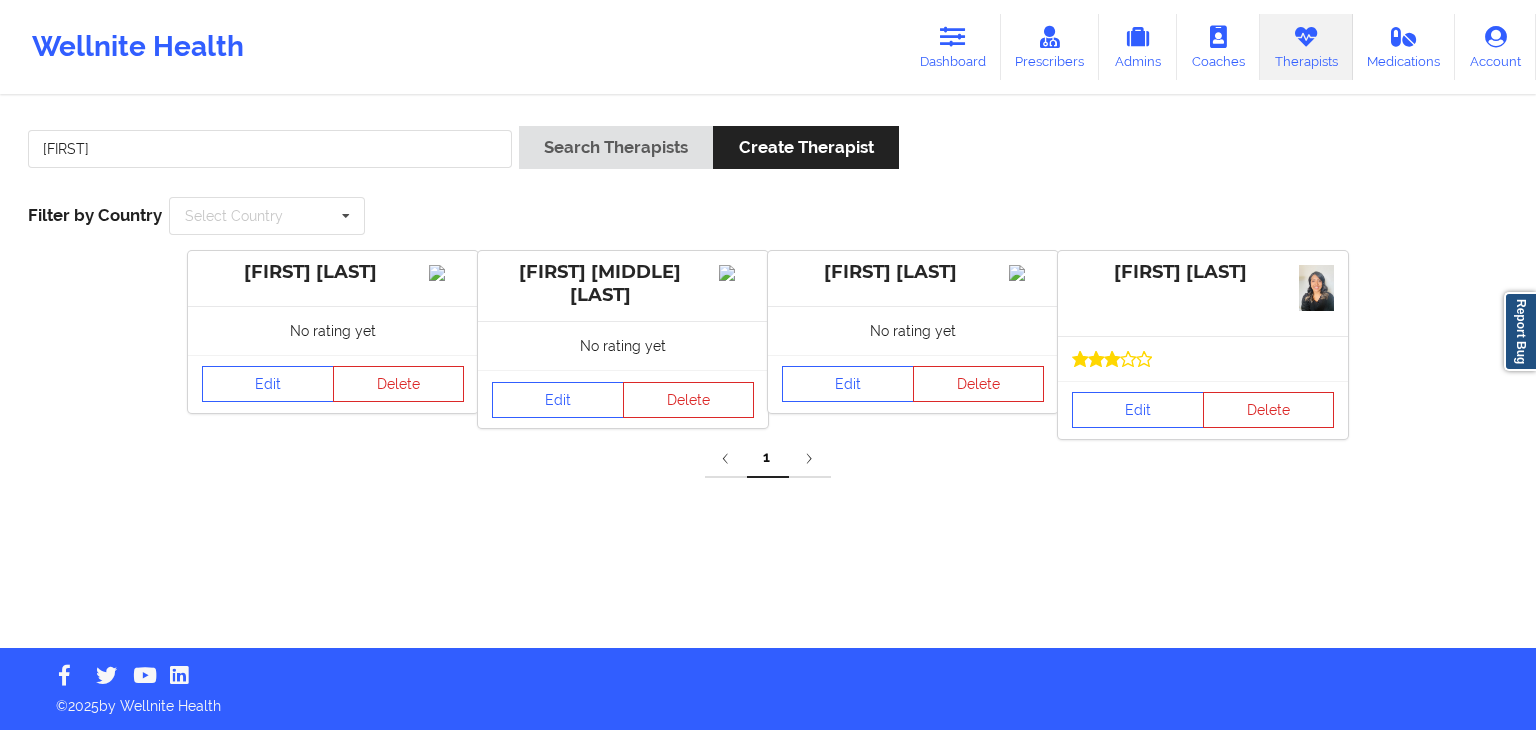 click on "Edit Delete" at bounding box center (1203, 410) 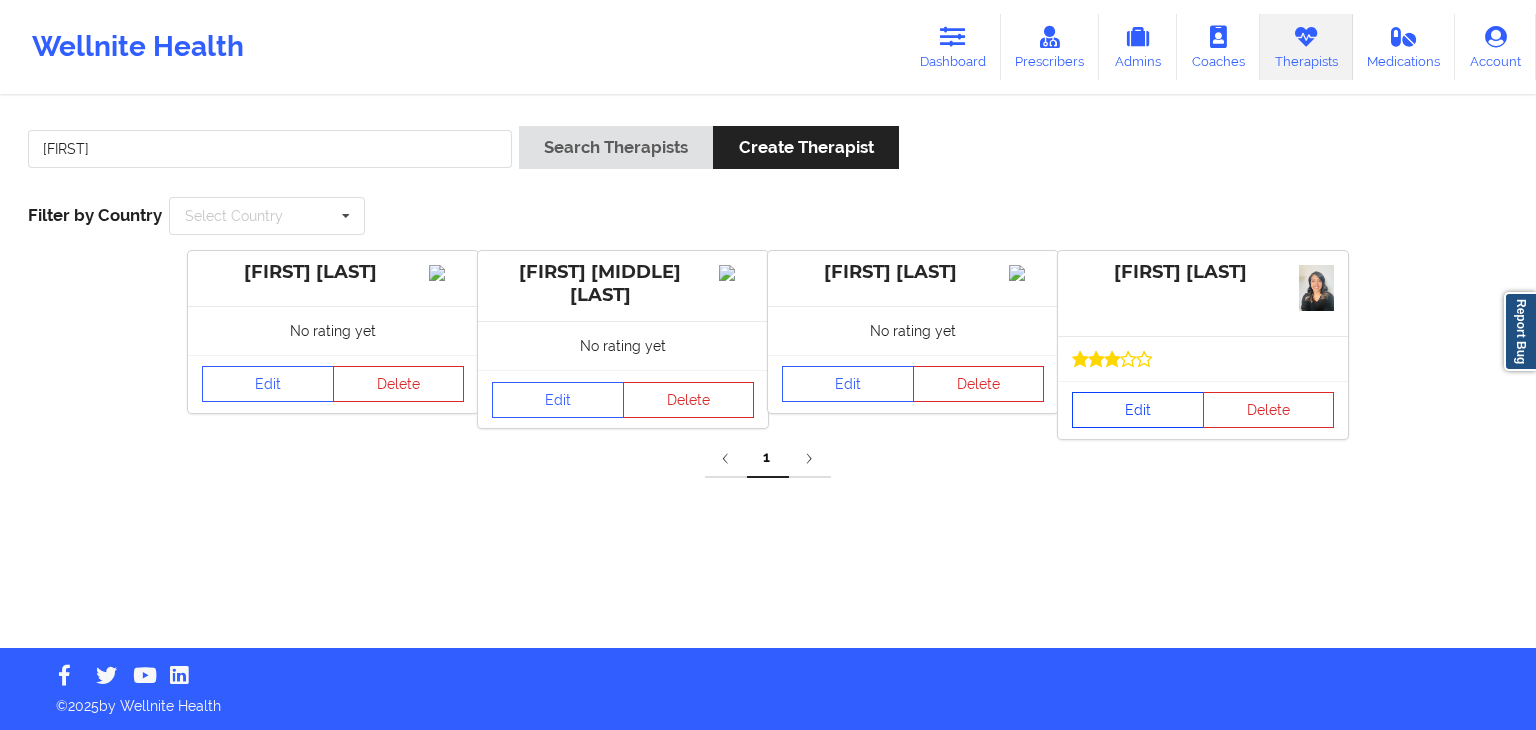 click on "Edit" at bounding box center (1138, 410) 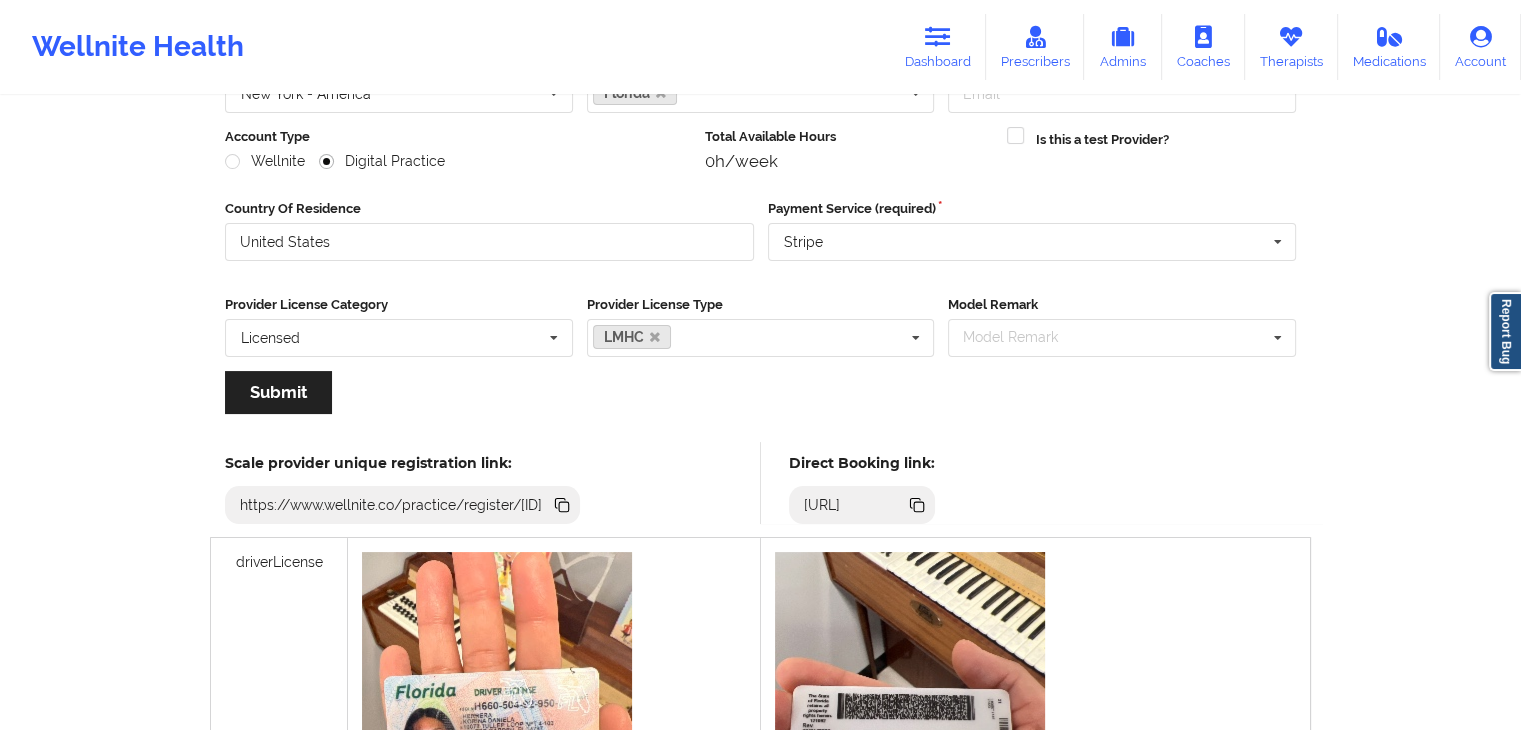 scroll, scrollTop: 231, scrollLeft: 0, axis: vertical 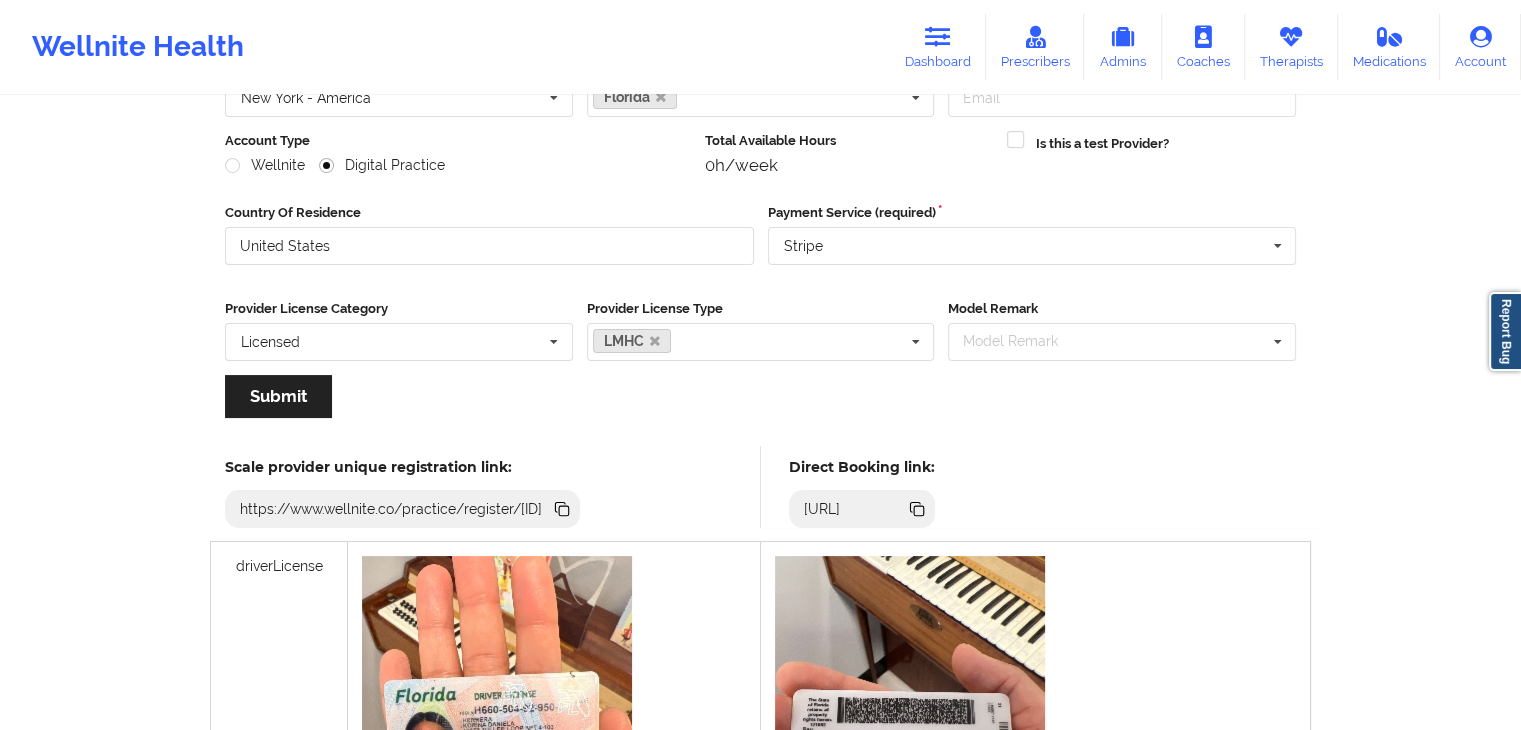 click 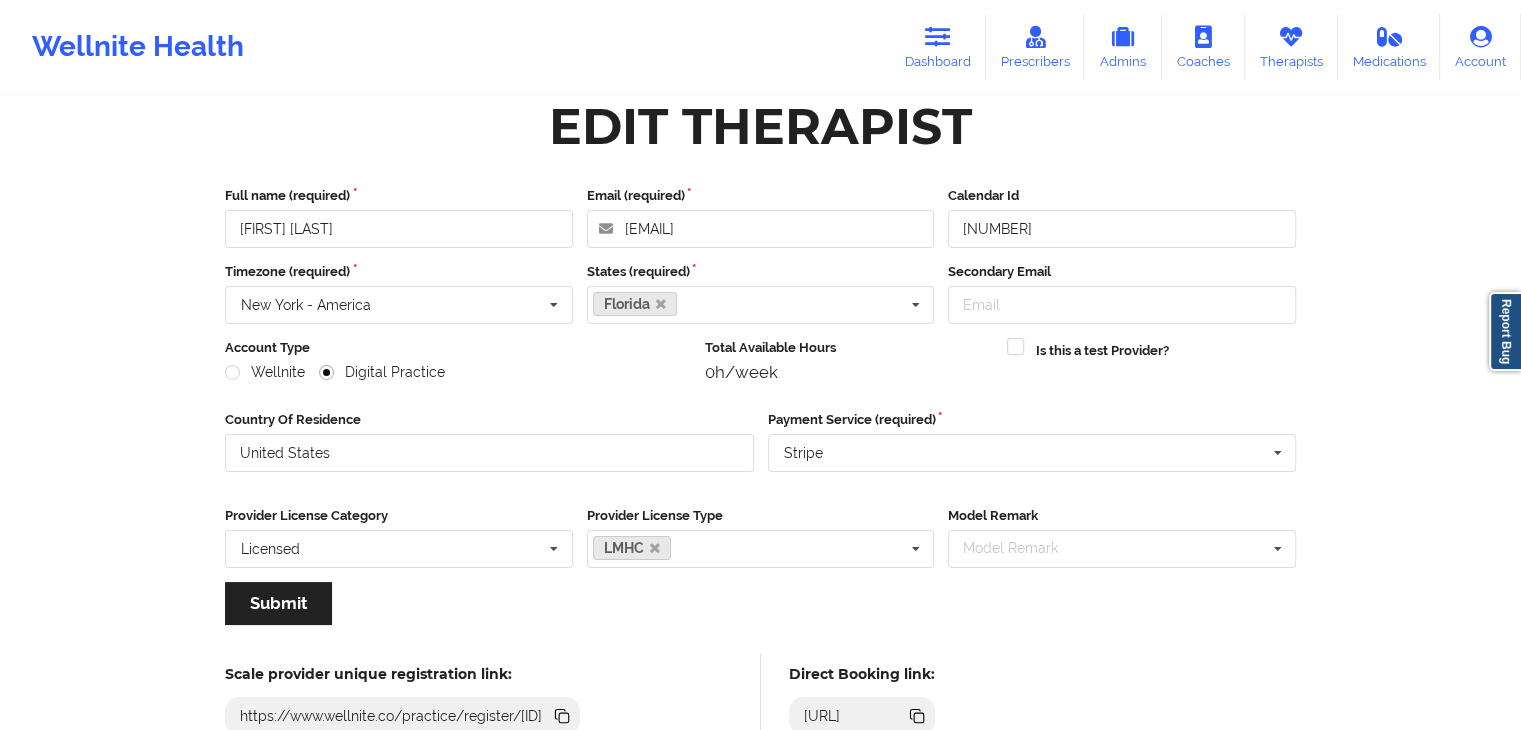 scroll, scrollTop: 0, scrollLeft: 0, axis: both 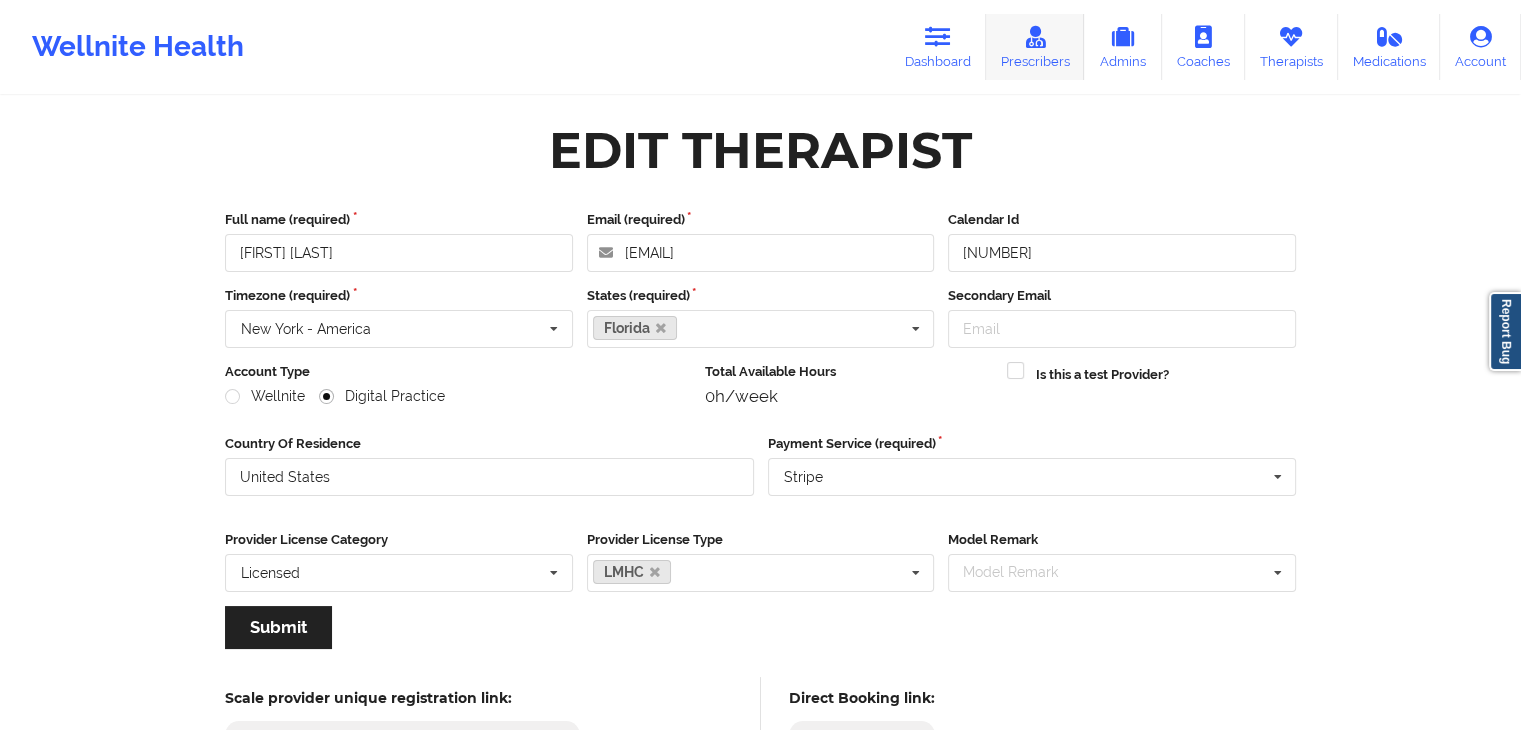 drag, startPoint x: 1298, startPoint y: 50, endPoint x: 1042, endPoint y: 64, distance: 256.38254 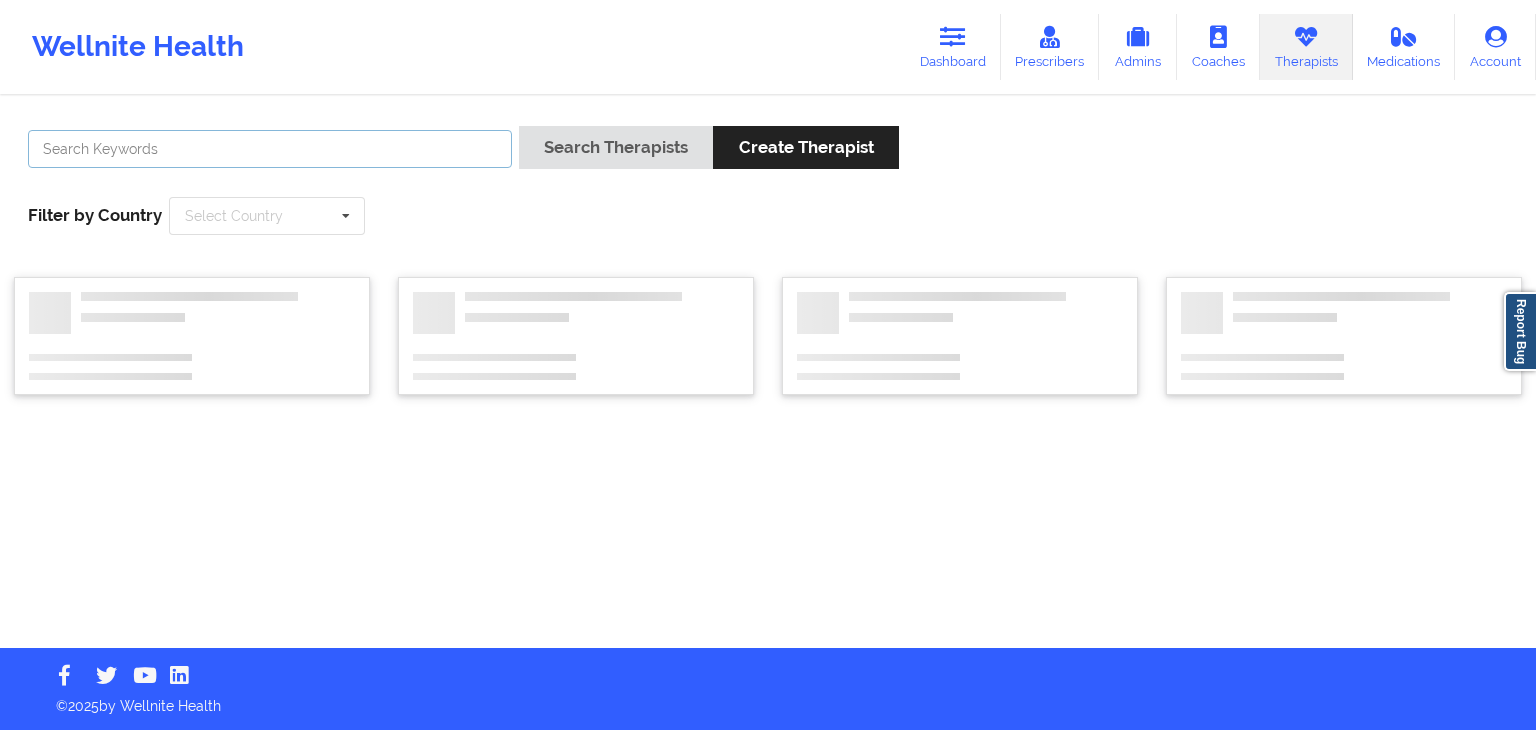 click at bounding box center [270, 149] 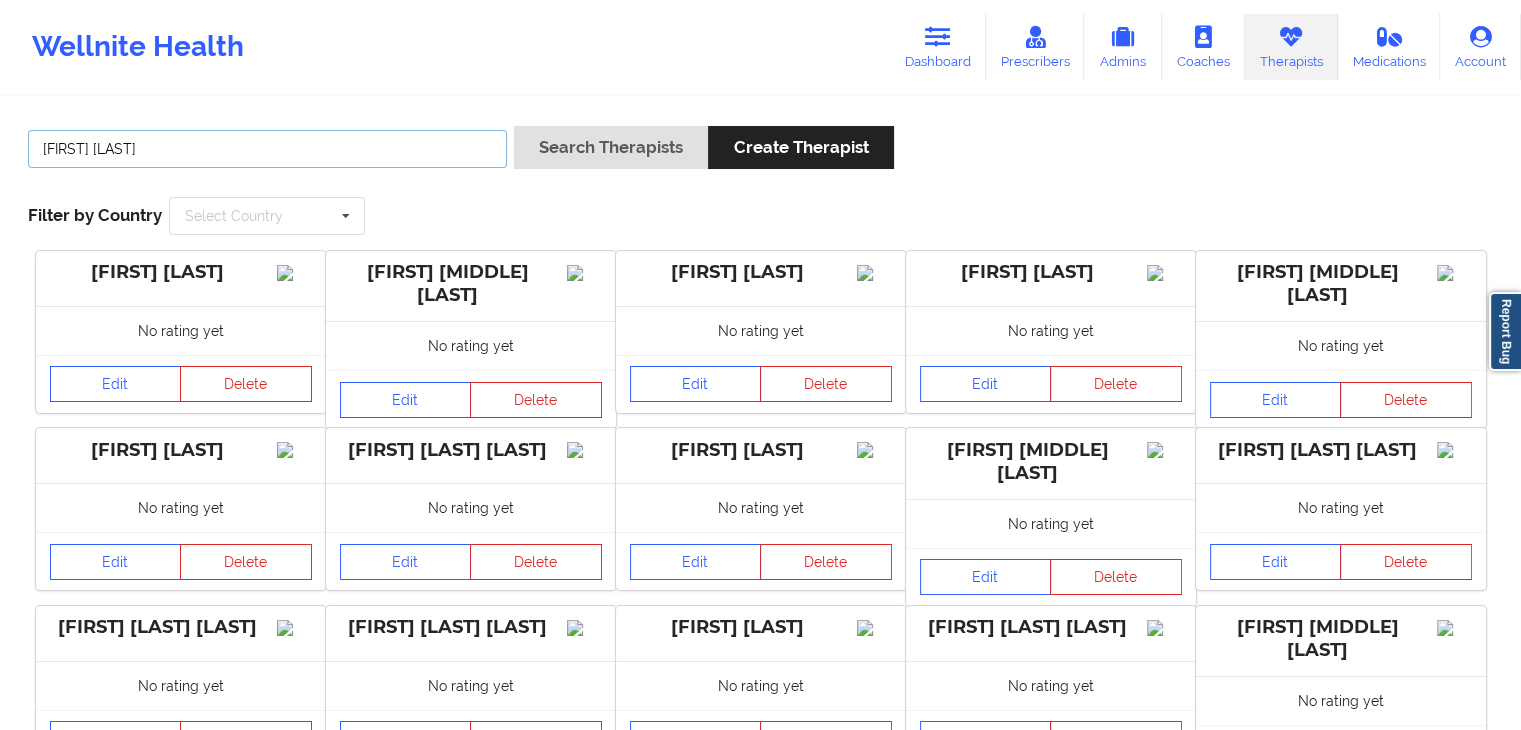 type on "[FIRST] [LAST]" 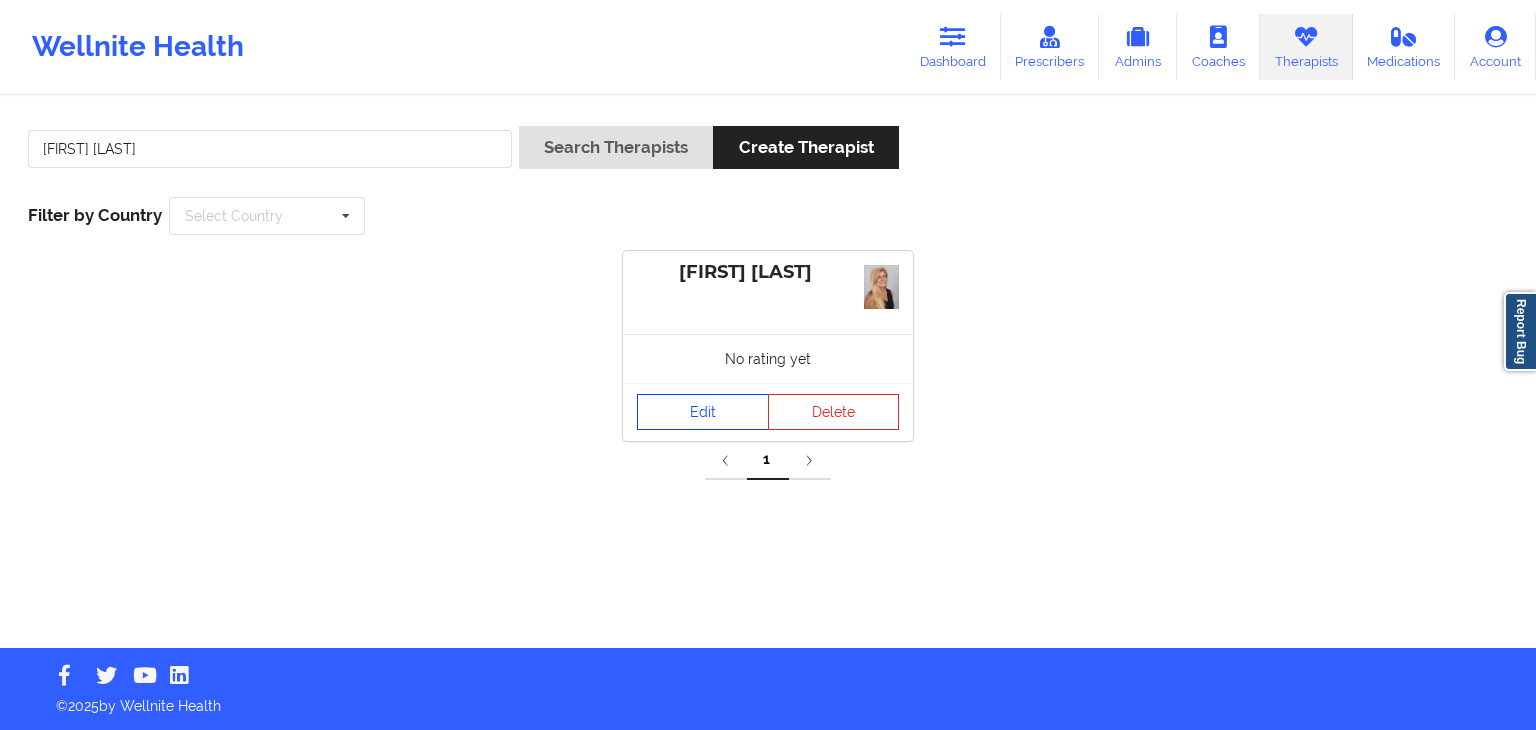 click on "Edit" at bounding box center [703, 412] 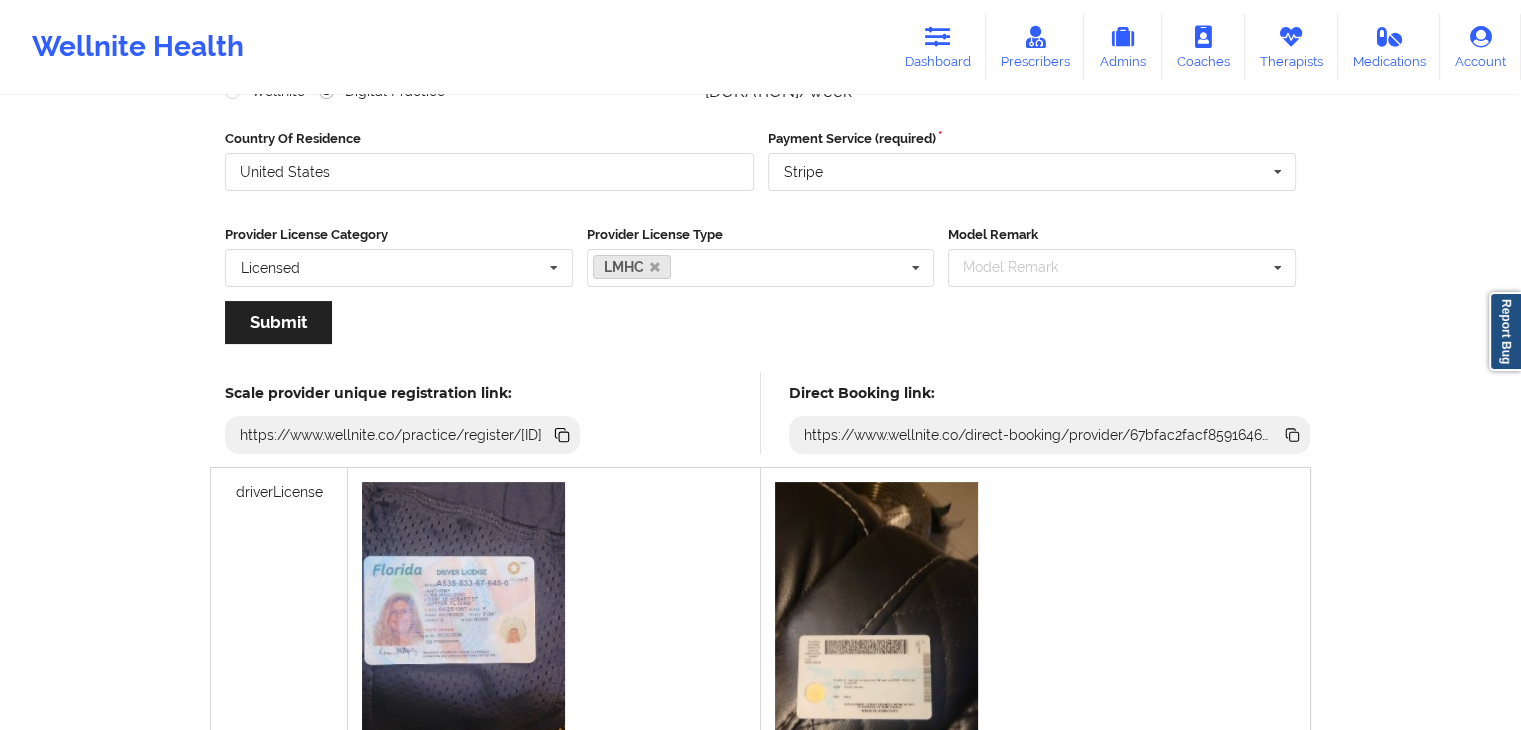 scroll, scrollTop: 309, scrollLeft: 0, axis: vertical 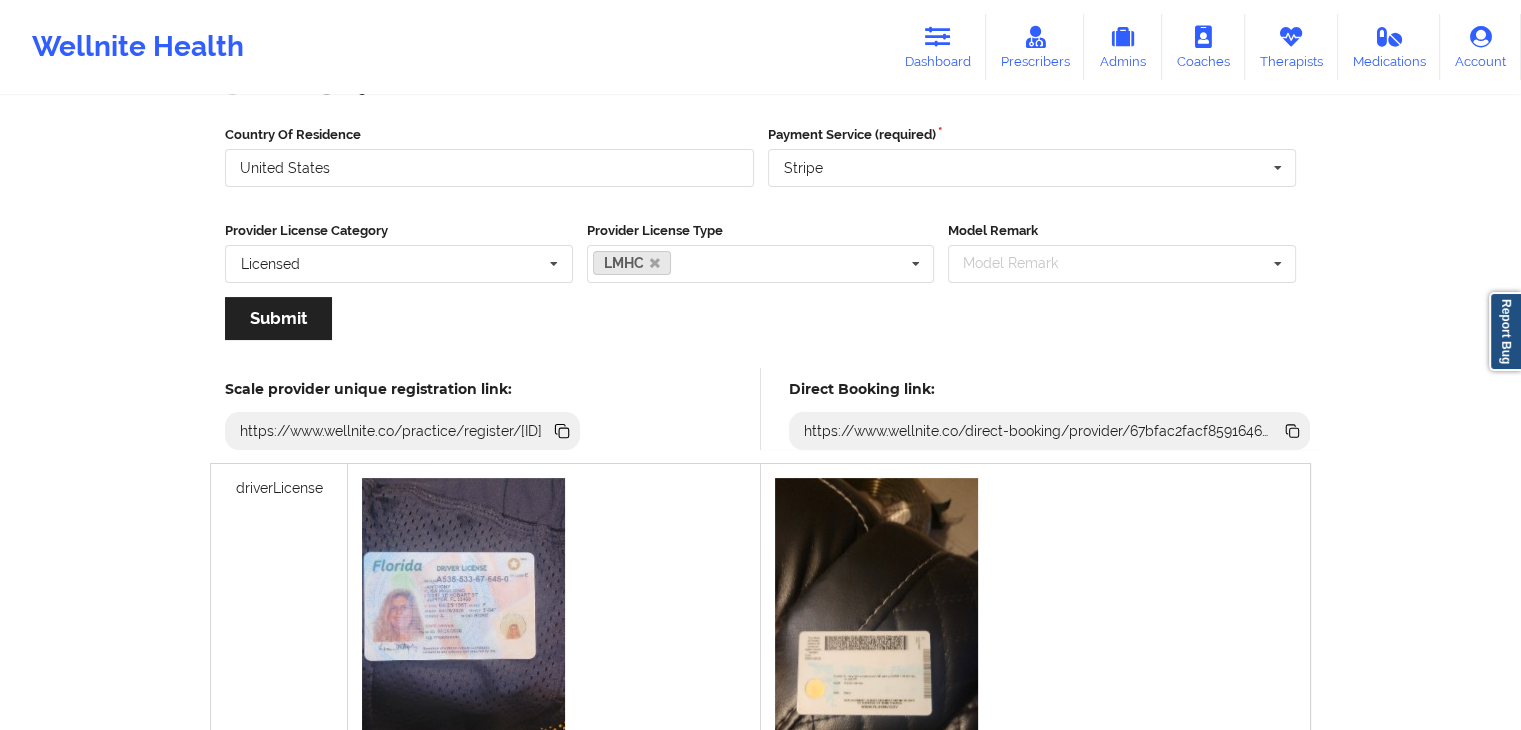 click 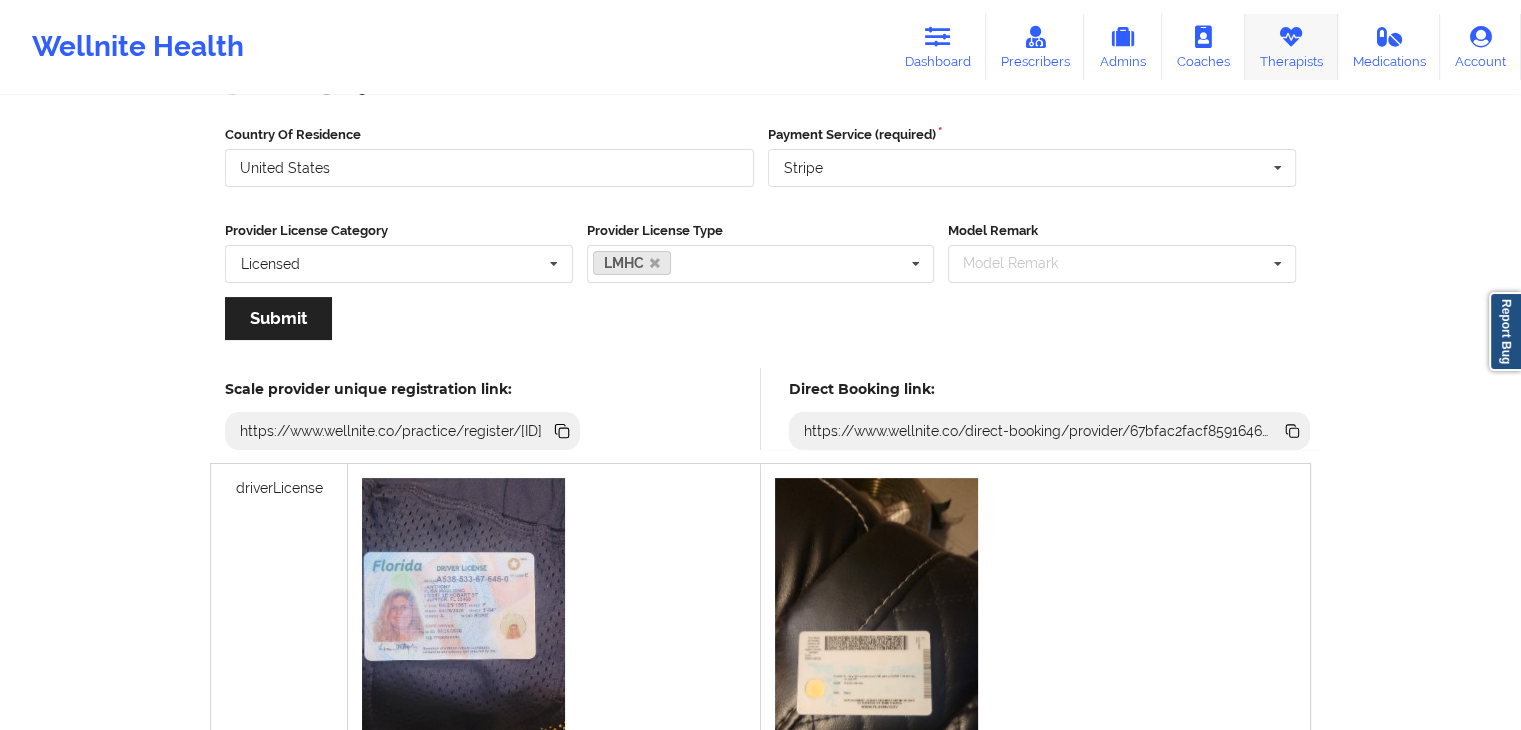 click on "Therapists" at bounding box center [1291, 47] 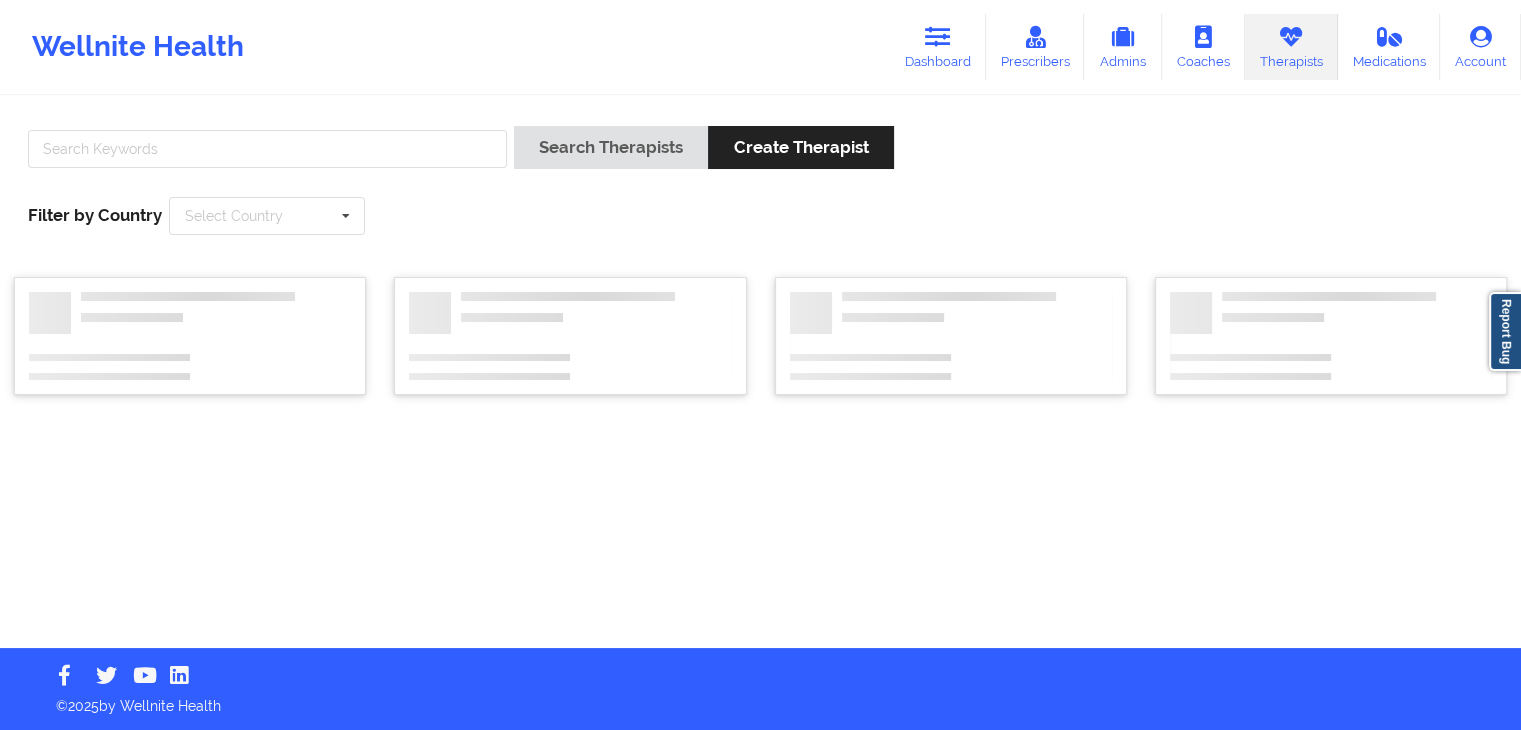 scroll, scrollTop: 0, scrollLeft: 0, axis: both 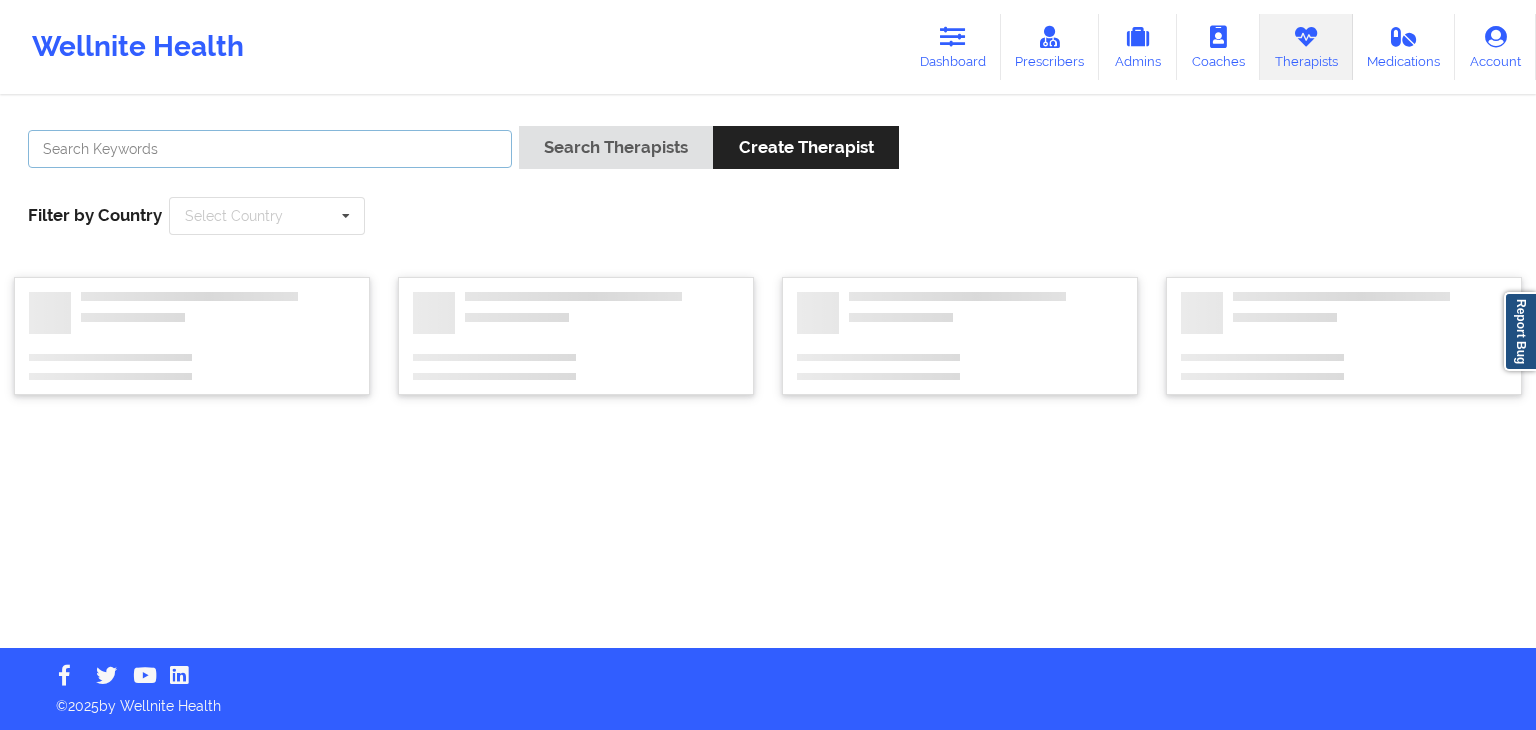 click at bounding box center (270, 149) 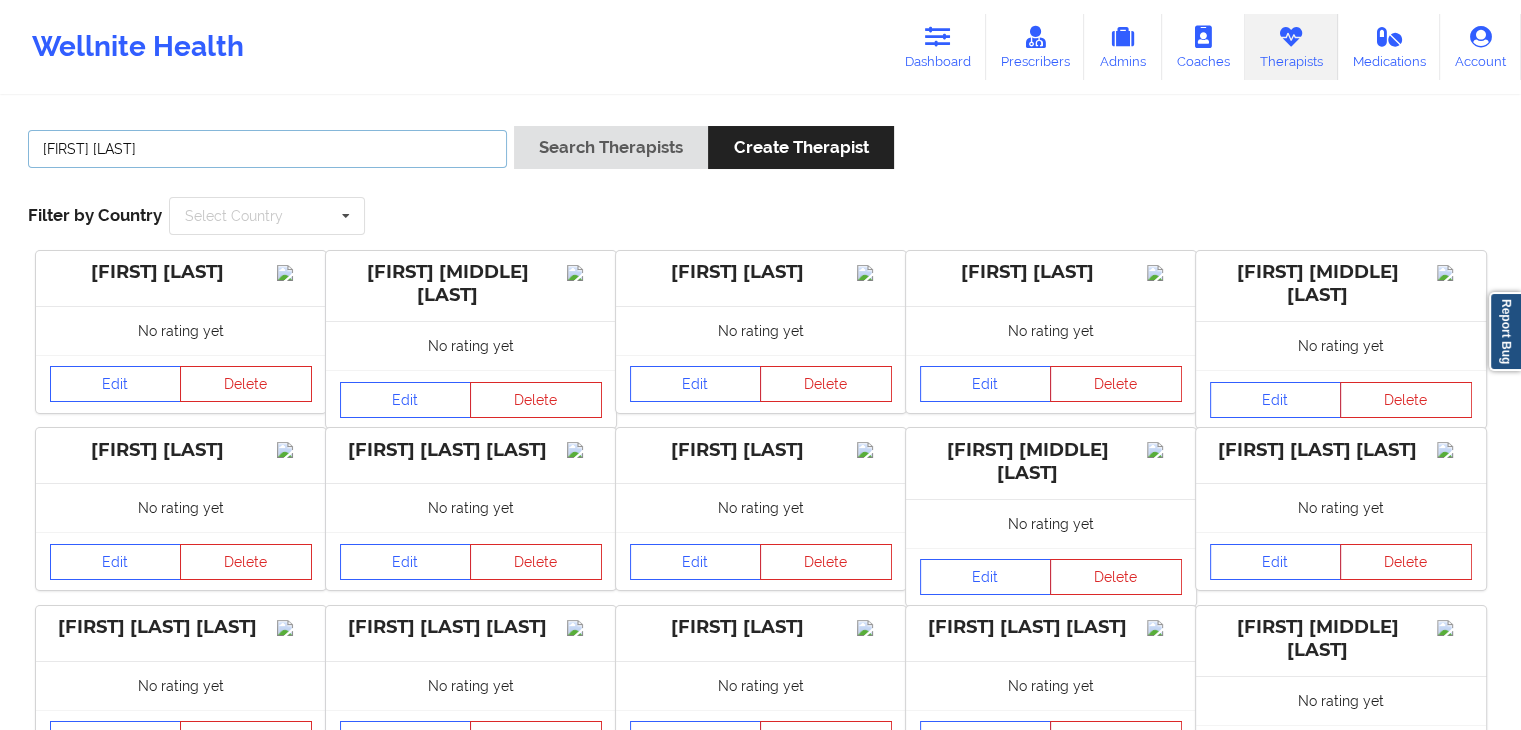 type on "[FIRST] [LAST]" 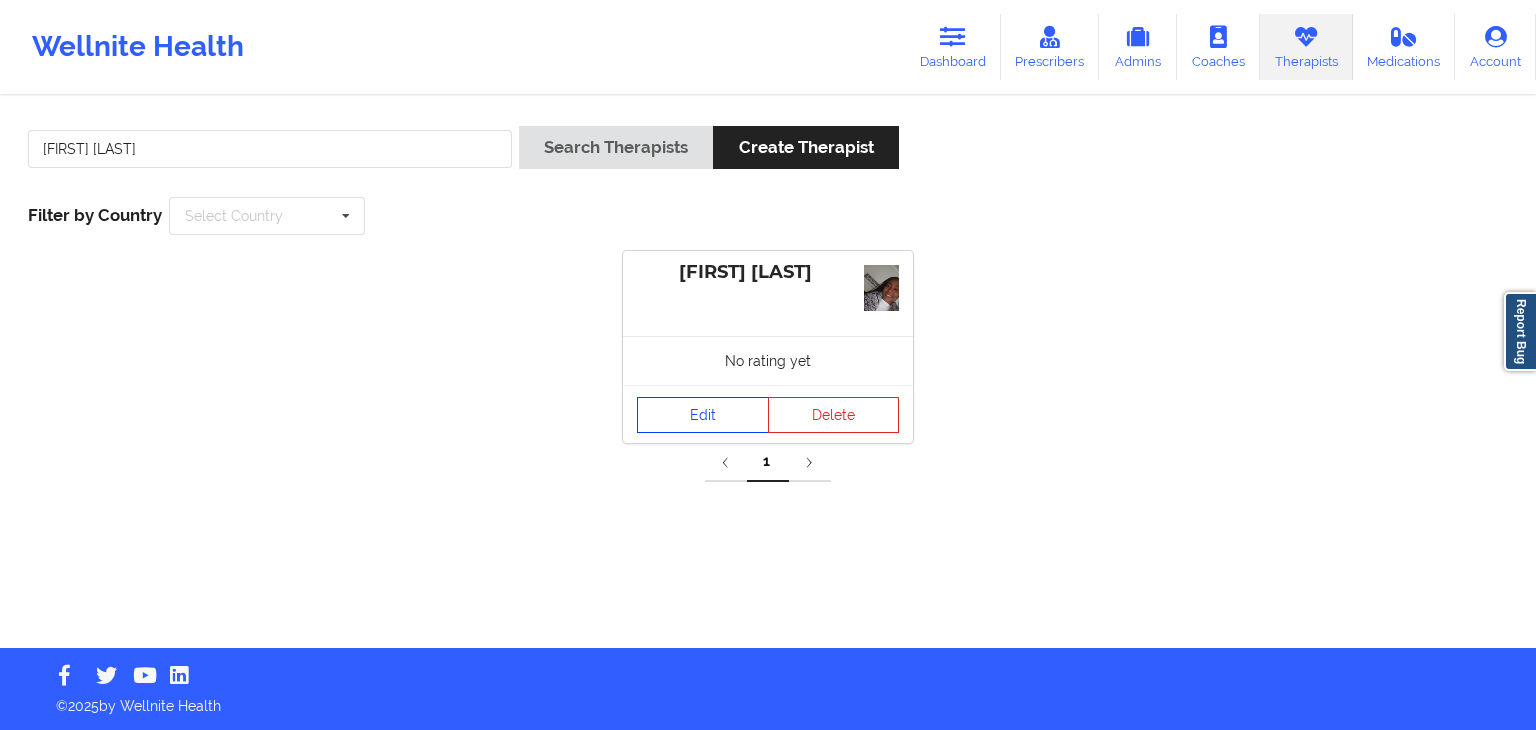 click on "Edit" at bounding box center (703, 415) 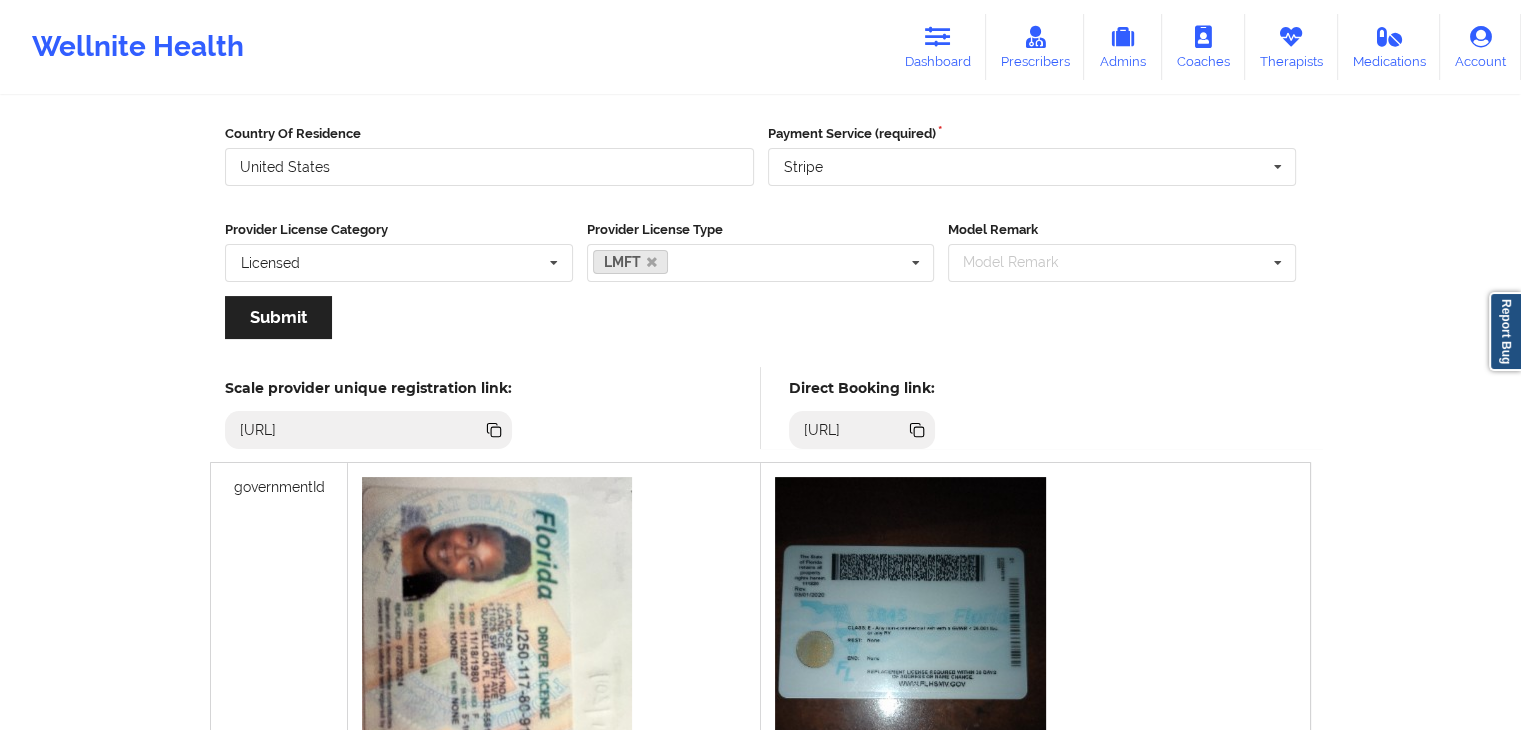 scroll, scrollTop: 314, scrollLeft: 0, axis: vertical 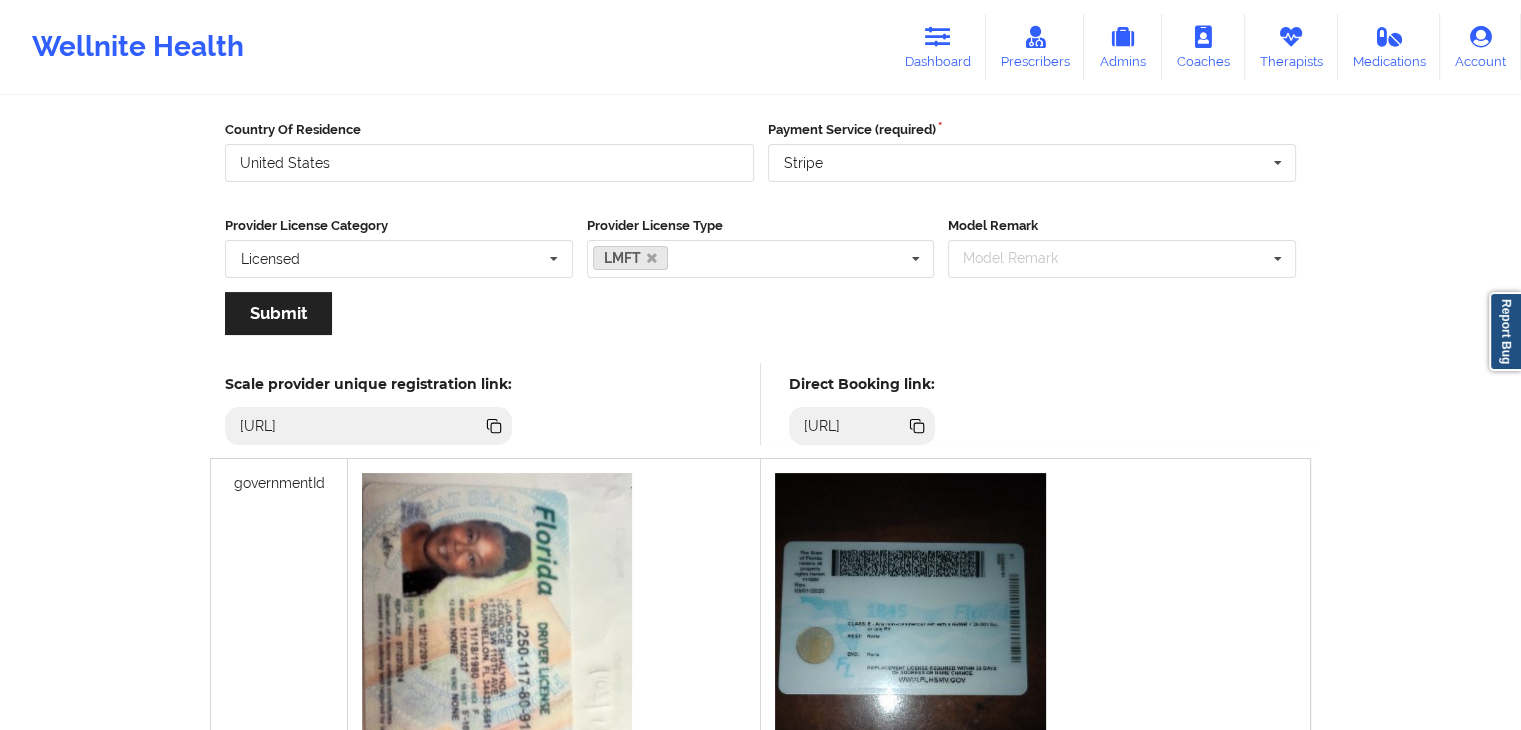 click 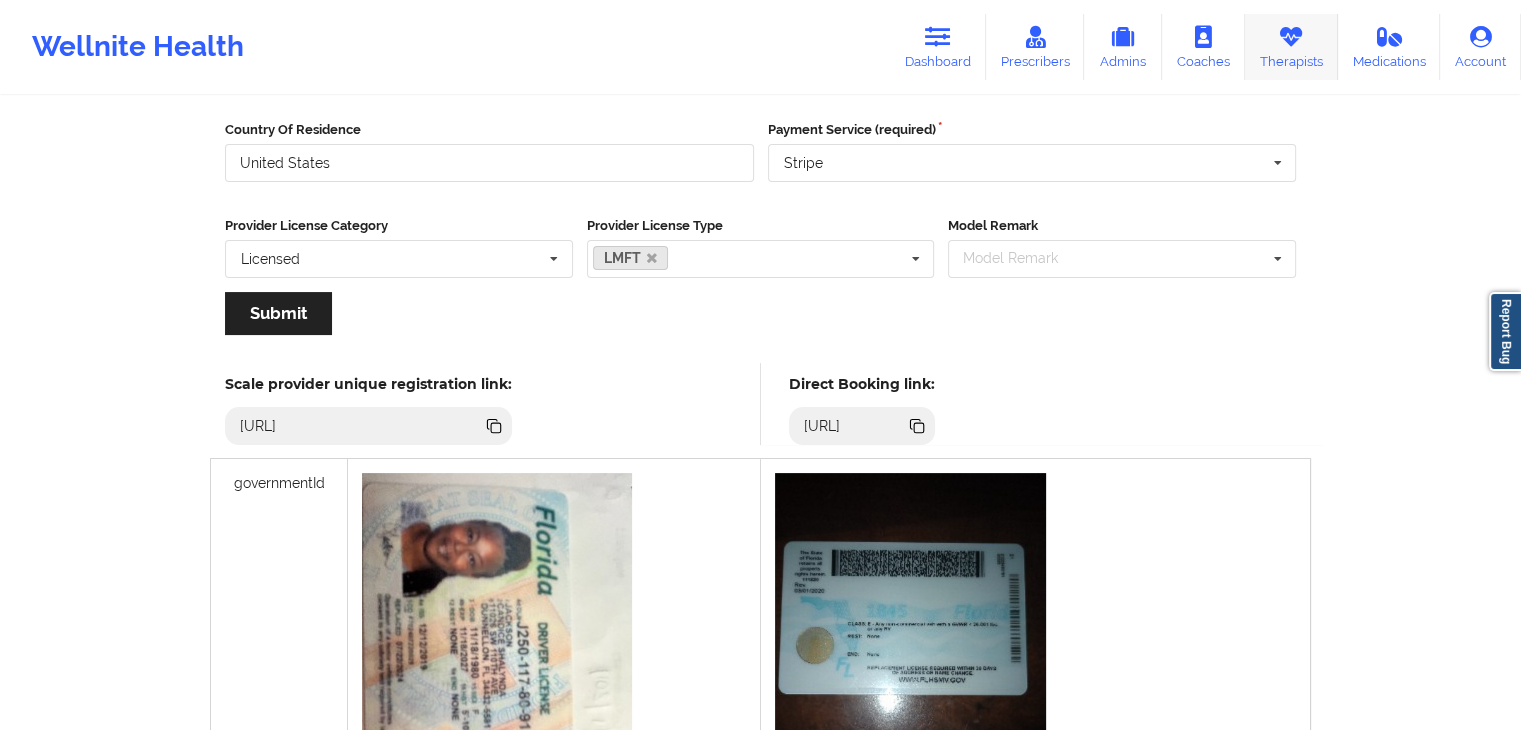 click on "Therapists" at bounding box center [1291, 47] 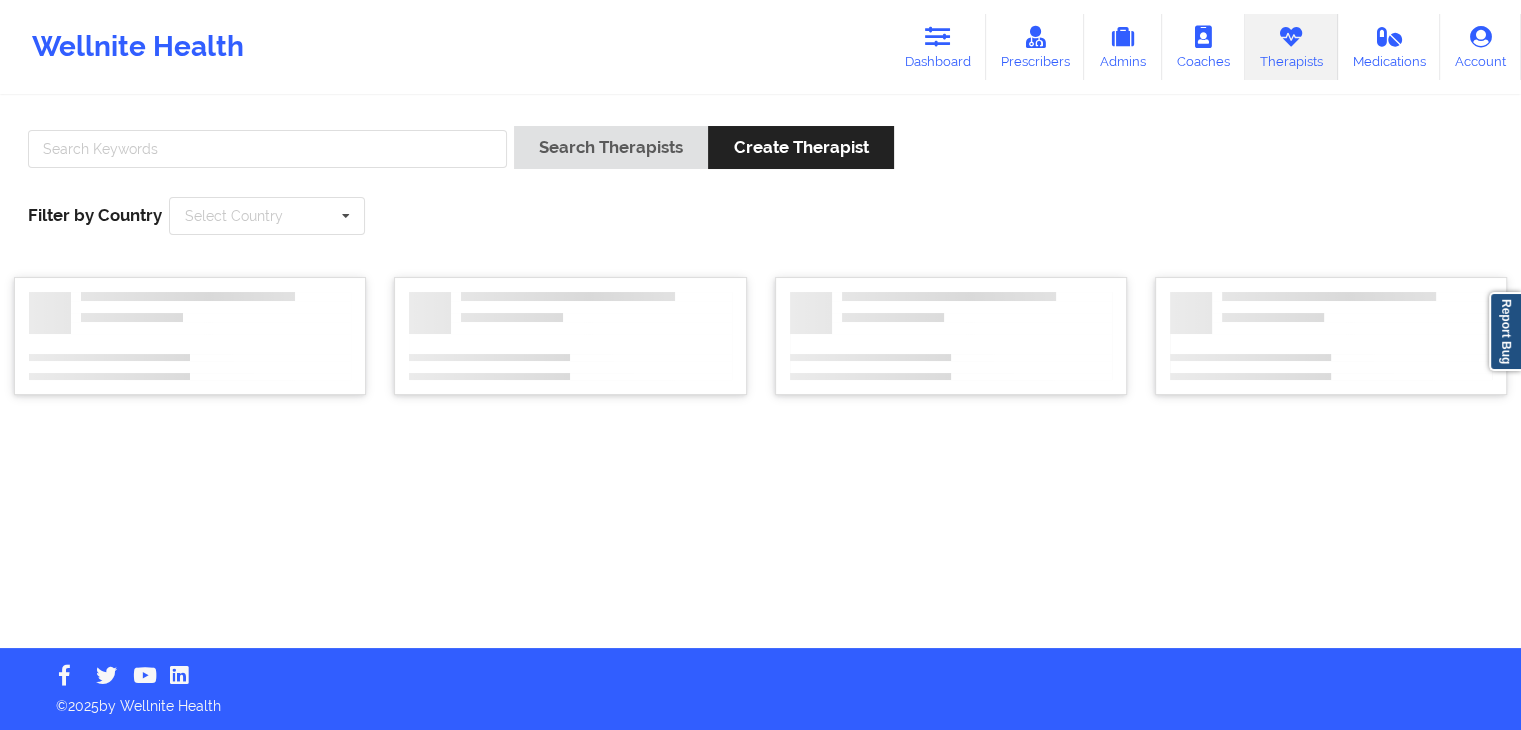 scroll, scrollTop: 0, scrollLeft: 0, axis: both 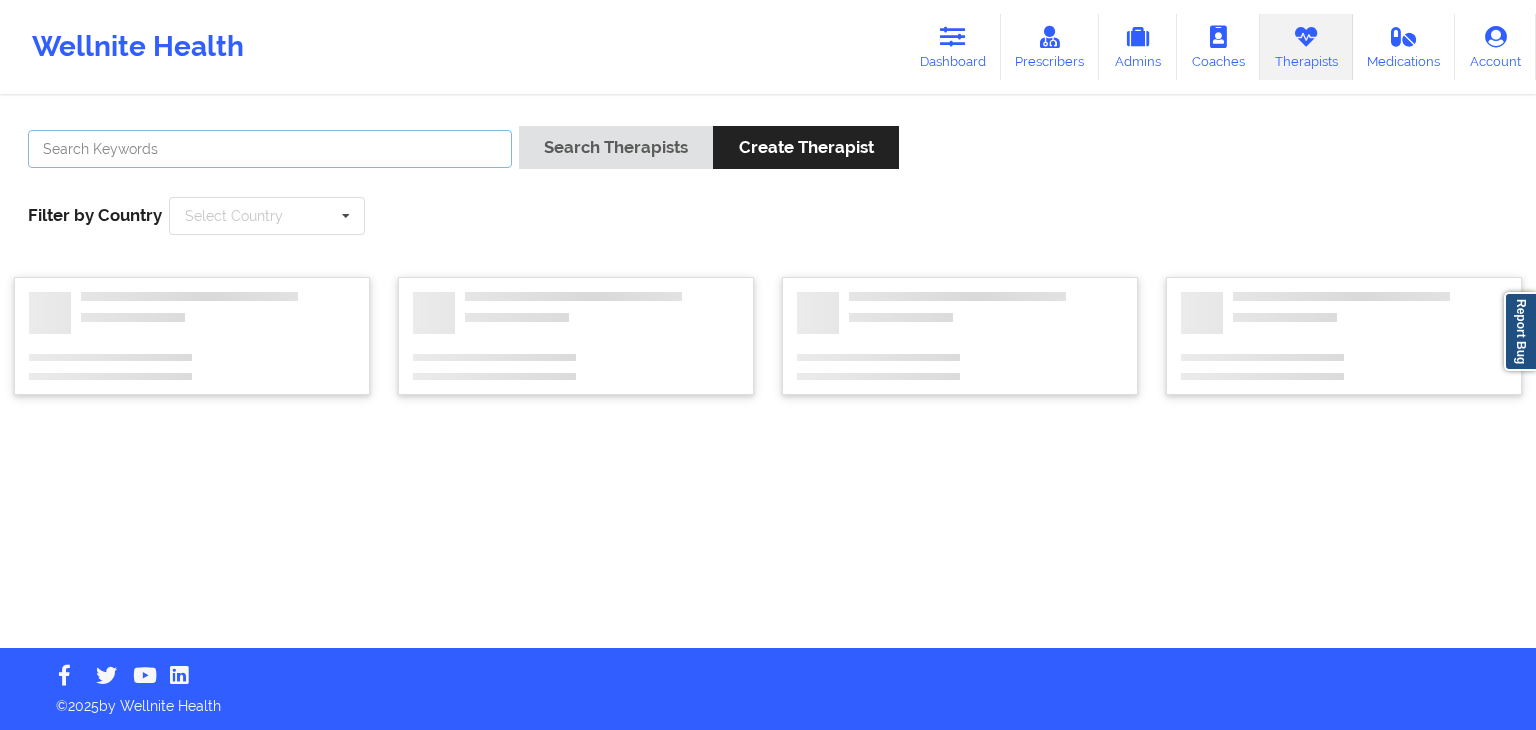 click at bounding box center (270, 149) 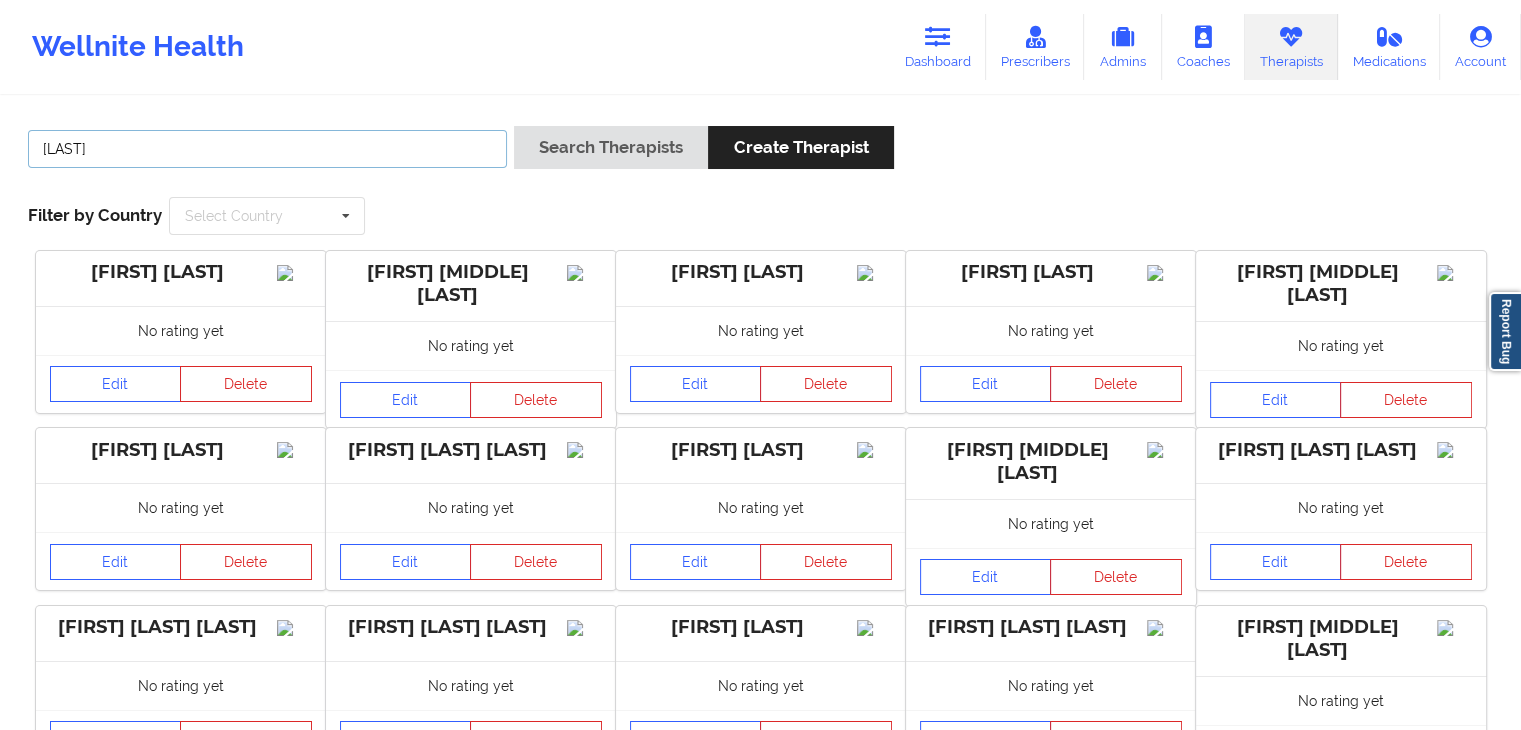 click on "Search Therapists" at bounding box center [611, 147] 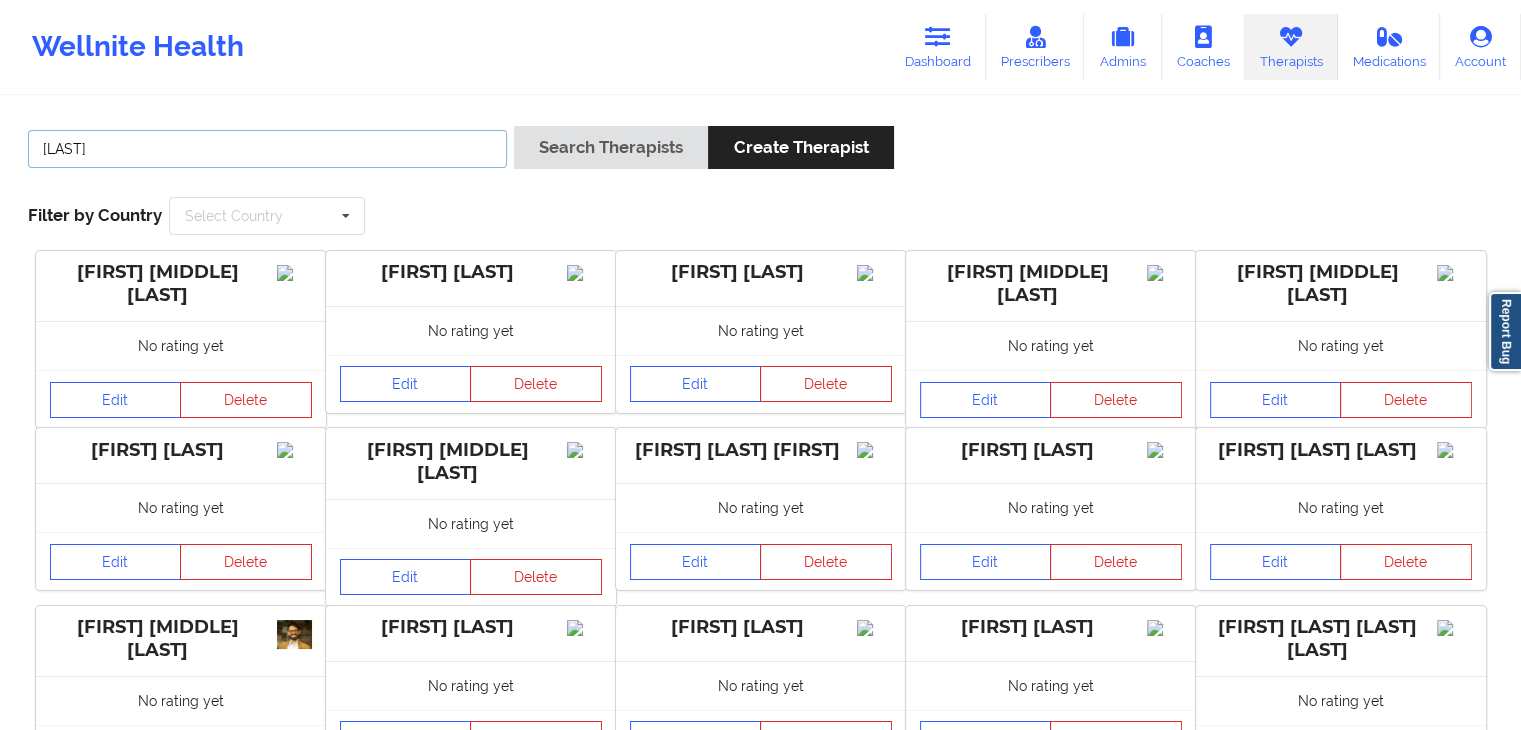 click on "[LAST]" at bounding box center [267, 149] 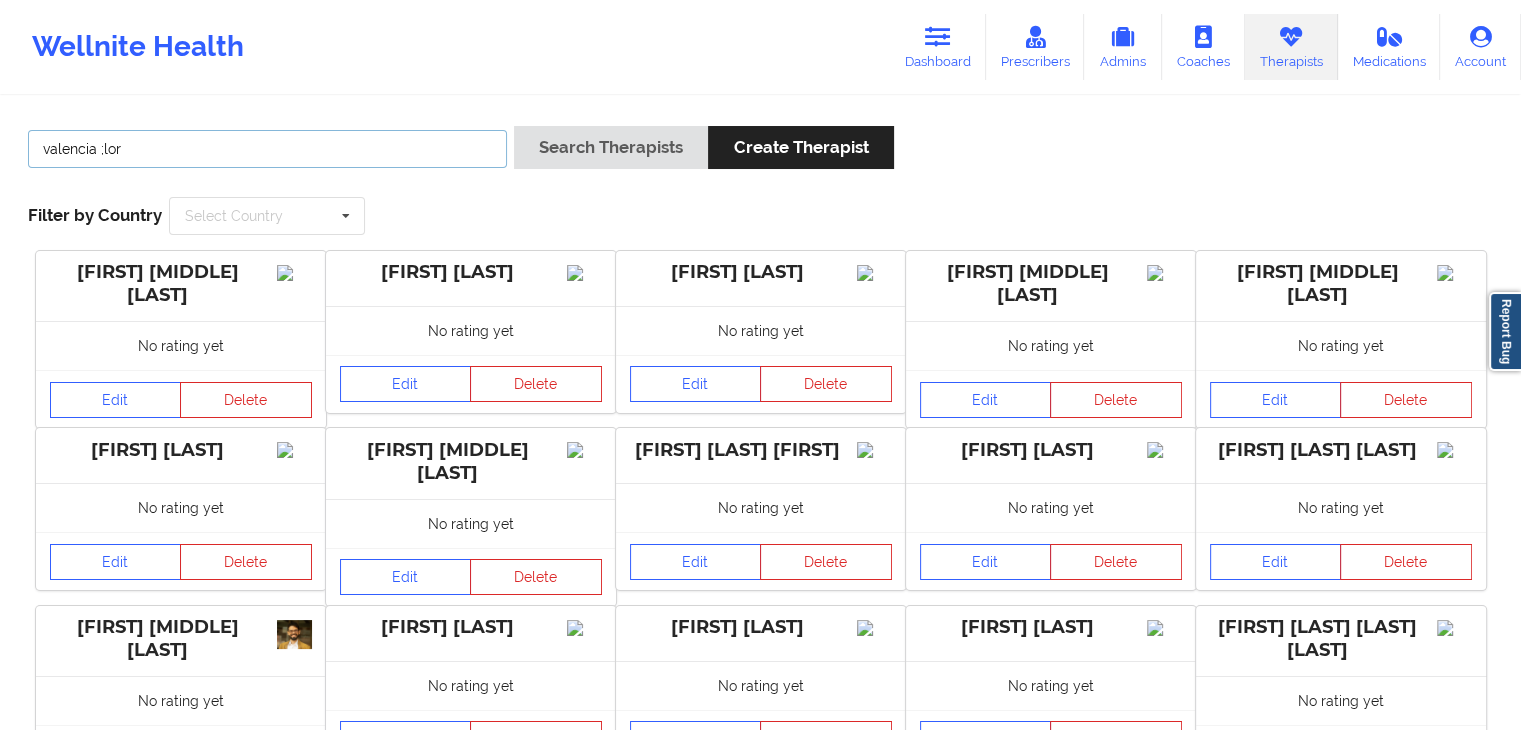 click on "Search Therapists" at bounding box center (611, 147) 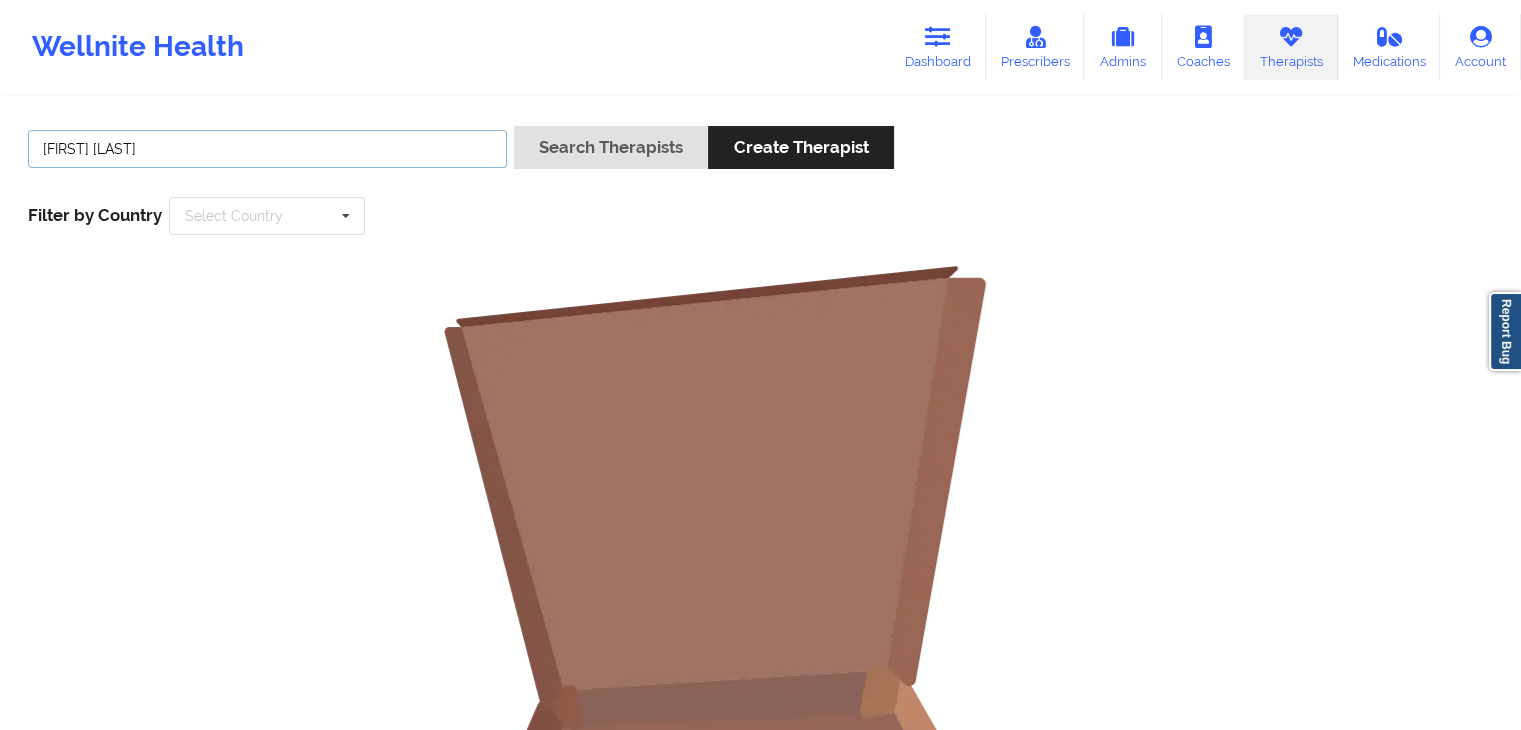 type on "[FIRST] [LAST]" 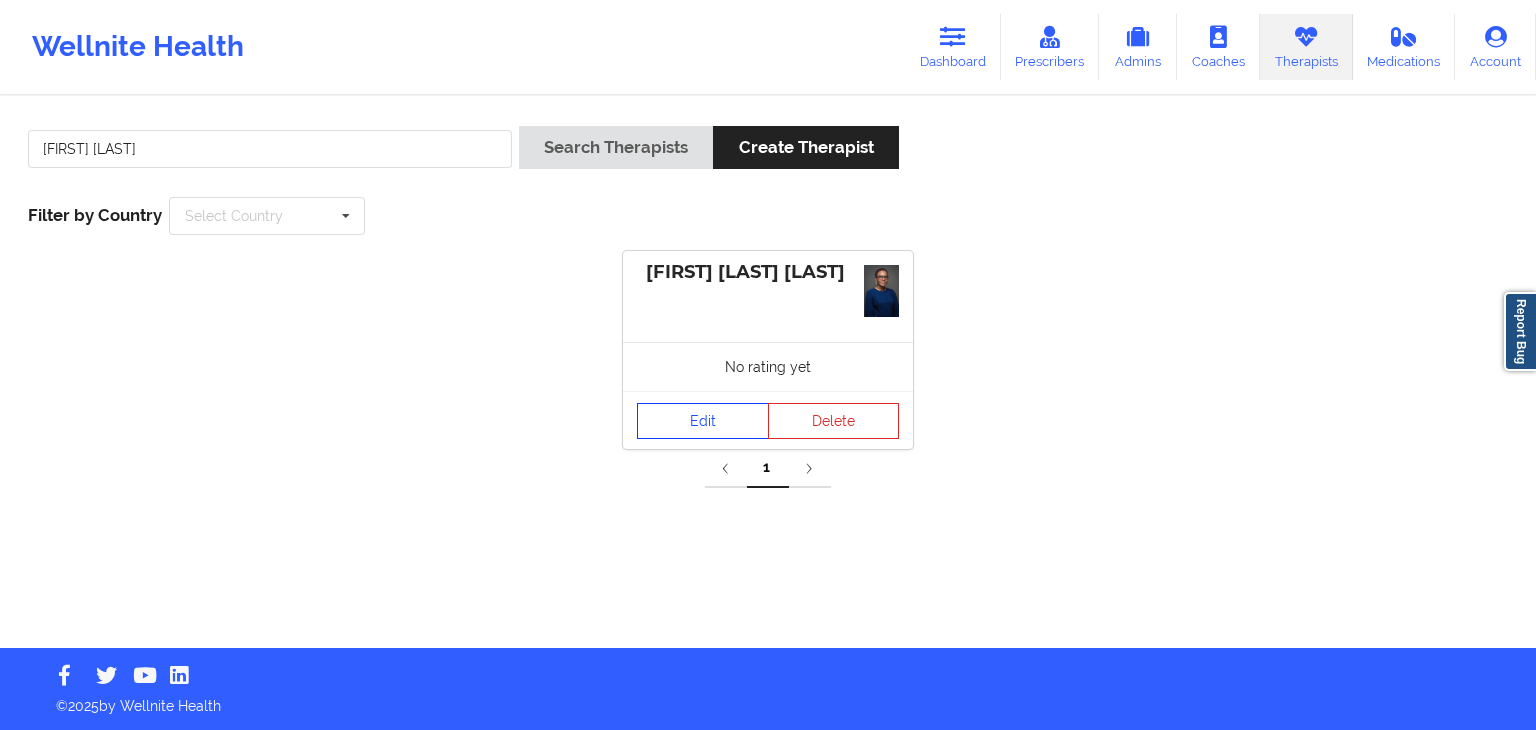 click on "Edit" at bounding box center [703, 421] 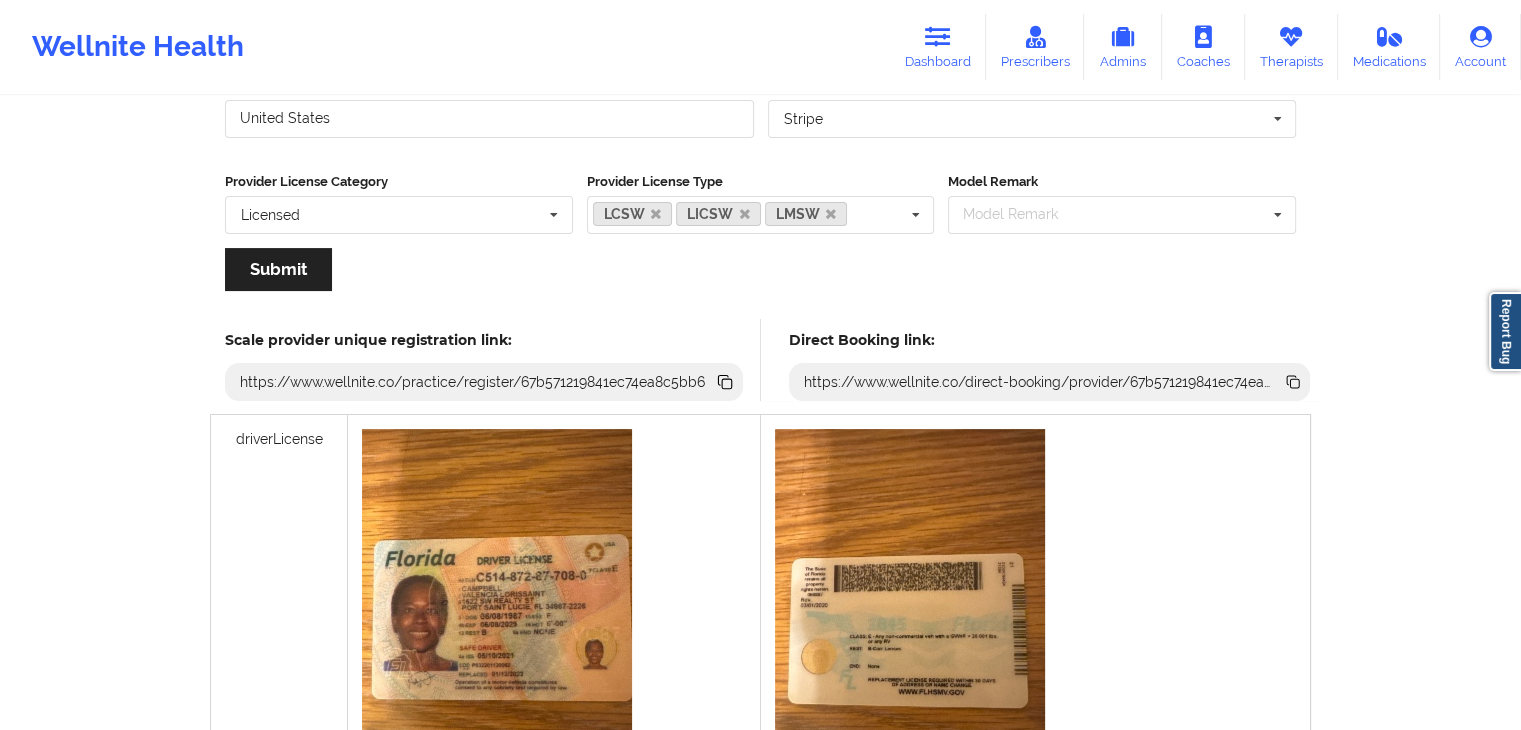 scroll, scrollTop: 227, scrollLeft: 0, axis: vertical 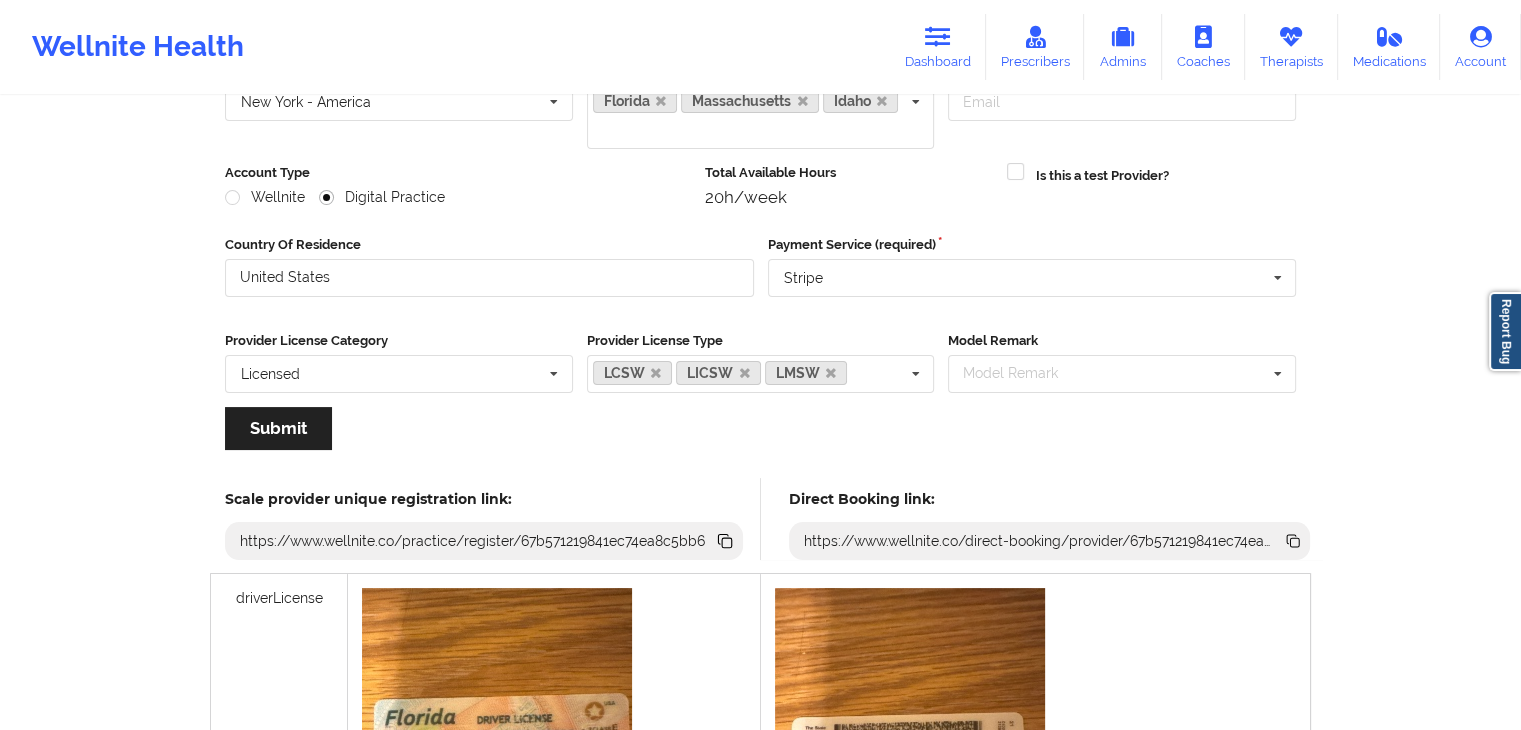 click 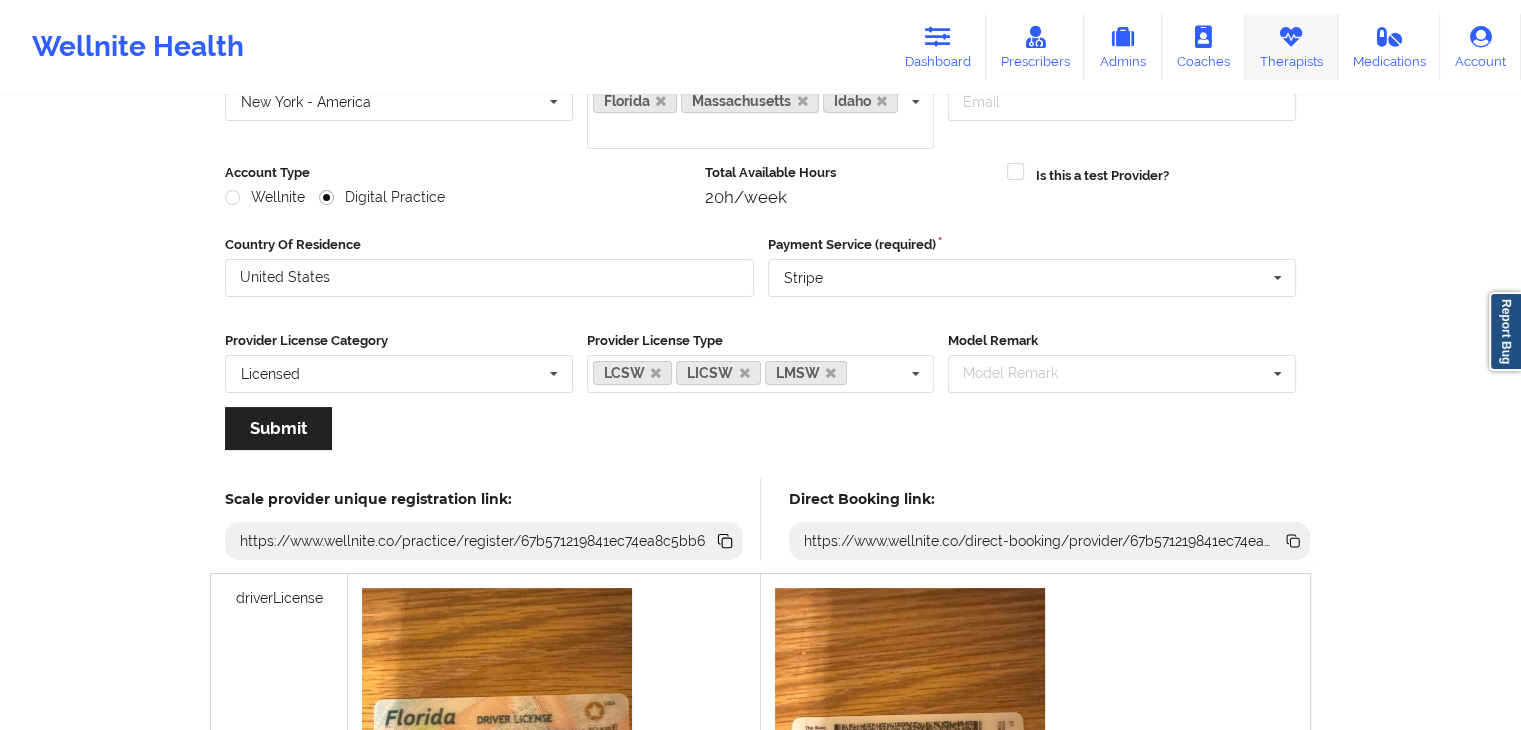 click on "Therapists" at bounding box center (1291, 47) 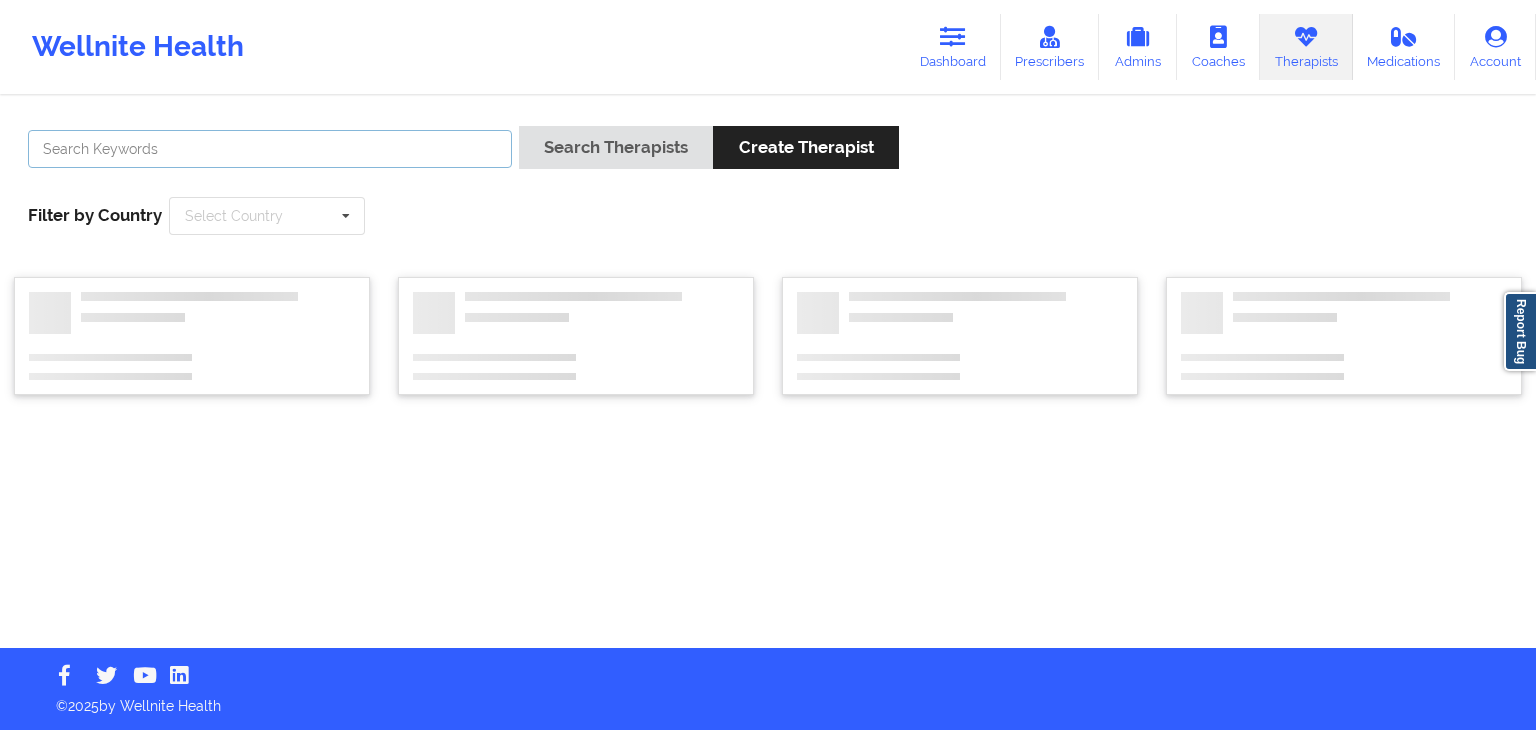 click at bounding box center (270, 149) 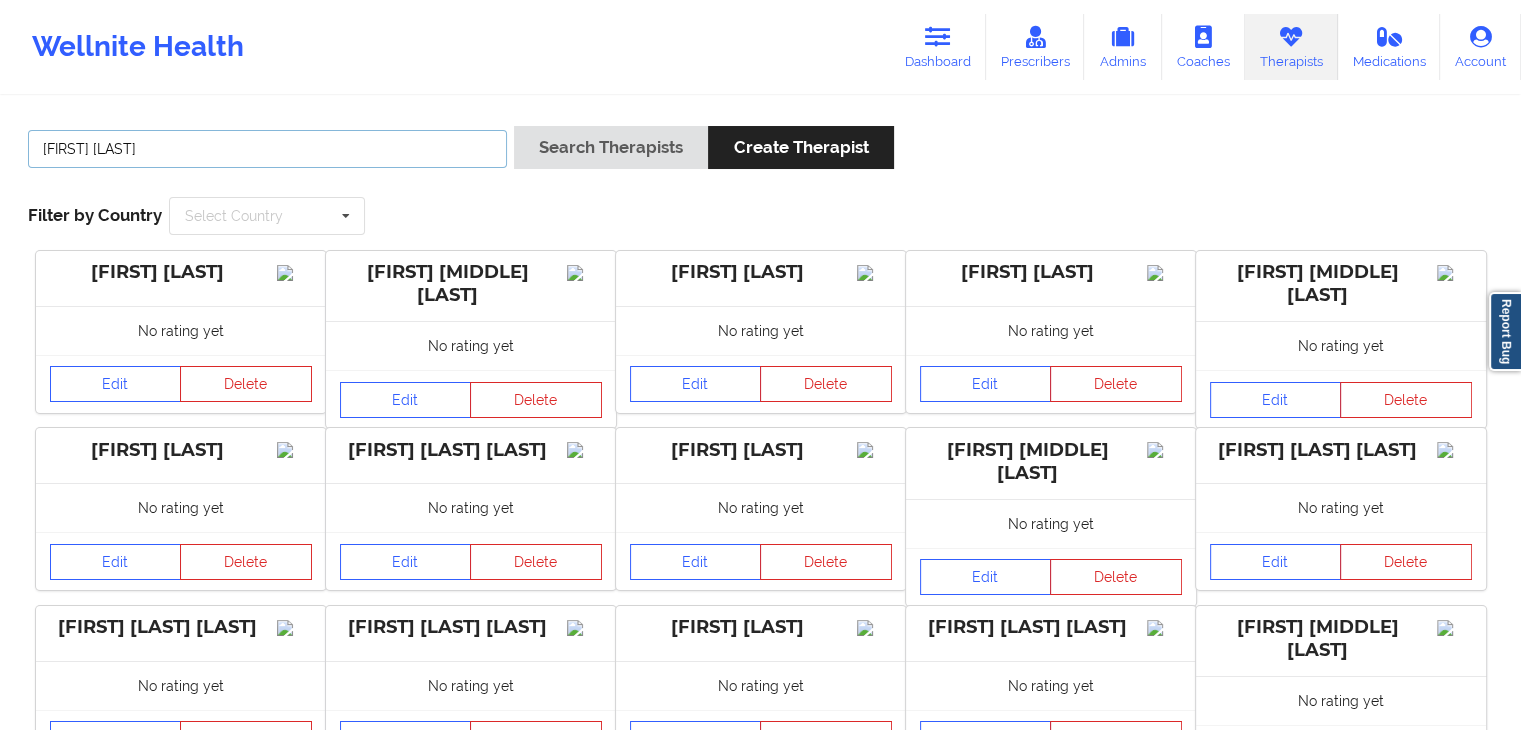 type on "[FIRST] [LAST]" 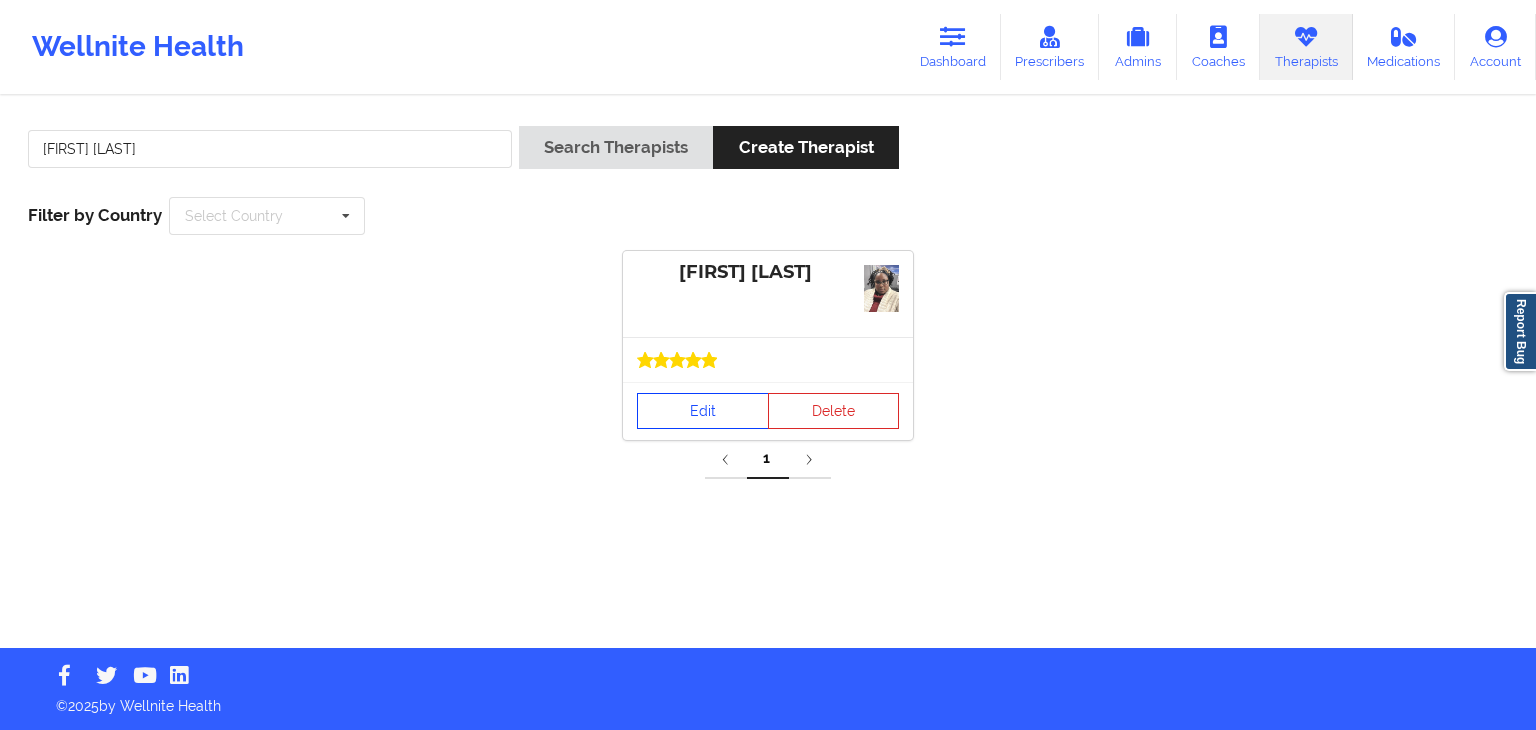click on "Edit" at bounding box center [703, 411] 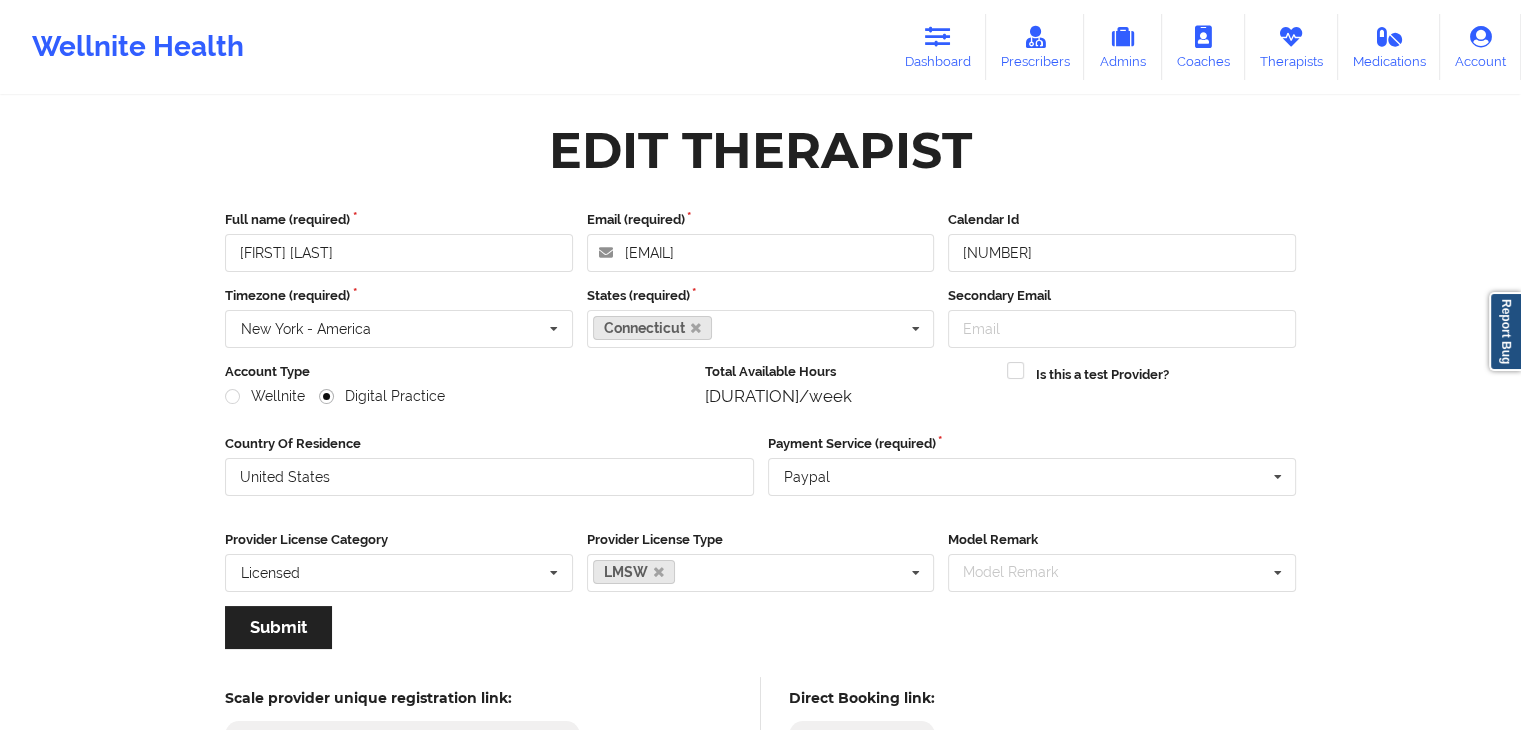 scroll, scrollTop: 166, scrollLeft: 0, axis: vertical 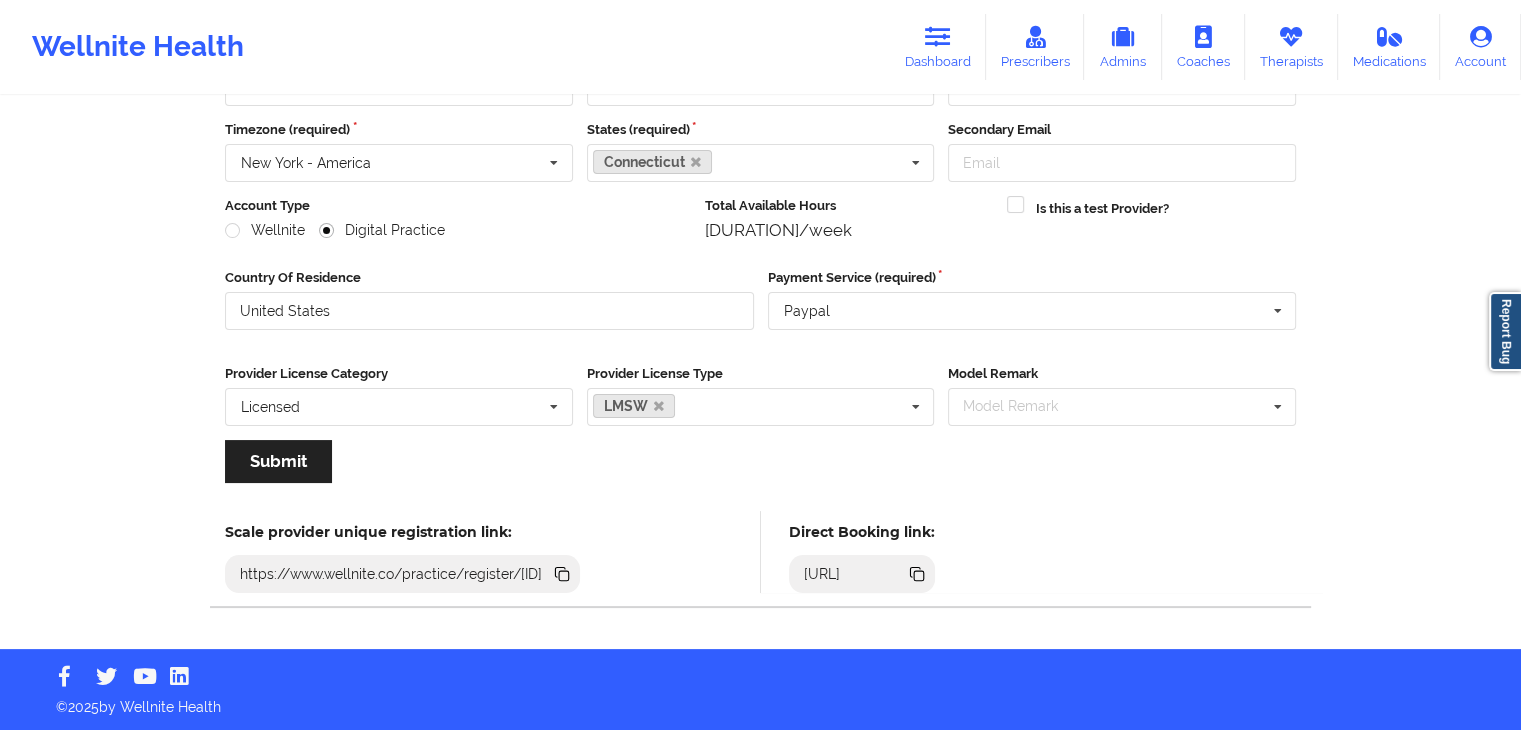click 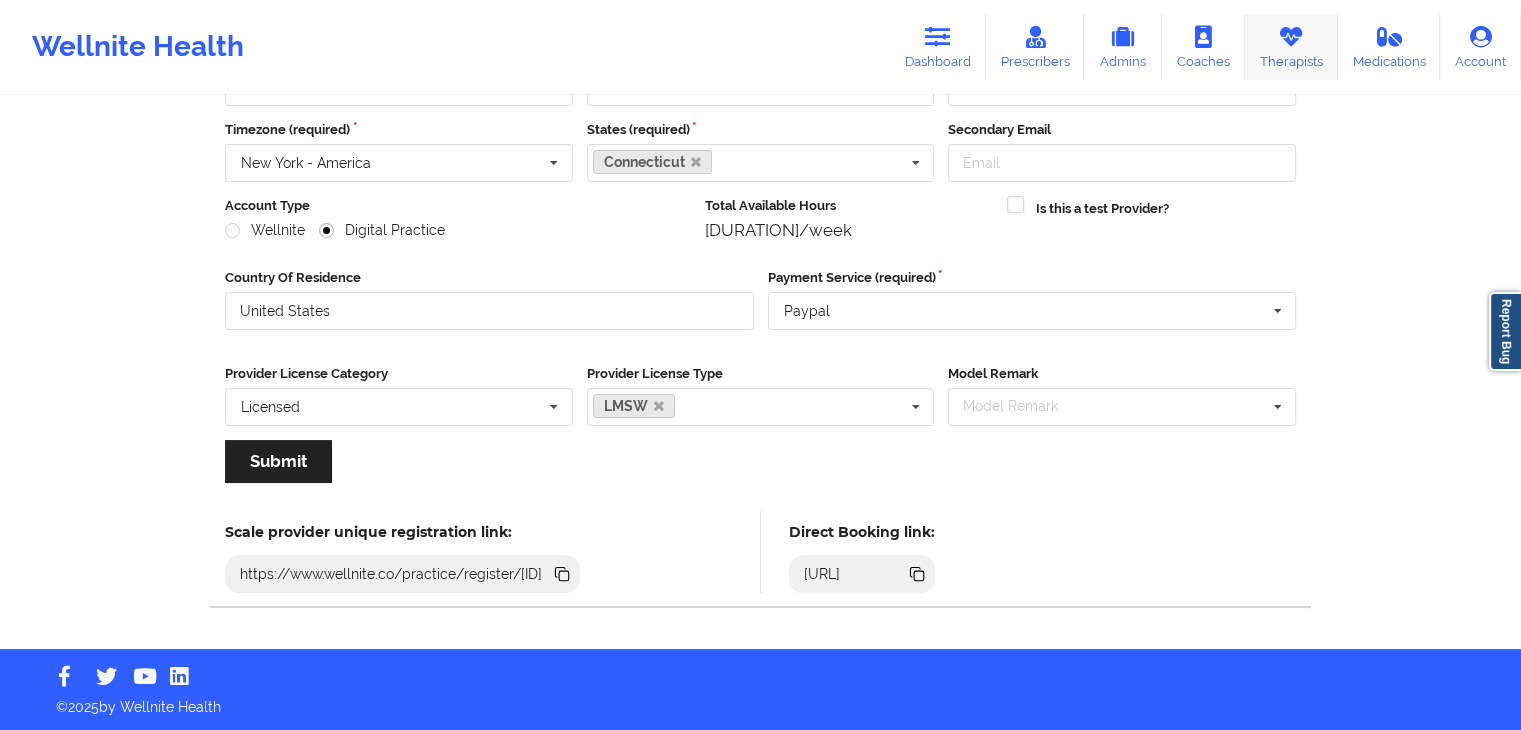 click on "Therapists" at bounding box center (1291, 47) 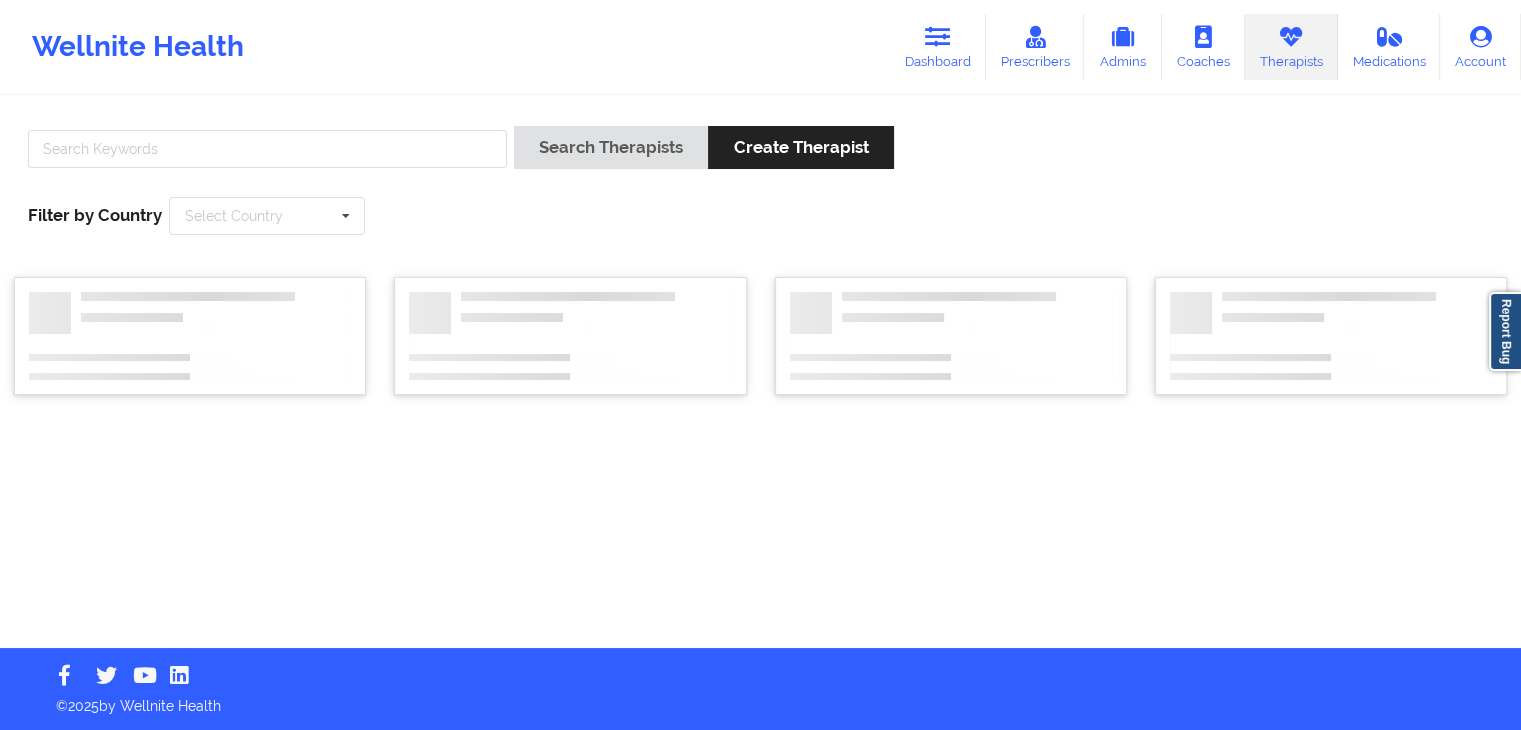scroll, scrollTop: 0, scrollLeft: 0, axis: both 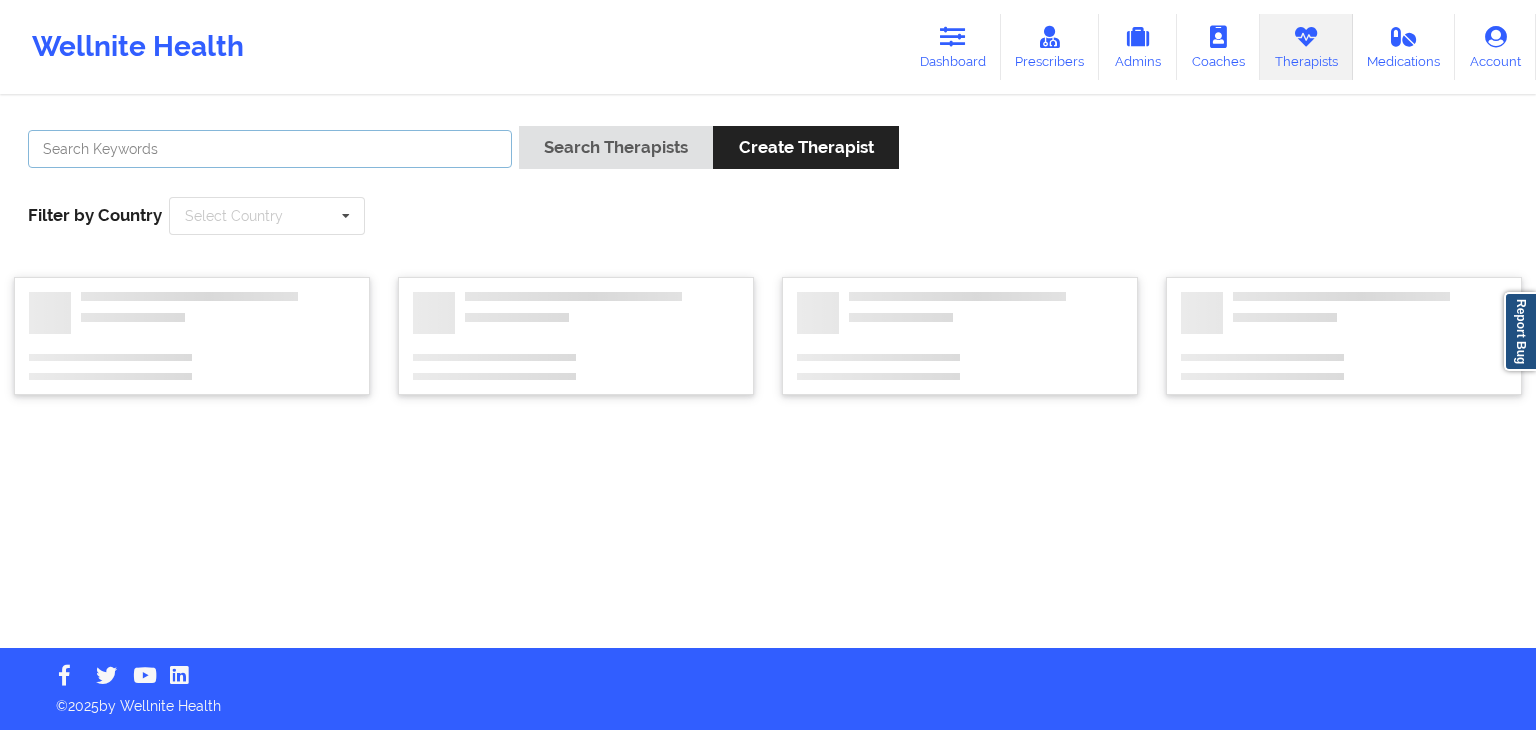 click at bounding box center (270, 149) 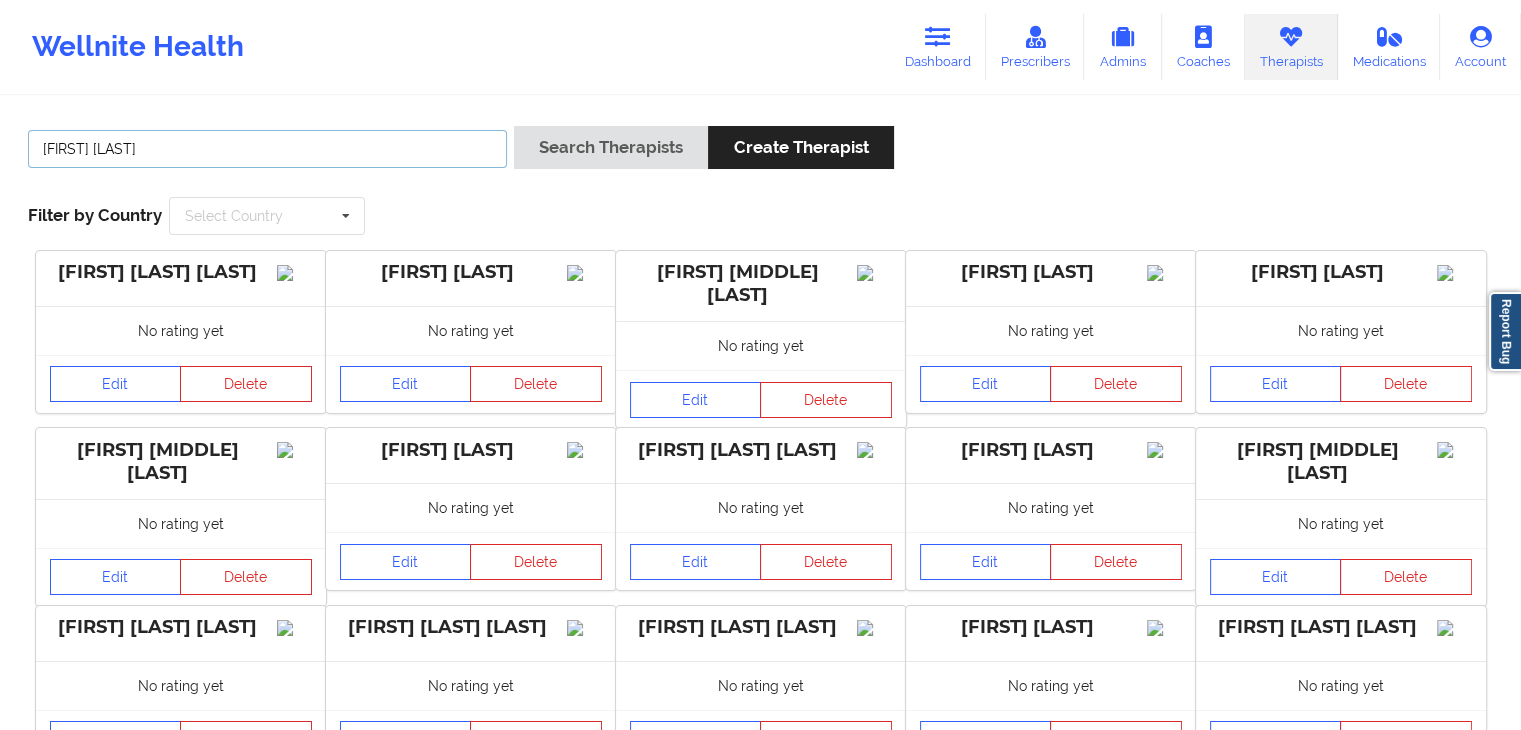 type on "[FIRST] [LAST]" 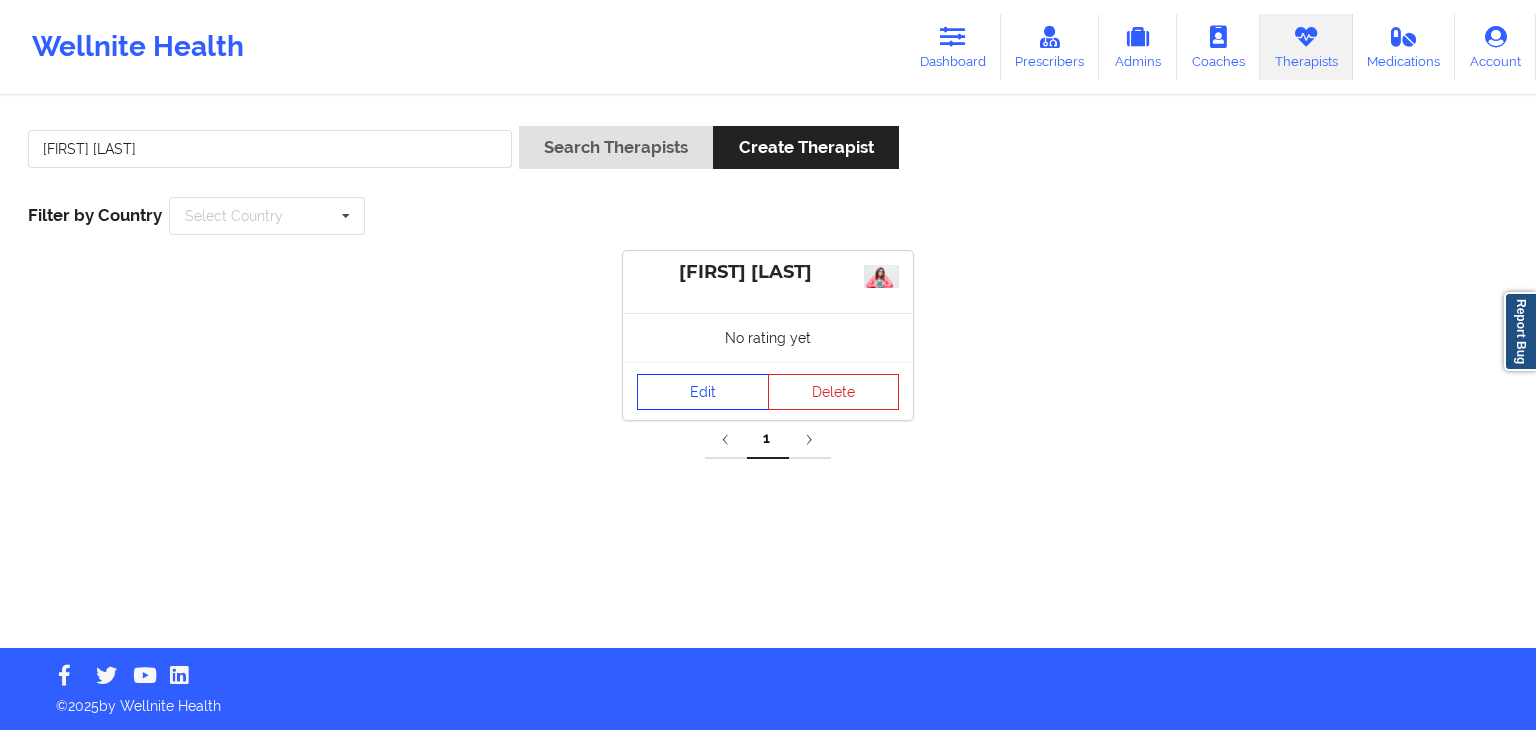 click on "Edit" at bounding box center [703, 392] 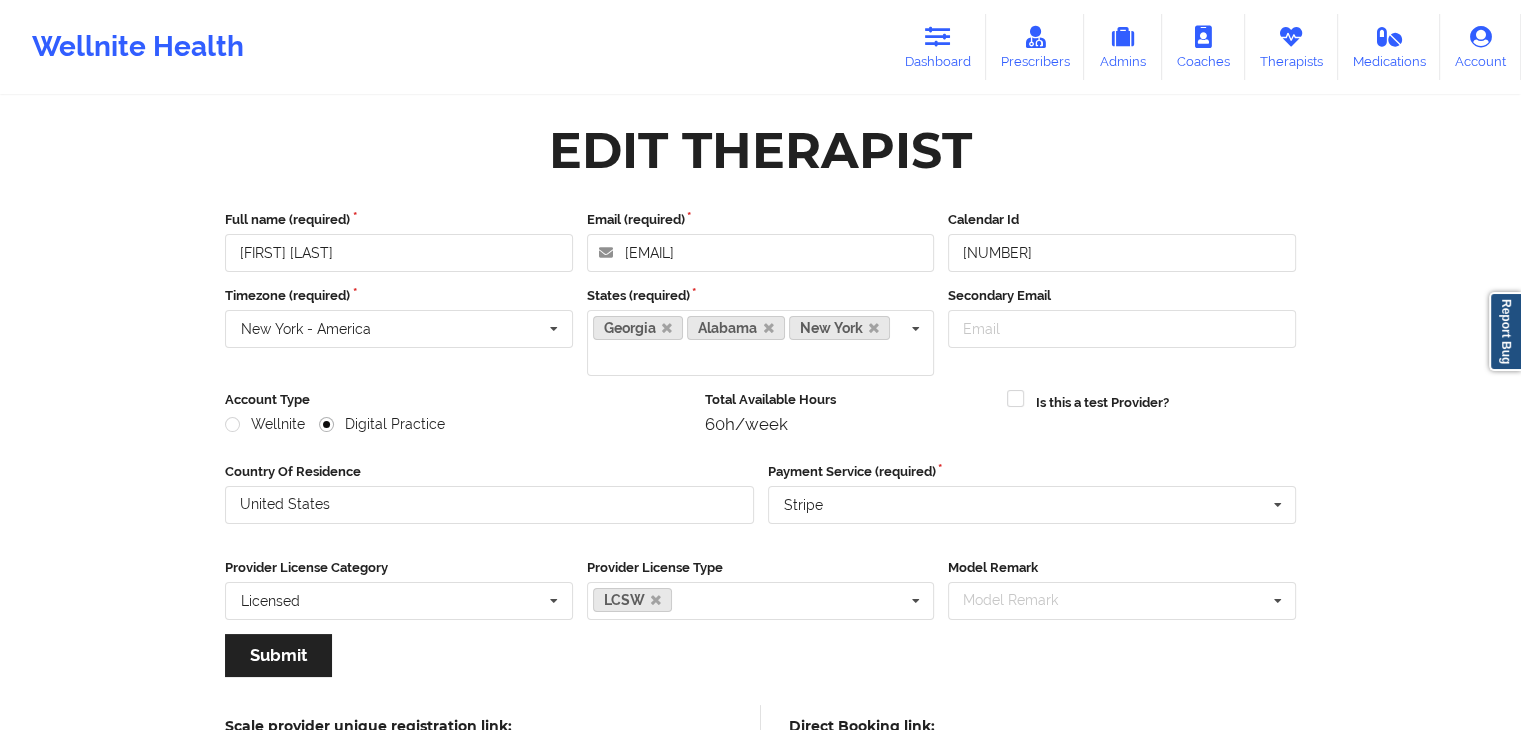 scroll, scrollTop: 193, scrollLeft: 0, axis: vertical 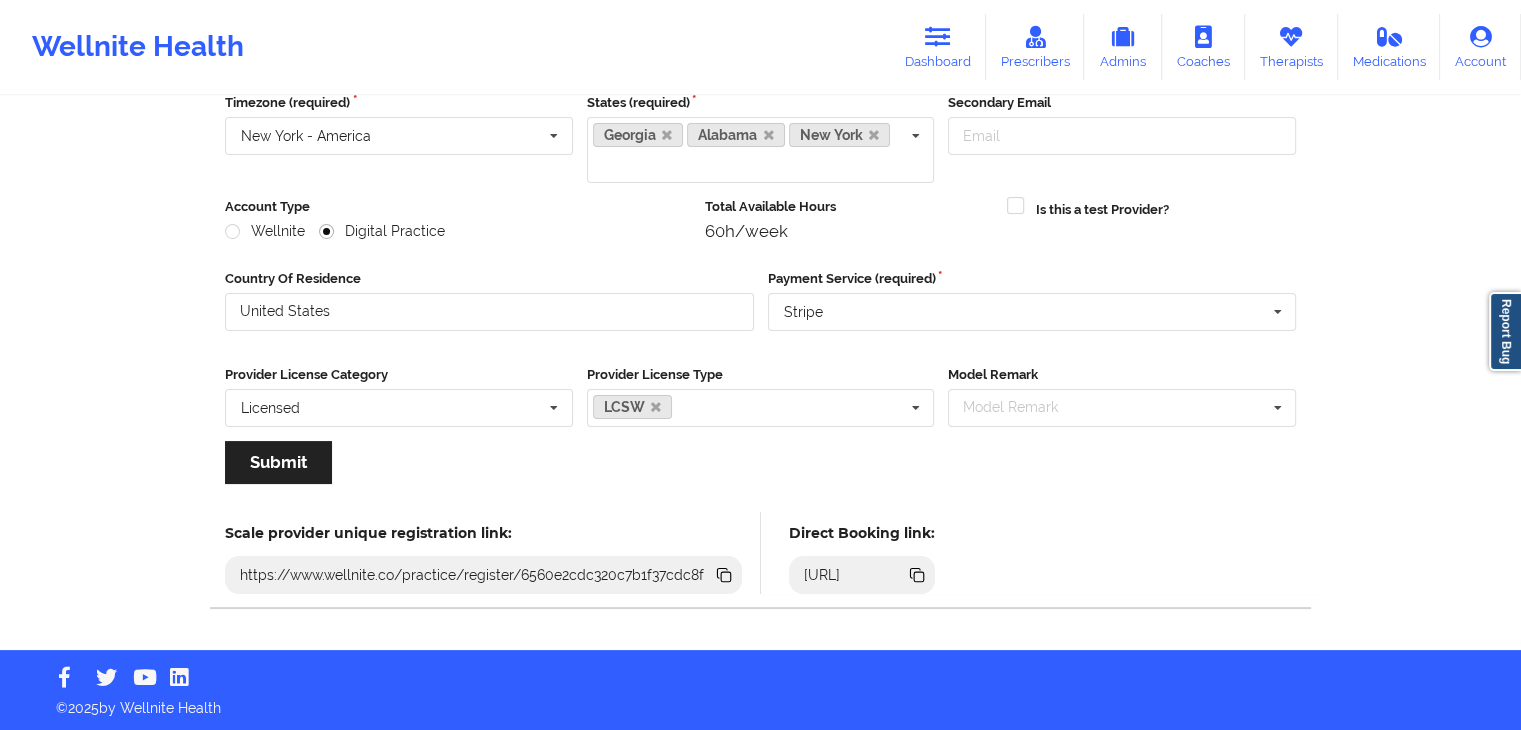 click 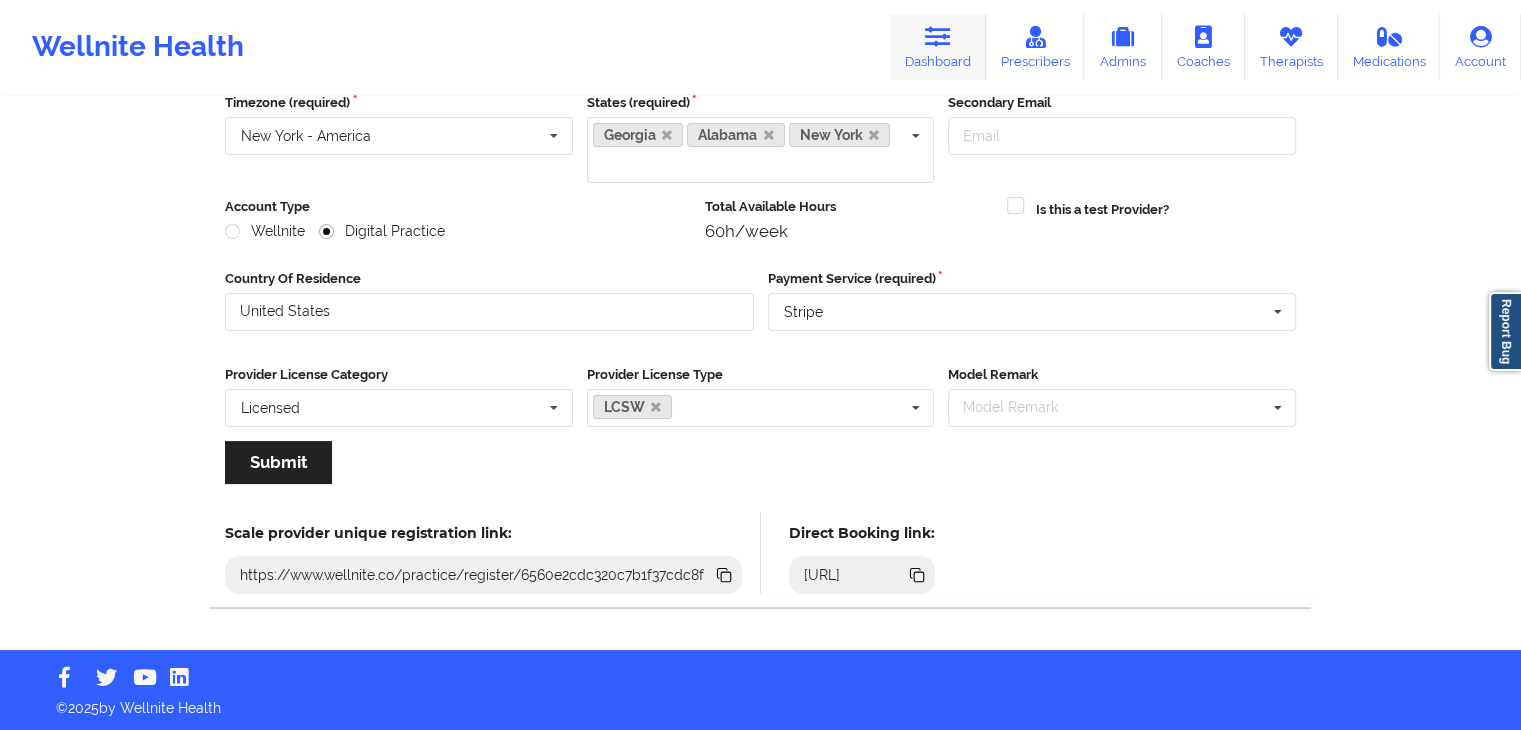 click on "Dashboard" at bounding box center (938, 47) 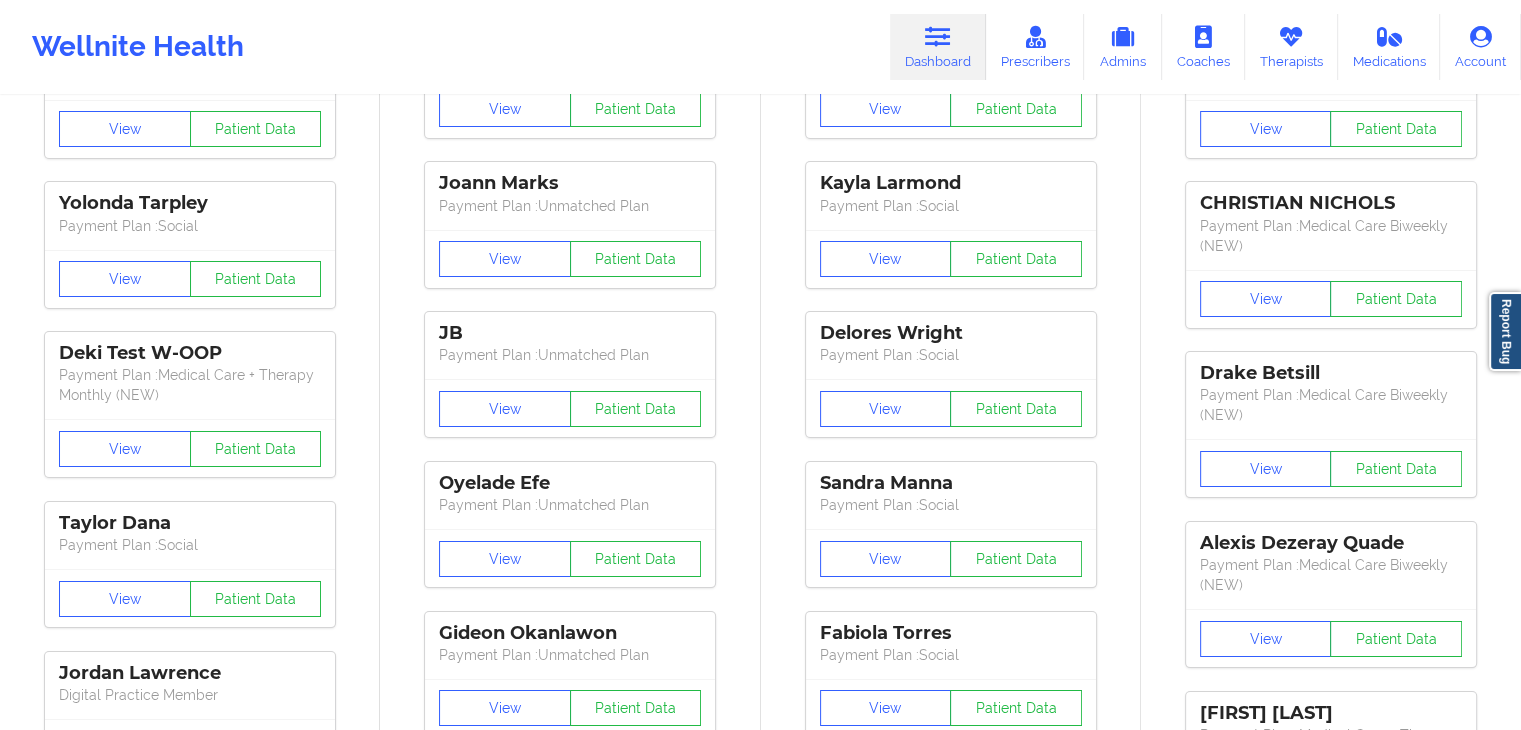 scroll, scrollTop: 0, scrollLeft: 0, axis: both 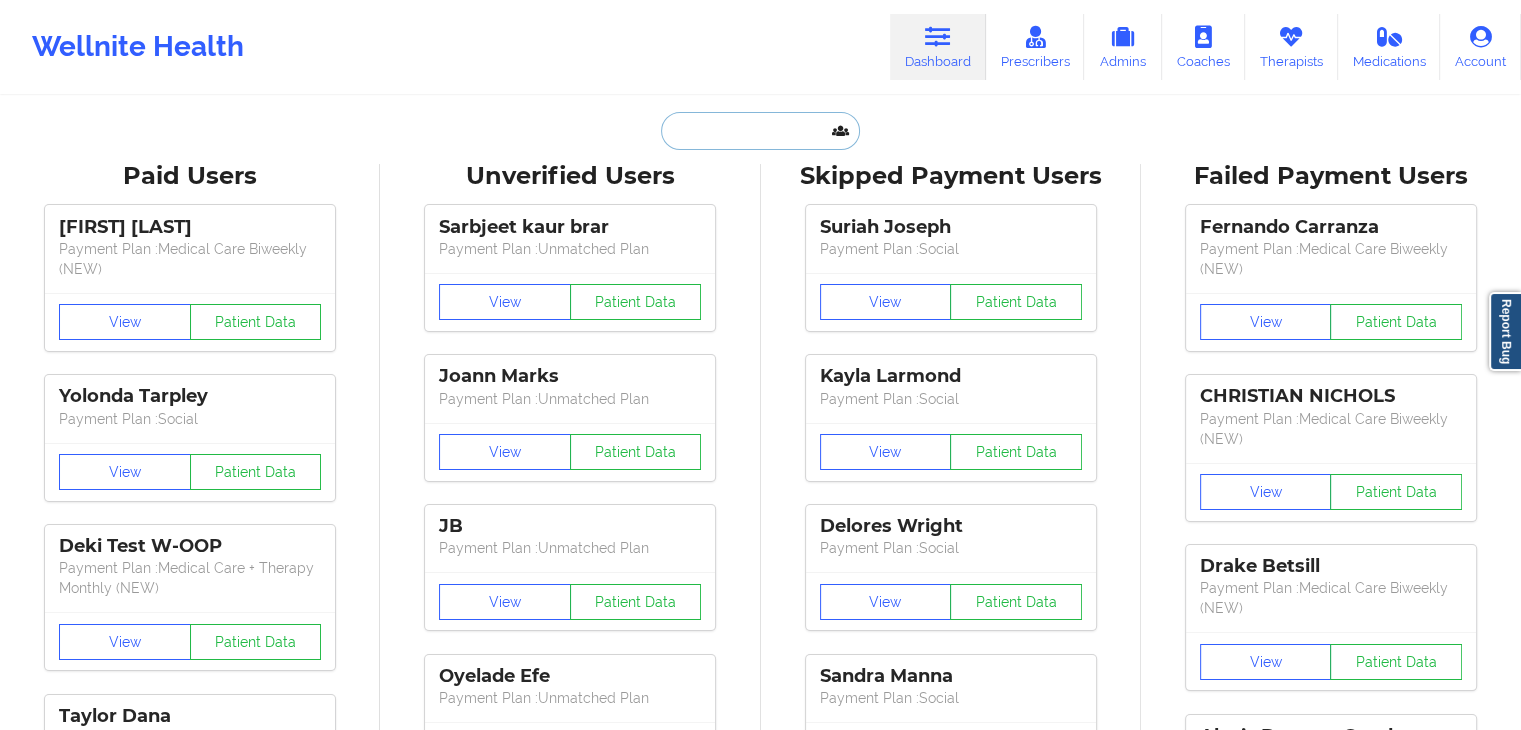 click at bounding box center [760, 131] 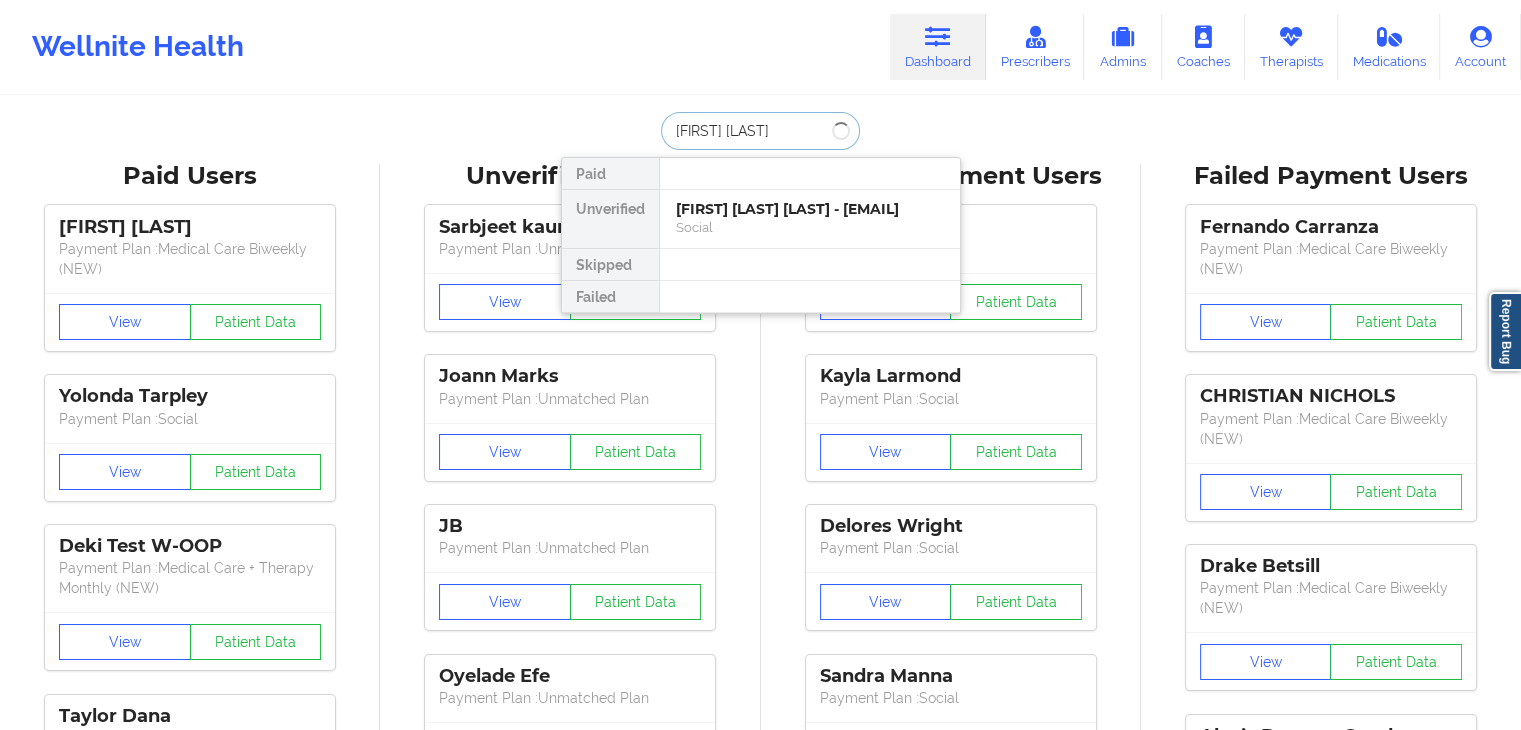 type on "[FIRST] [LAST]" 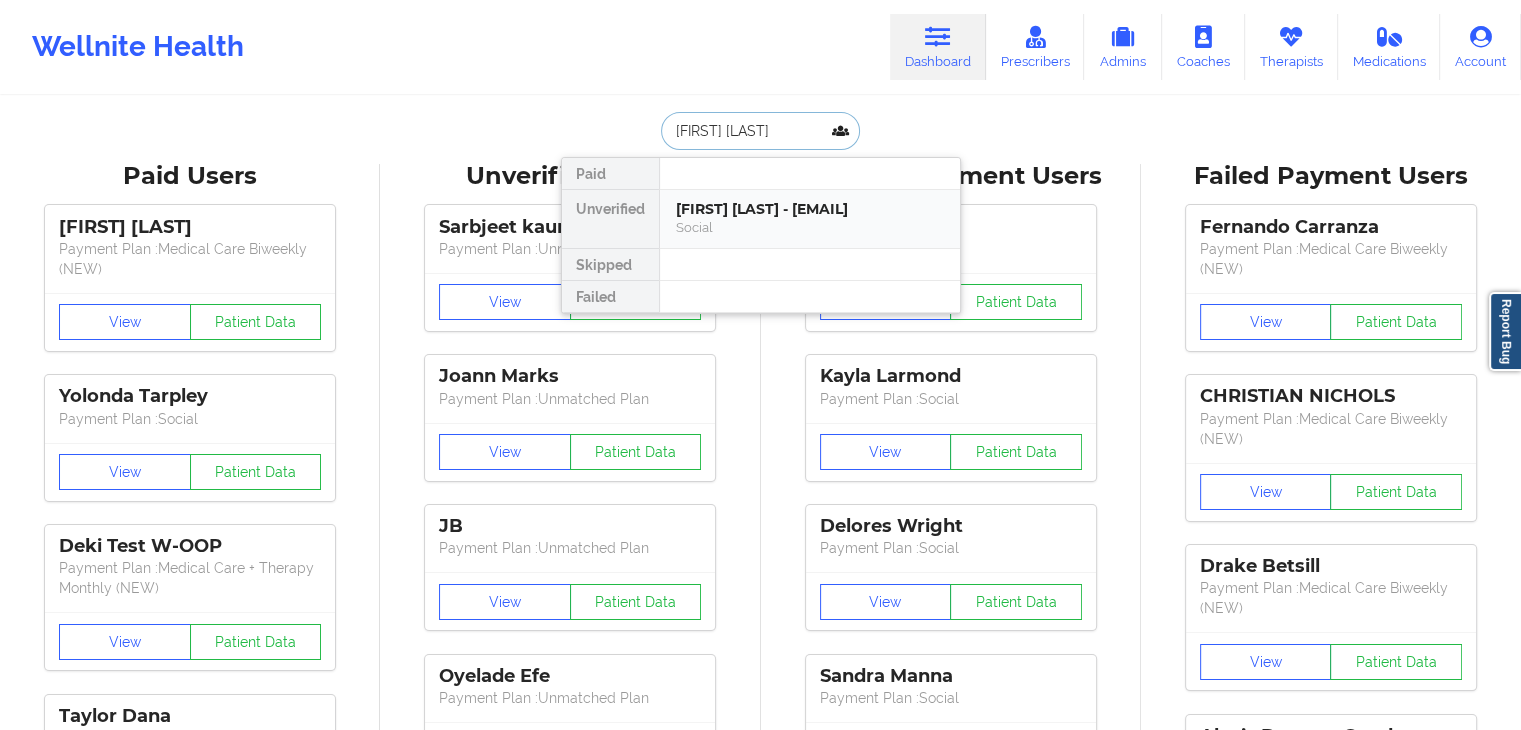 click on "Social" at bounding box center [810, 227] 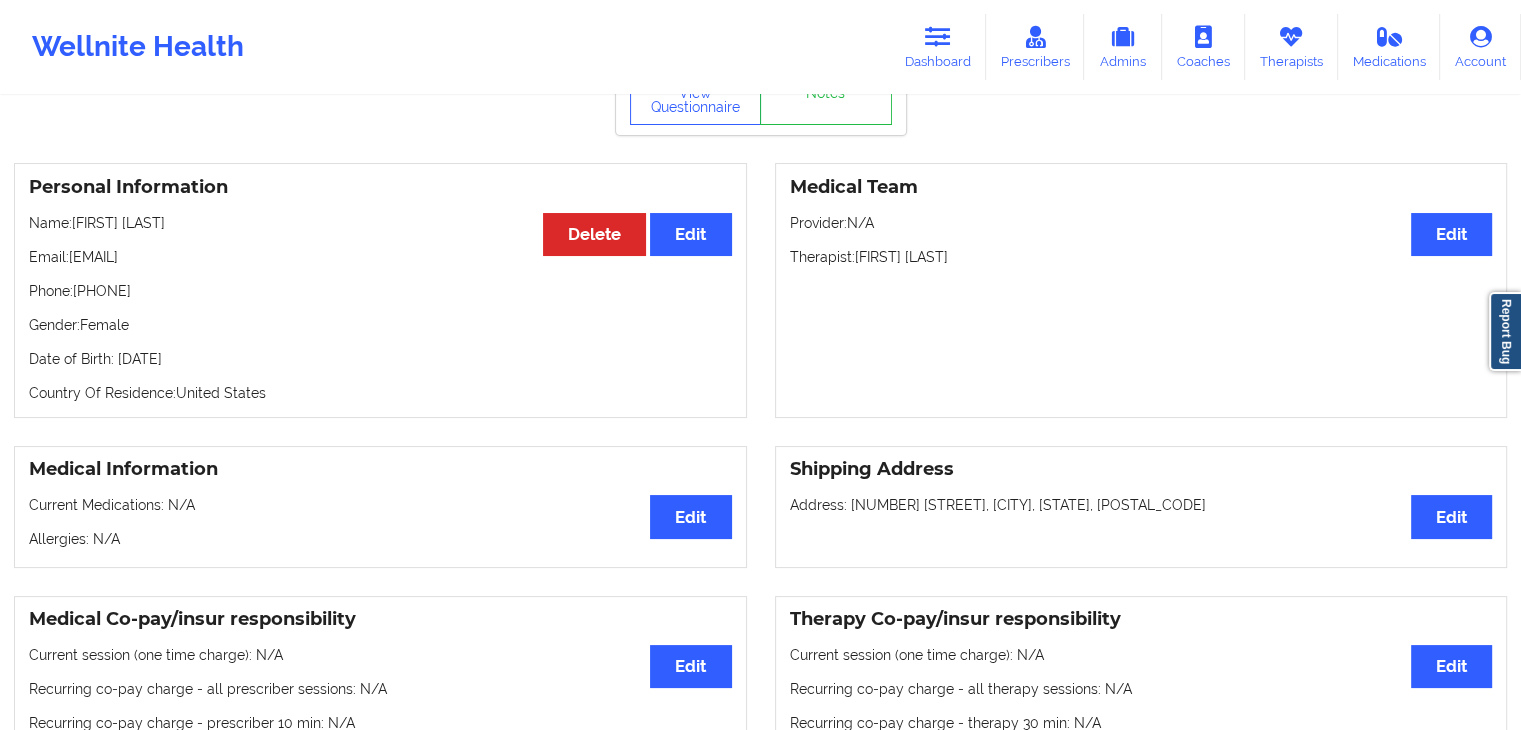 scroll, scrollTop: 57, scrollLeft: 0, axis: vertical 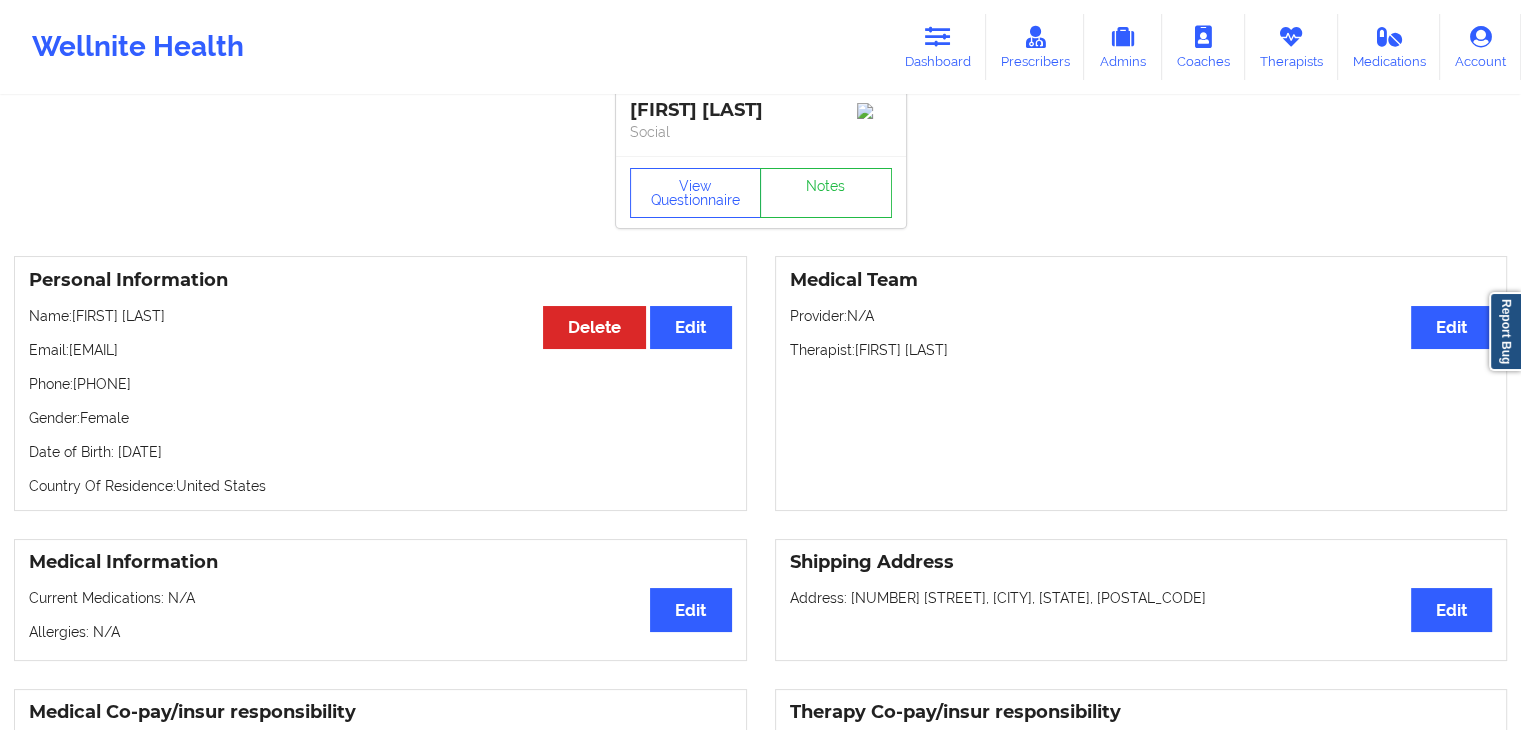 drag, startPoint x: 177, startPoint y: 388, endPoint x: 79, endPoint y: 389, distance: 98.005104 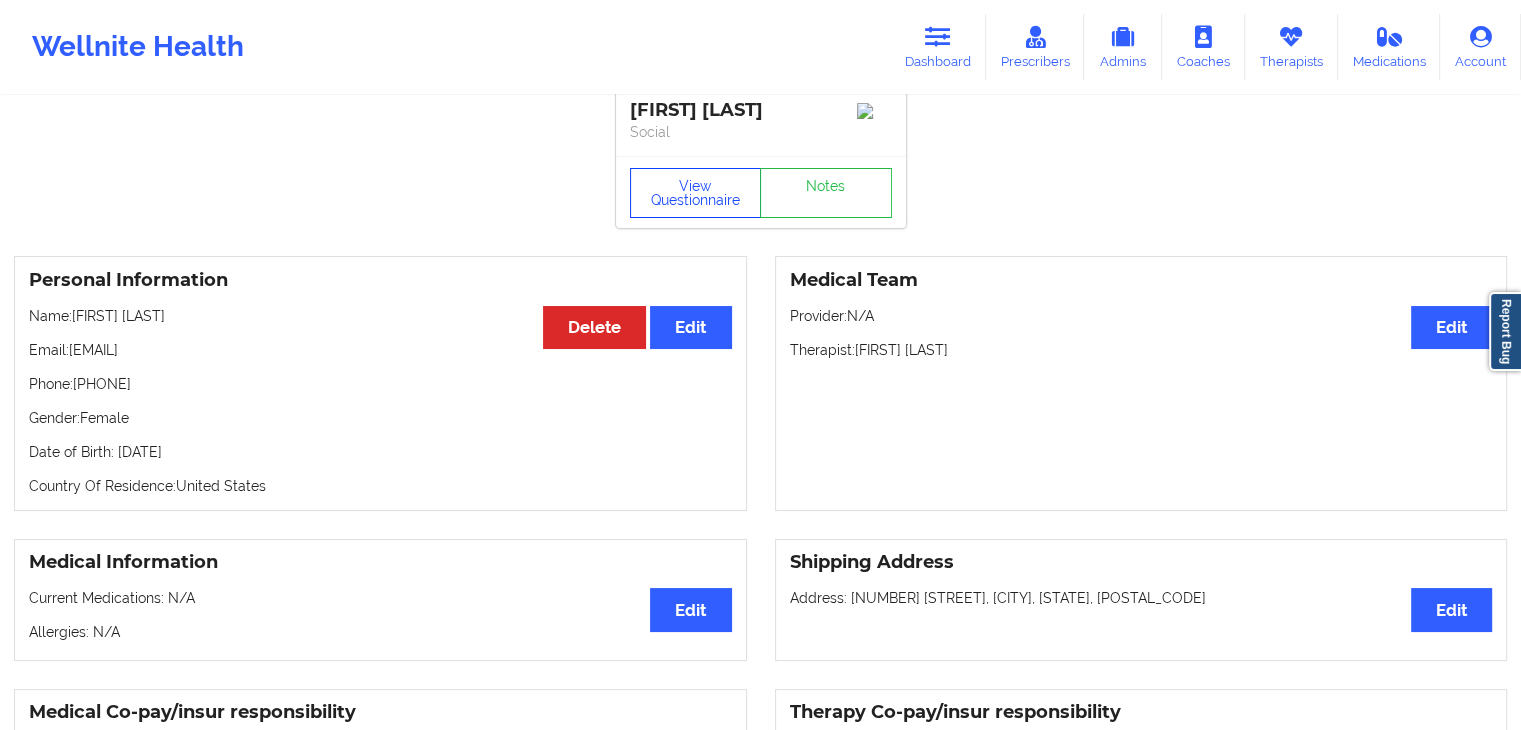 click on "View Questionnaire" at bounding box center [696, 193] 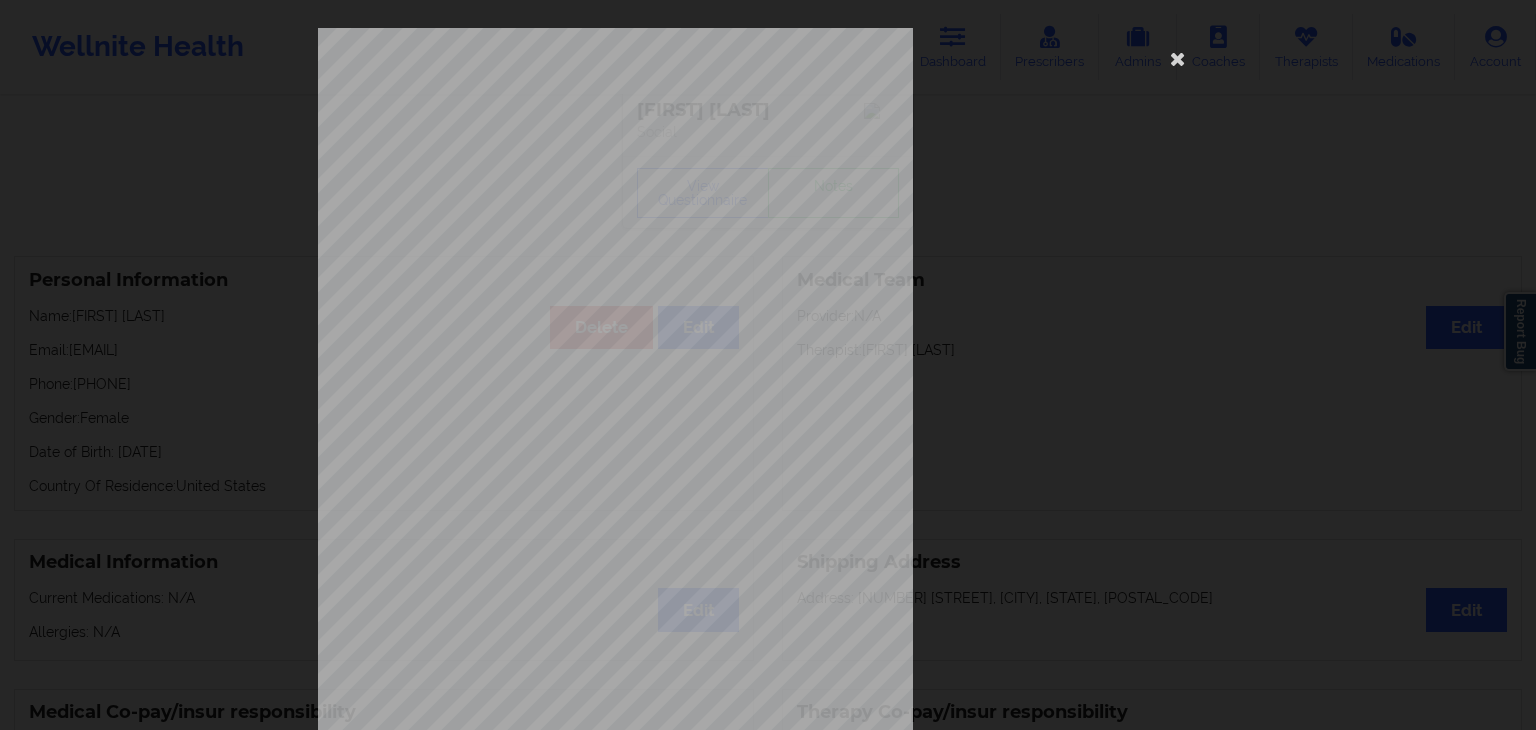 click on "[NUMBER] [STREET] [CITY], [STATE], [POSTAL_CODE] What state do you live in ? [CITY] Full Name [FIRST] [LAST] Date of Birth [DATE] Gender Female Are you pregnant, breastfeeding or postnatal ? (Check all that apply) None Do you have any drug allergies ? None Please list all of your drug allergies. None Please tell us your shipping address Street  Address City State Postal Code Country Have you seen a Psychiatrist or Doctor for depression/anxiety ? Have you been diagnosed with any of the following conditions ? (Choose all that apply) Are you currently taking medication for depression and/or anxiety ? Please list all of your current medications, including prescriptions and over-the-counter supplements. Are you here for depression or anxiety ? How often have you been bothered by the following , over the past 2 weeks ?" at bounding box center [768, 449] 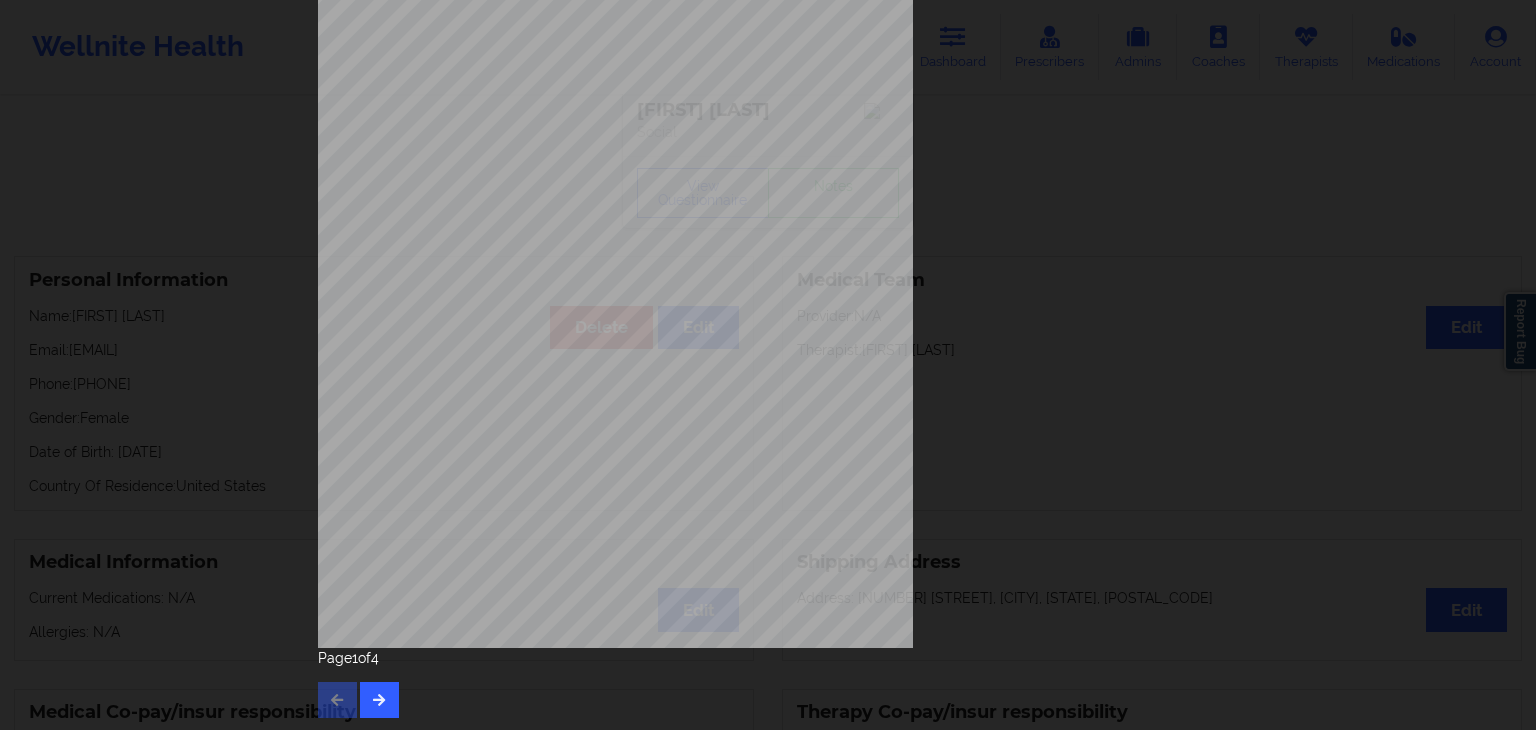 scroll, scrollTop: 224, scrollLeft: 0, axis: vertical 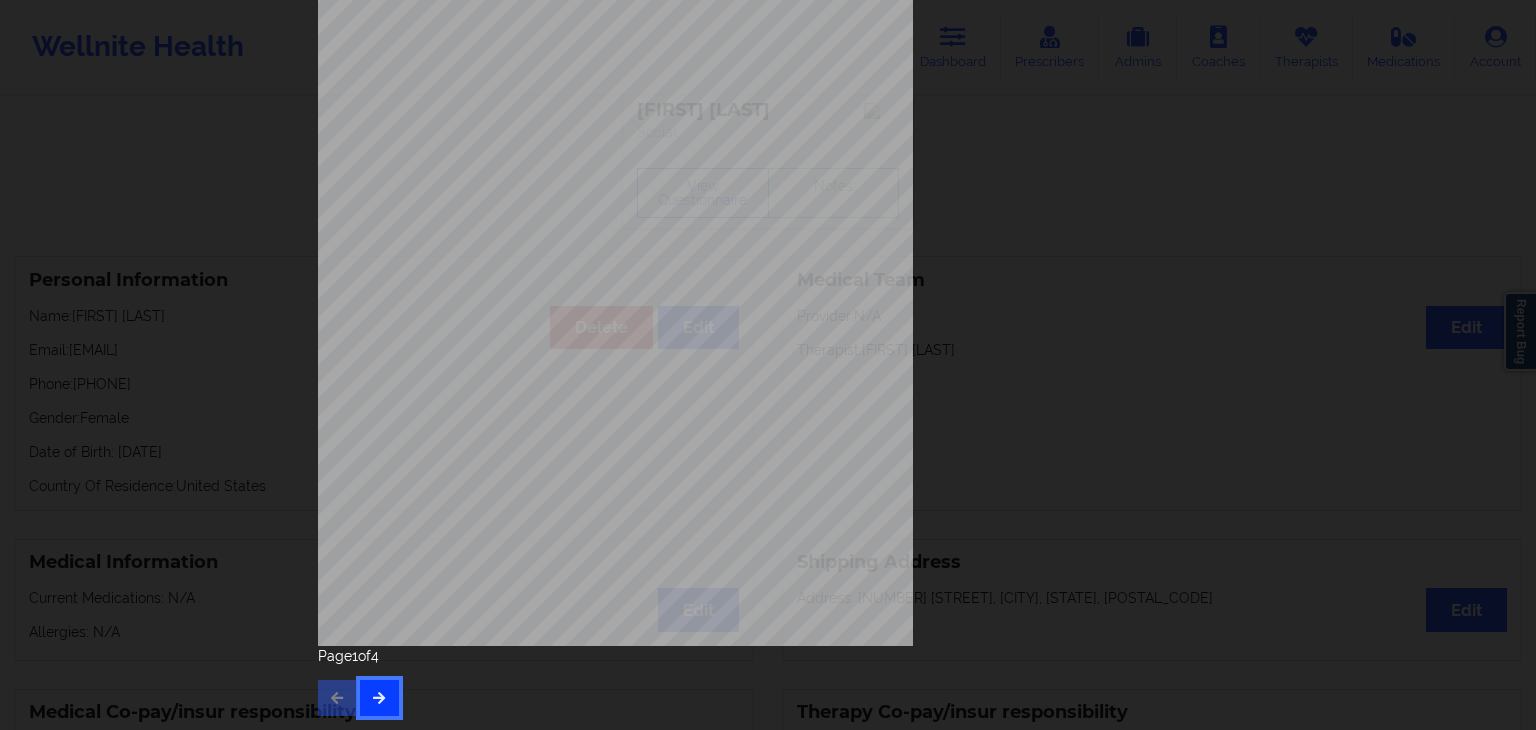 click at bounding box center (379, 698) 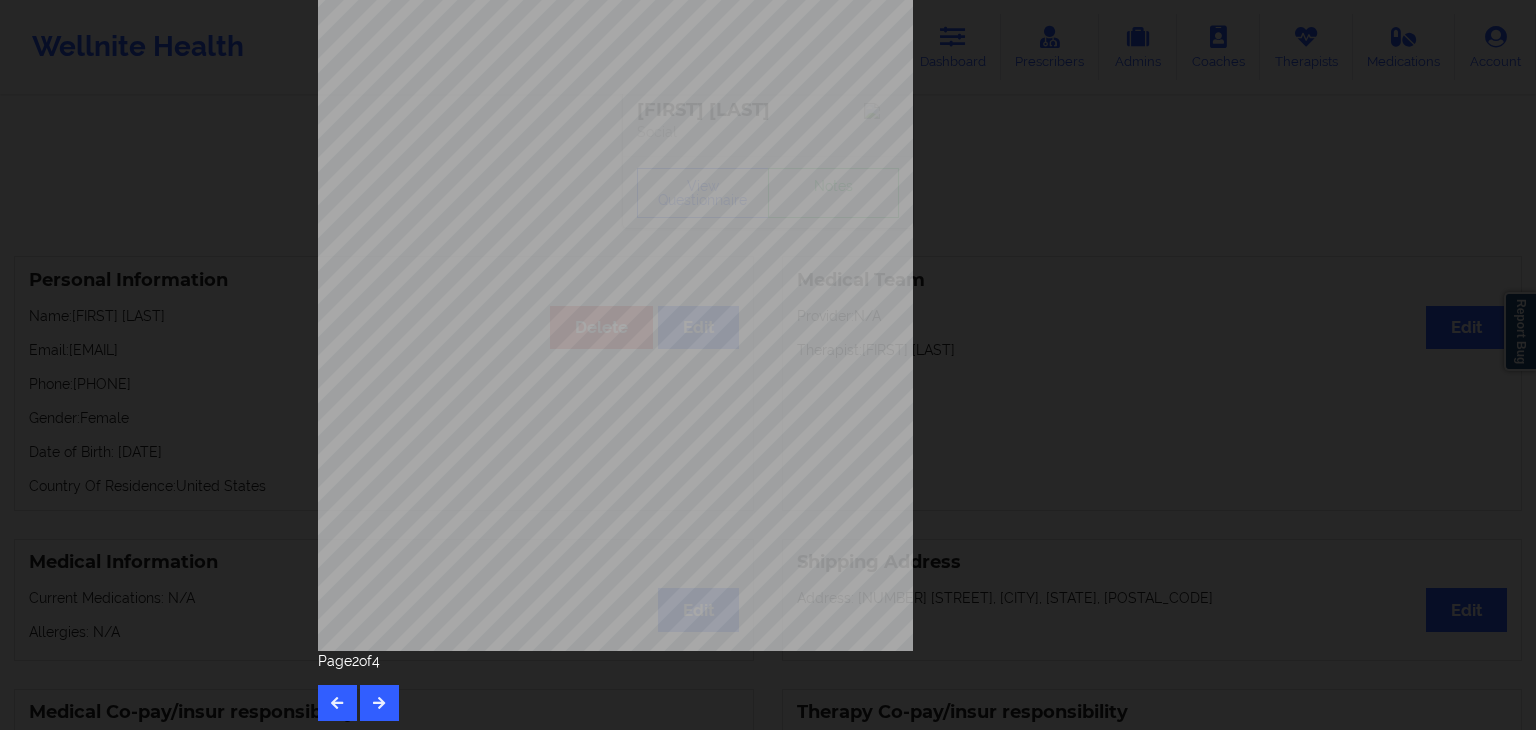 scroll, scrollTop: 224, scrollLeft: 0, axis: vertical 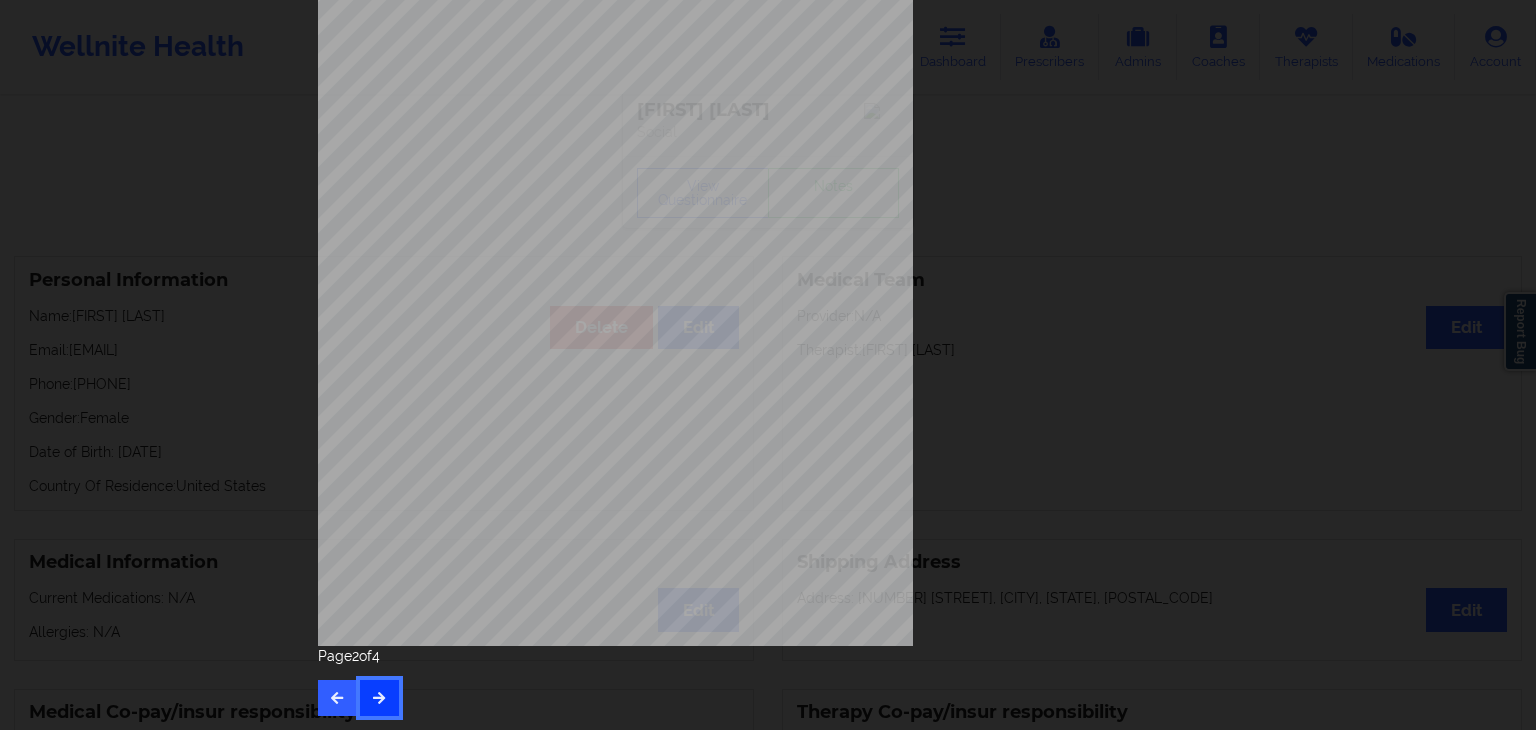 click at bounding box center (379, 698) 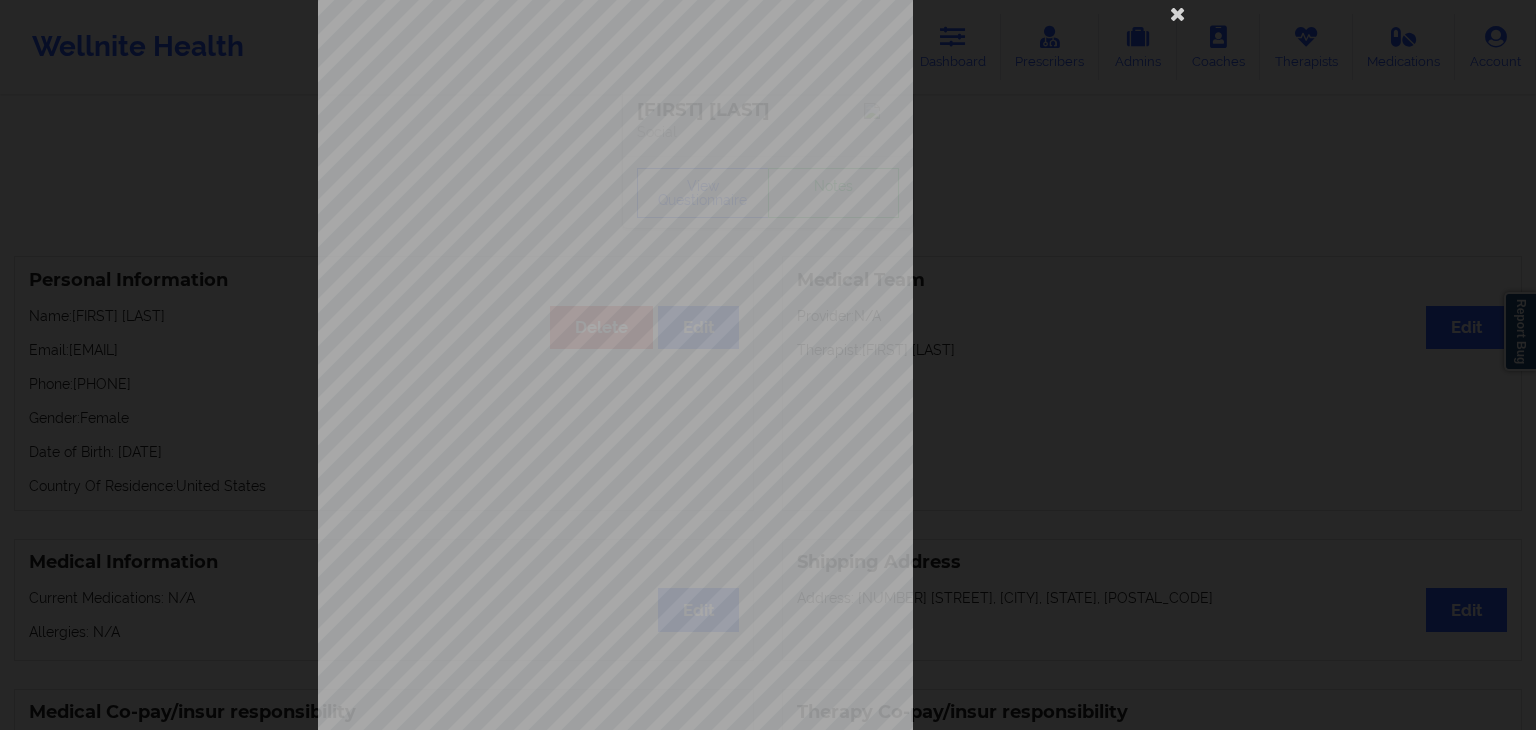 scroll, scrollTop: 80, scrollLeft: 0, axis: vertical 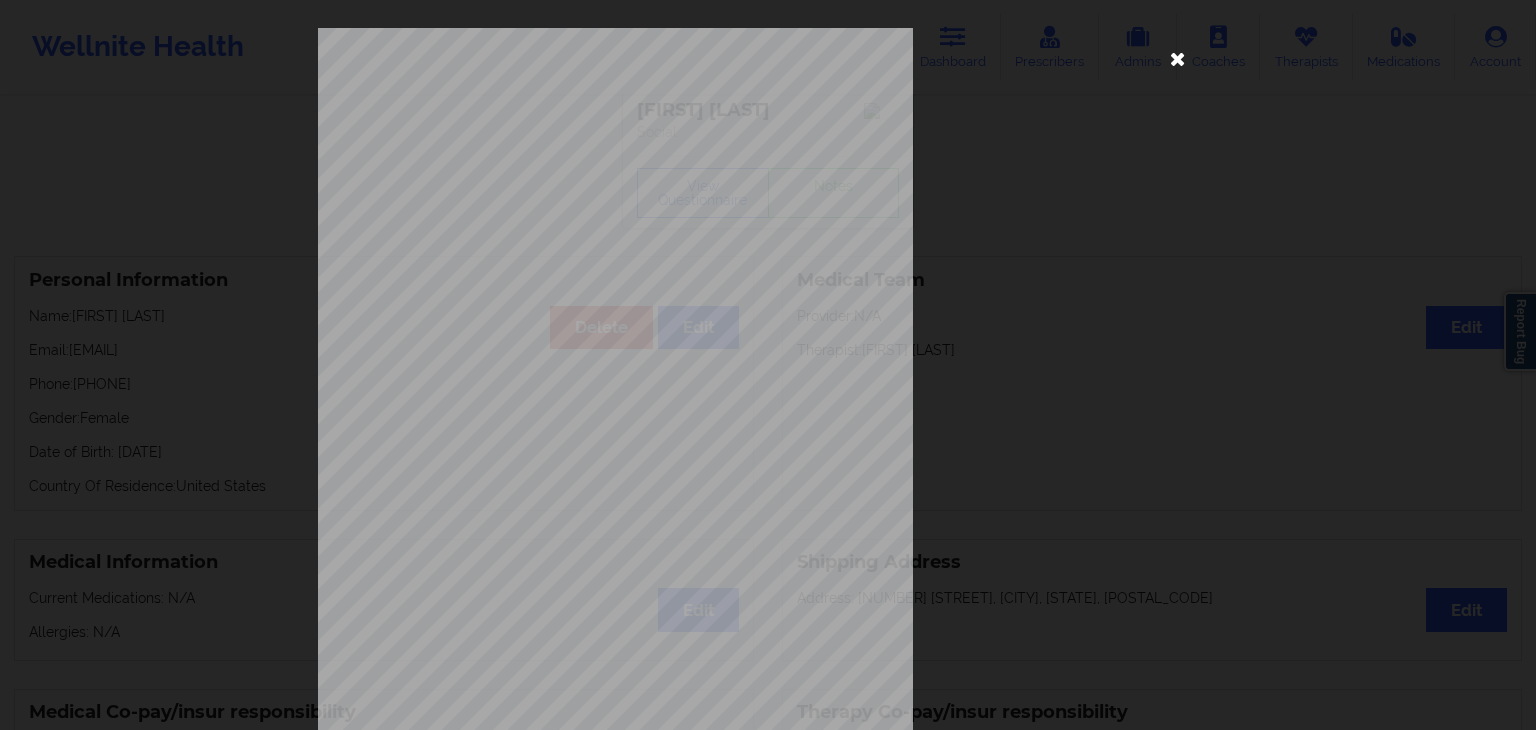 click at bounding box center (1178, 58) 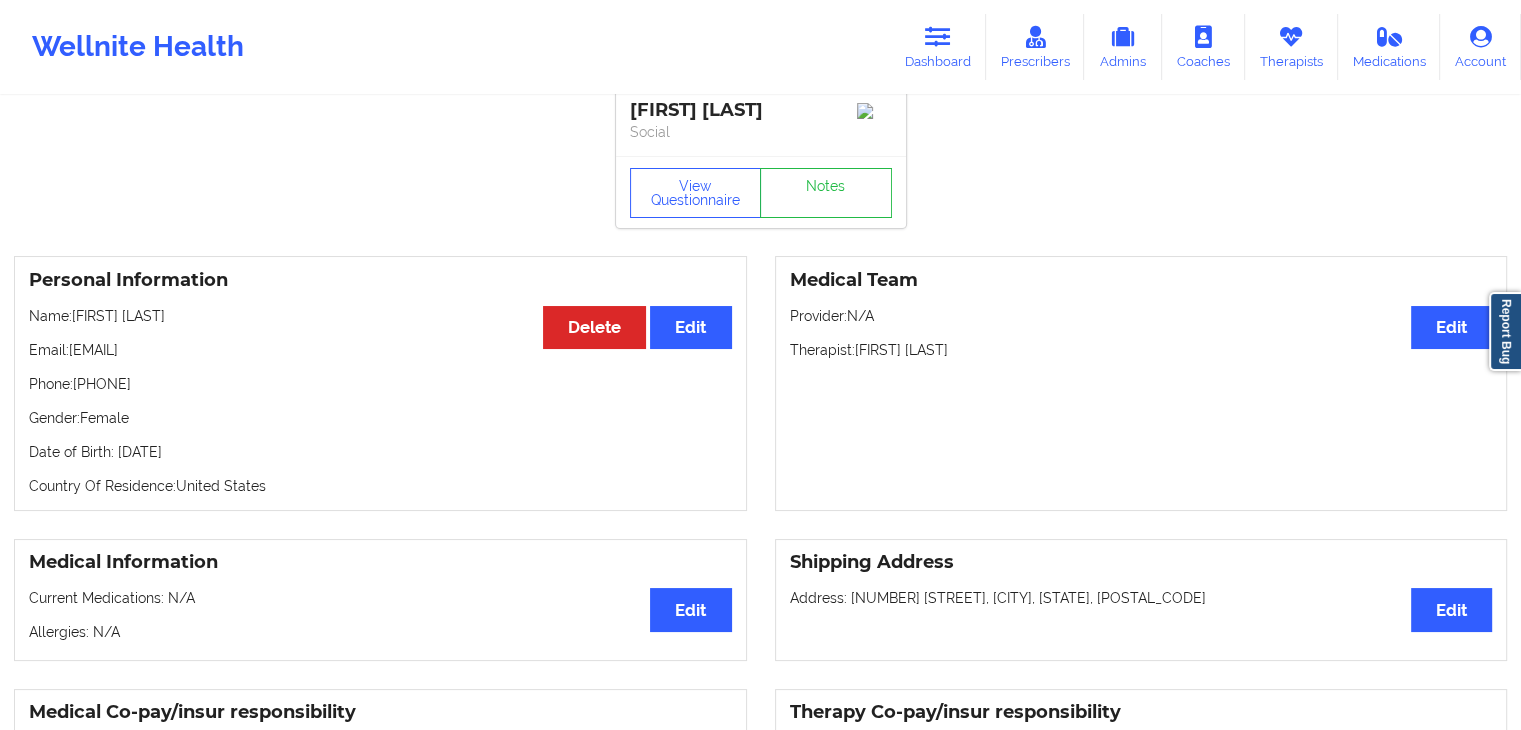 drag, startPoint x: 76, startPoint y: 389, endPoint x: 199, endPoint y: 389, distance: 123 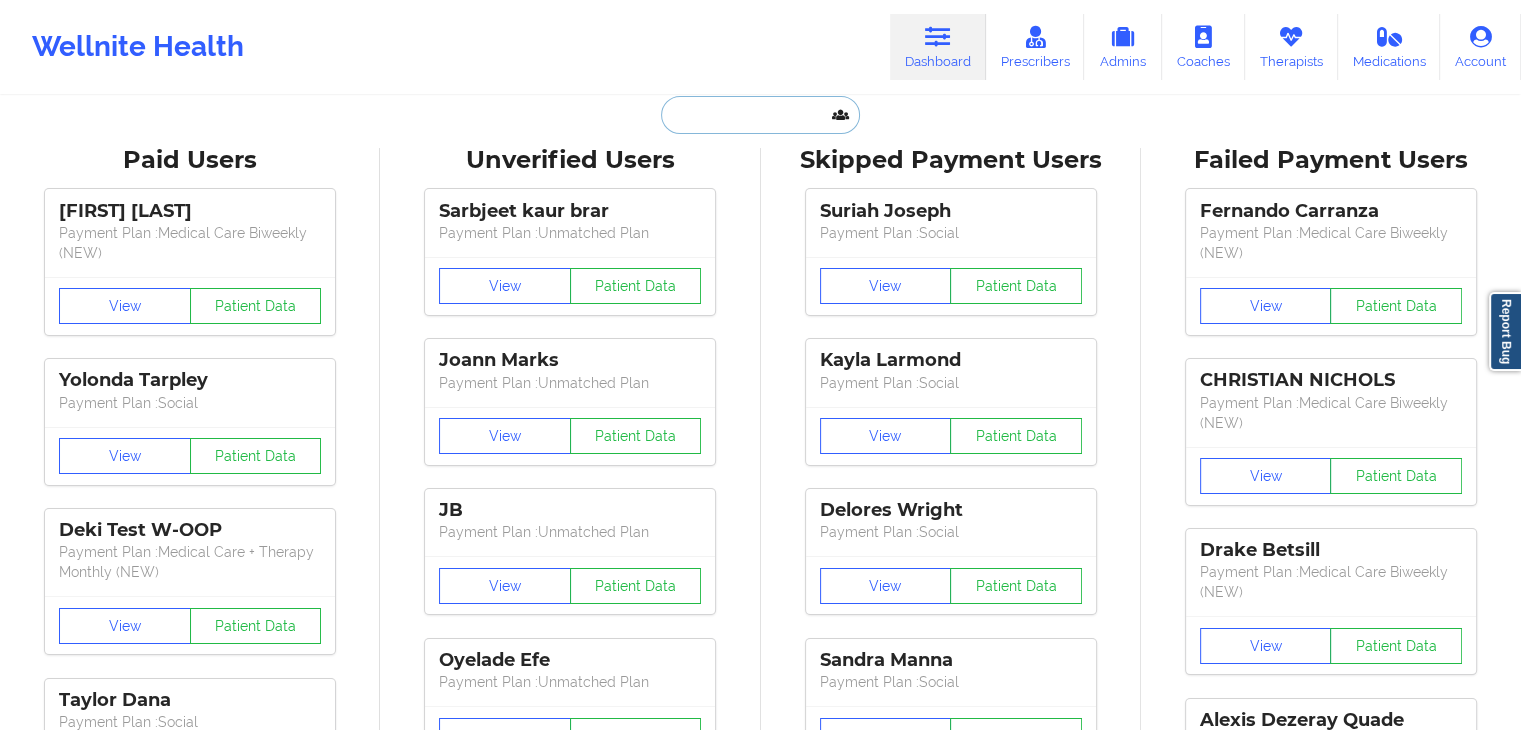 click at bounding box center (760, 115) 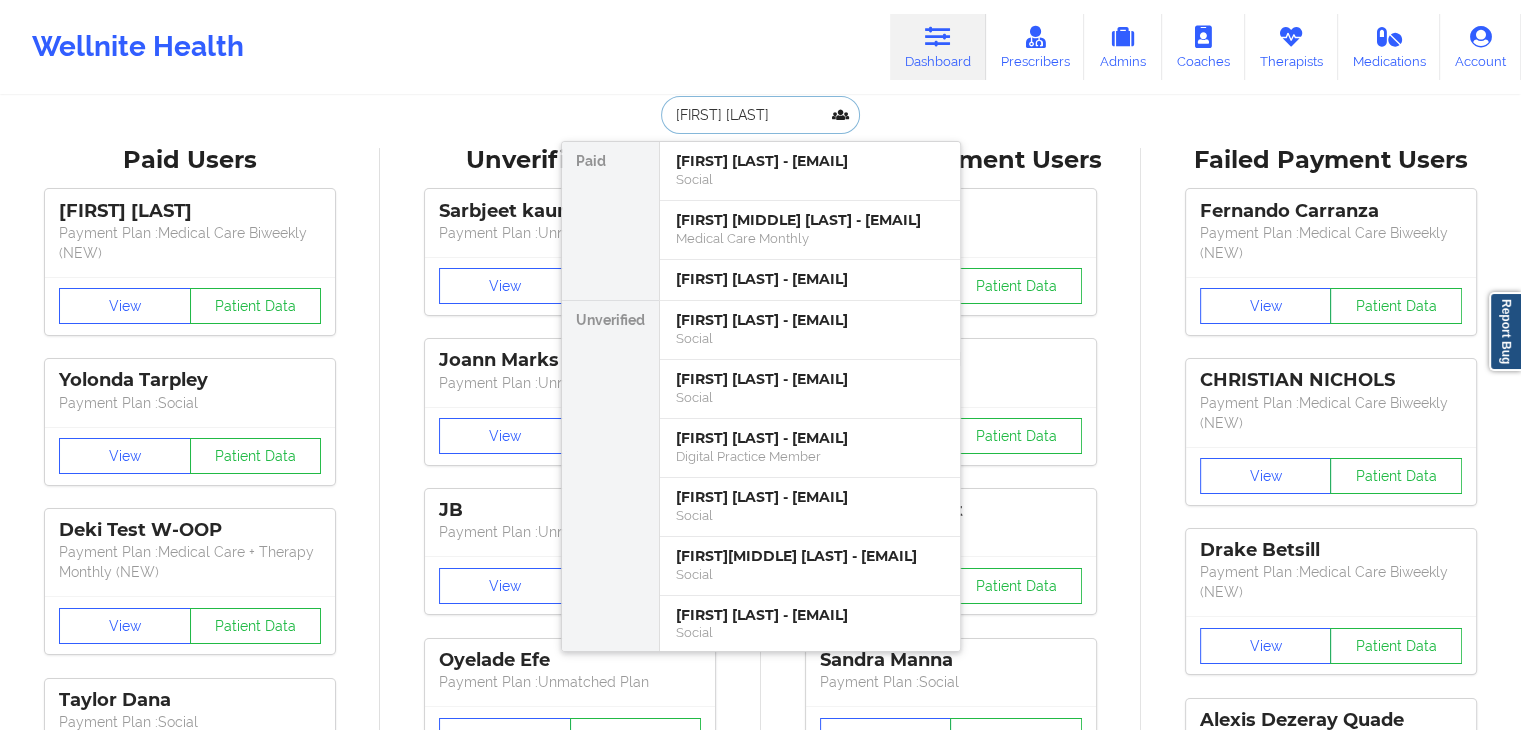 type on "[FIRST] [LAST]" 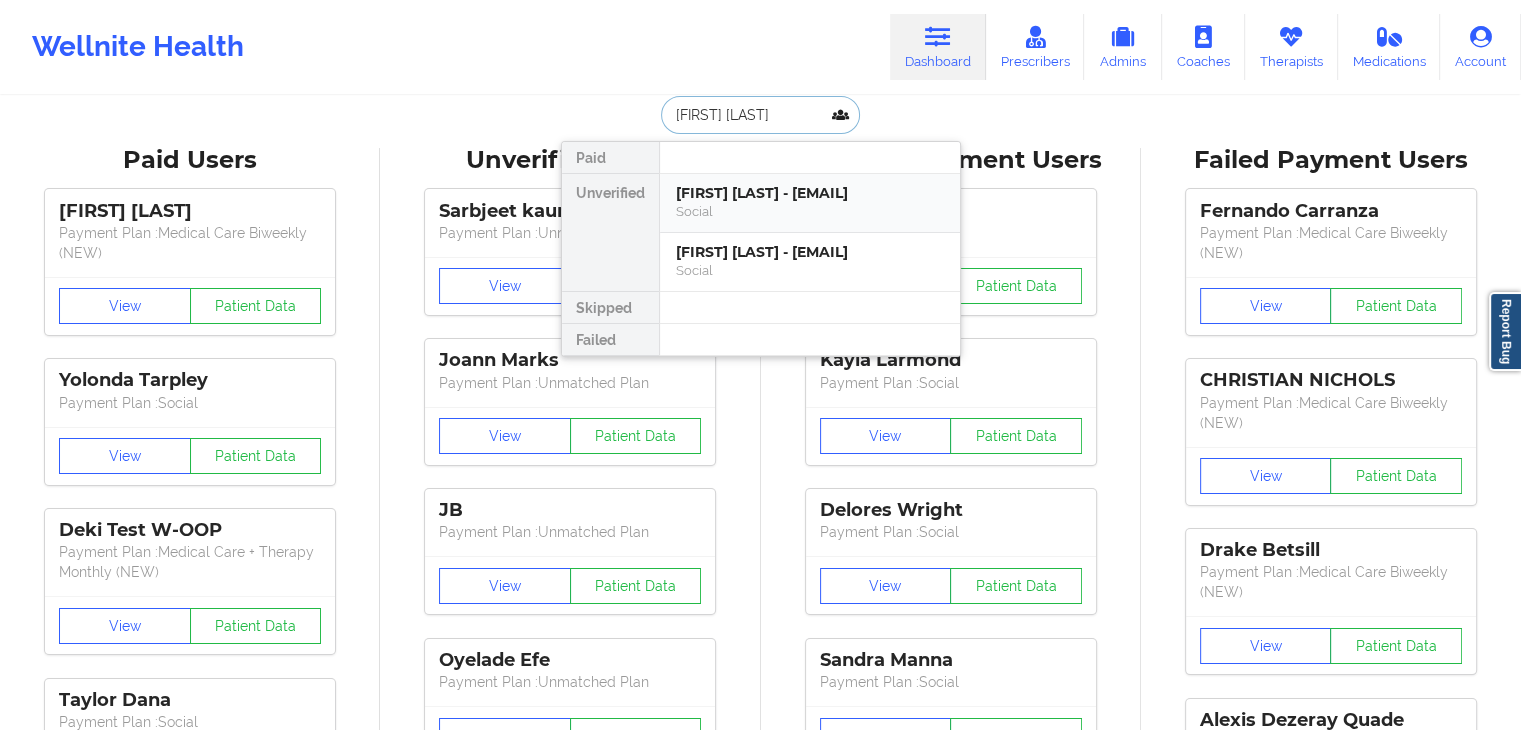 click on "[FIRST] [LAST] - [EMAIL]" at bounding box center [810, 193] 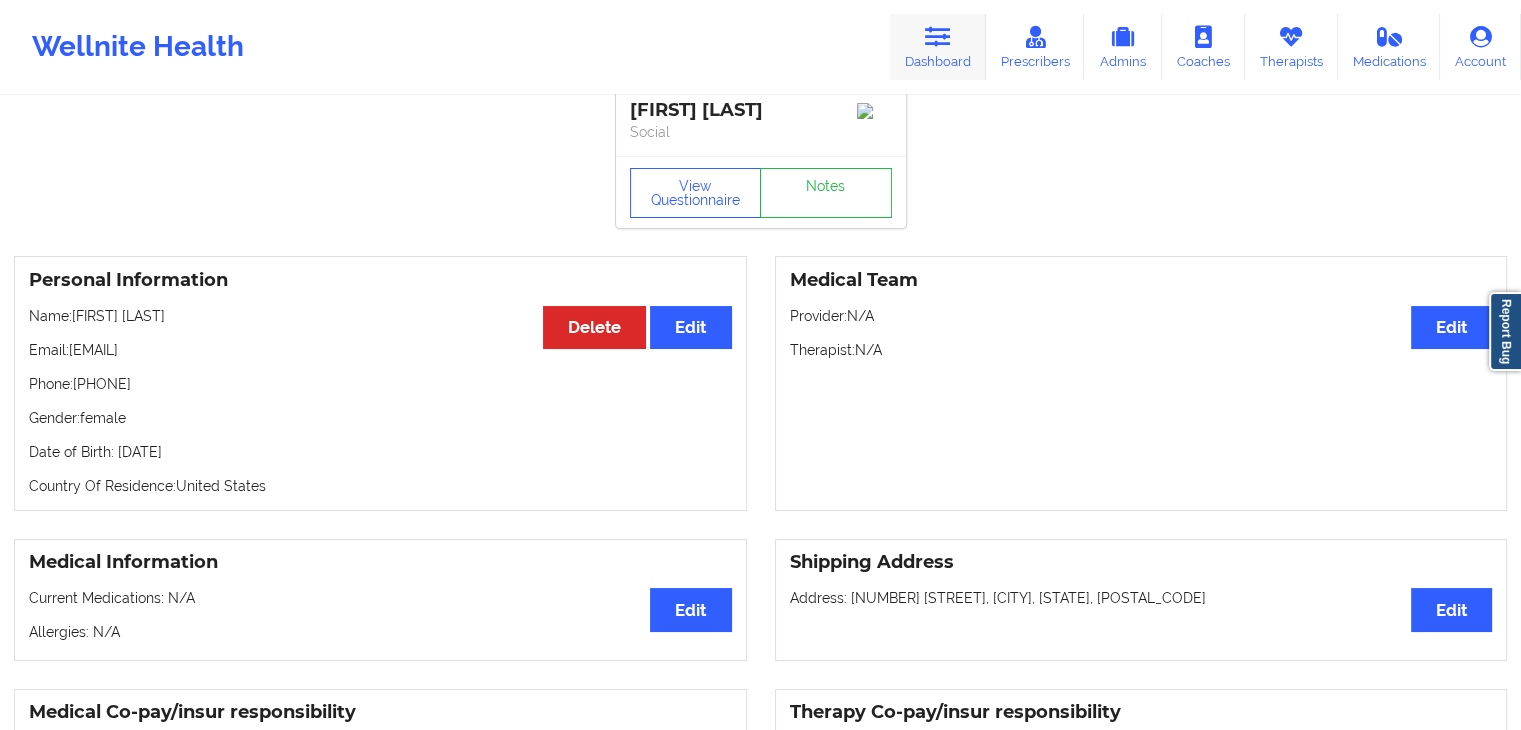 click on "Dashboard" at bounding box center (938, 47) 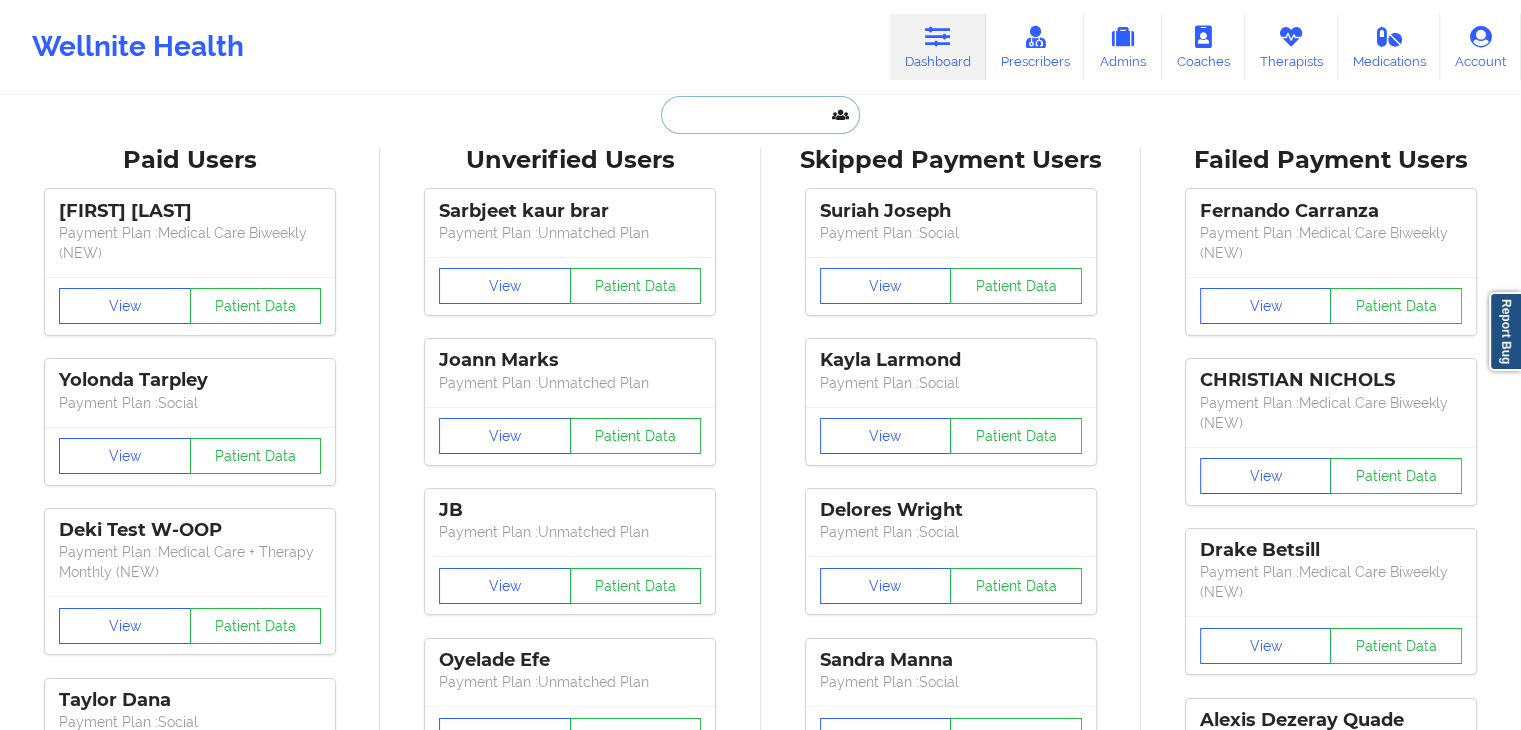 click at bounding box center (760, 115) 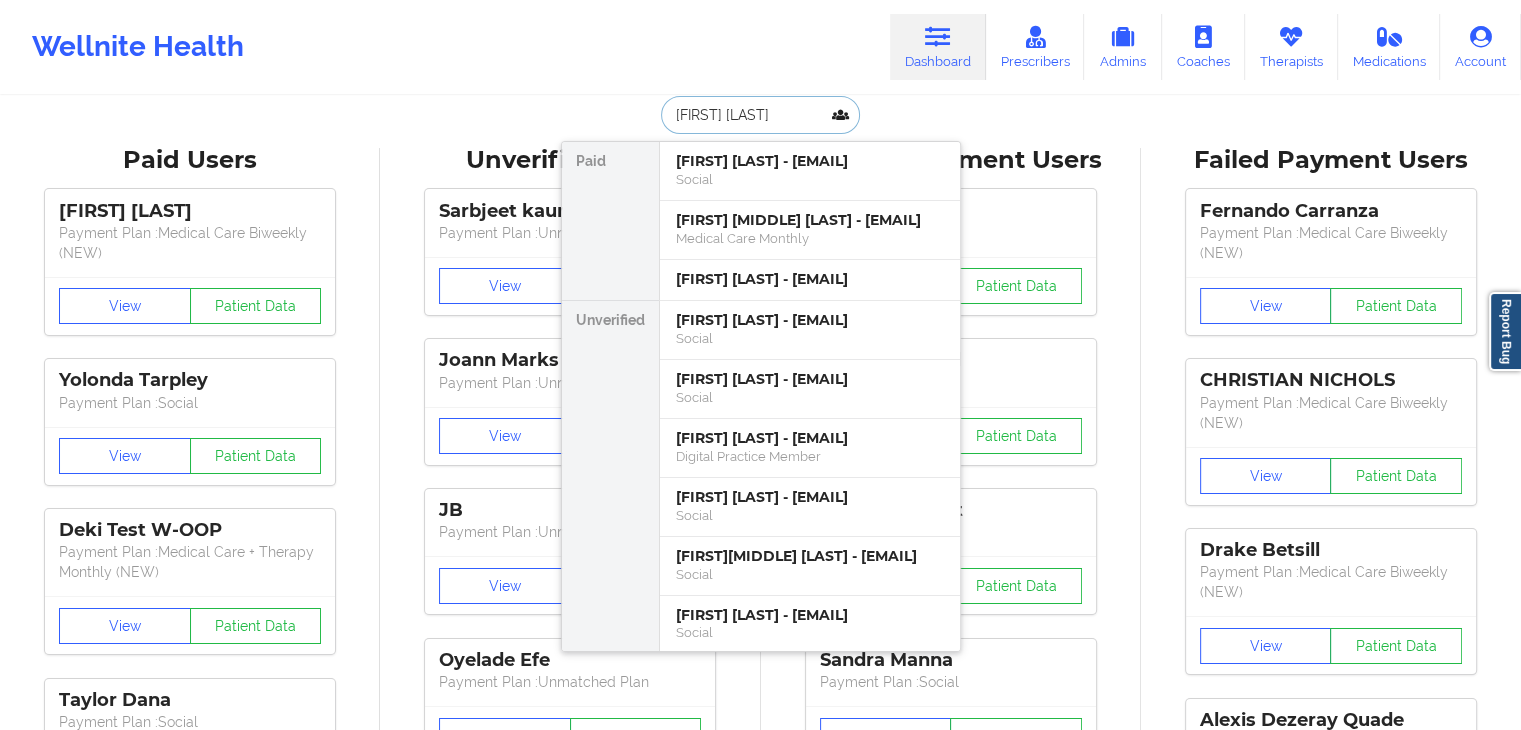type on "[FIRST] [LAST]" 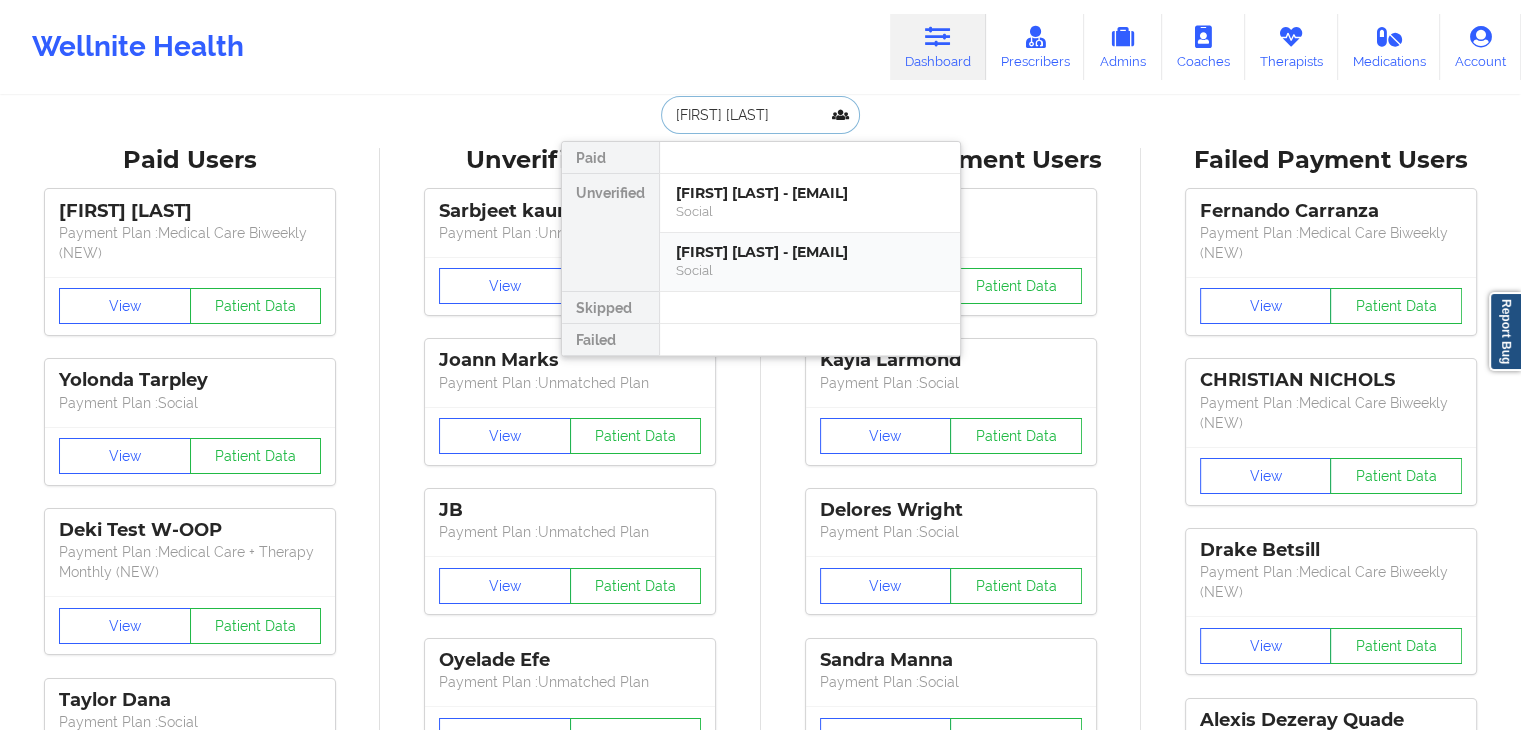 click on "[FIRST] [LAST] - [EMAIL]" at bounding box center [810, 252] 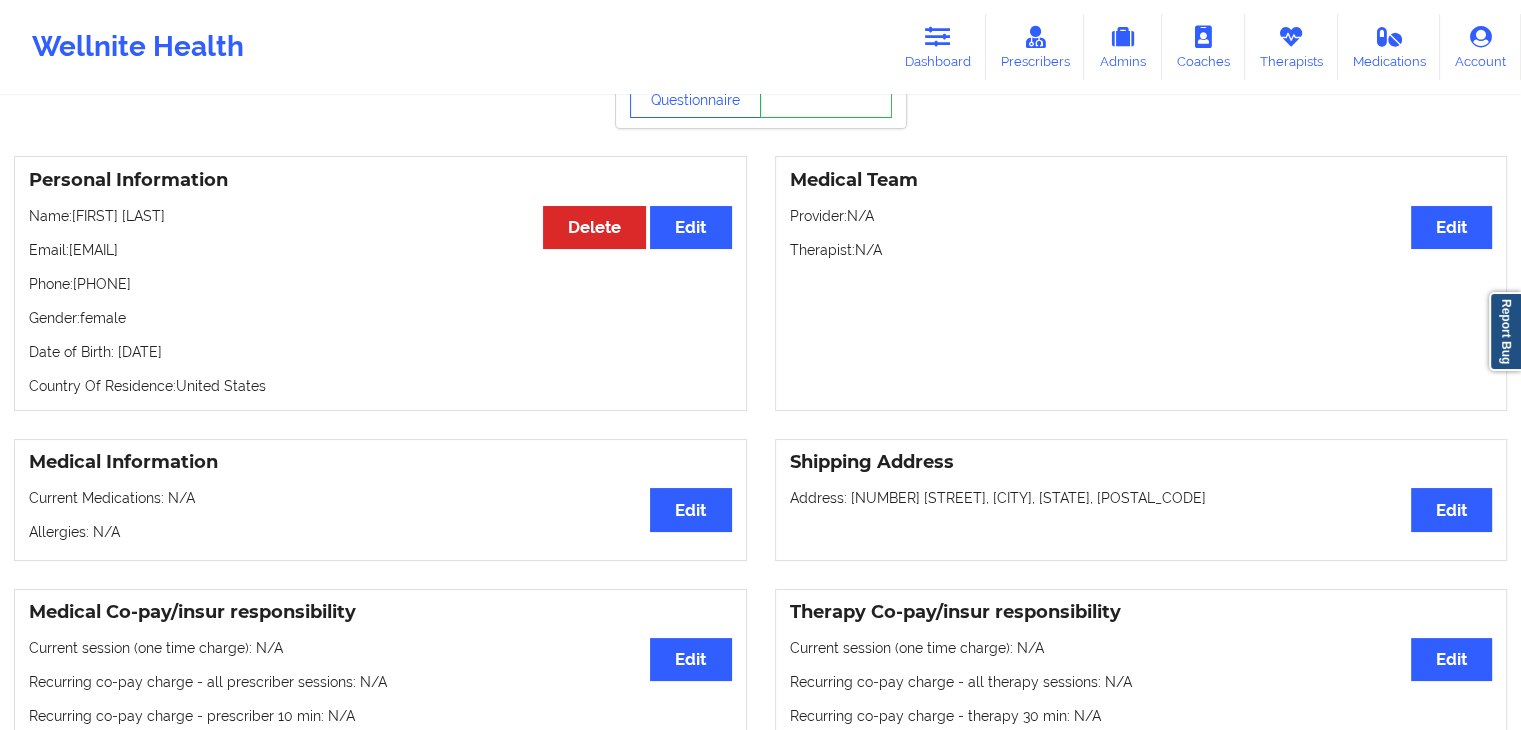 scroll, scrollTop: 0, scrollLeft: 0, axis: both 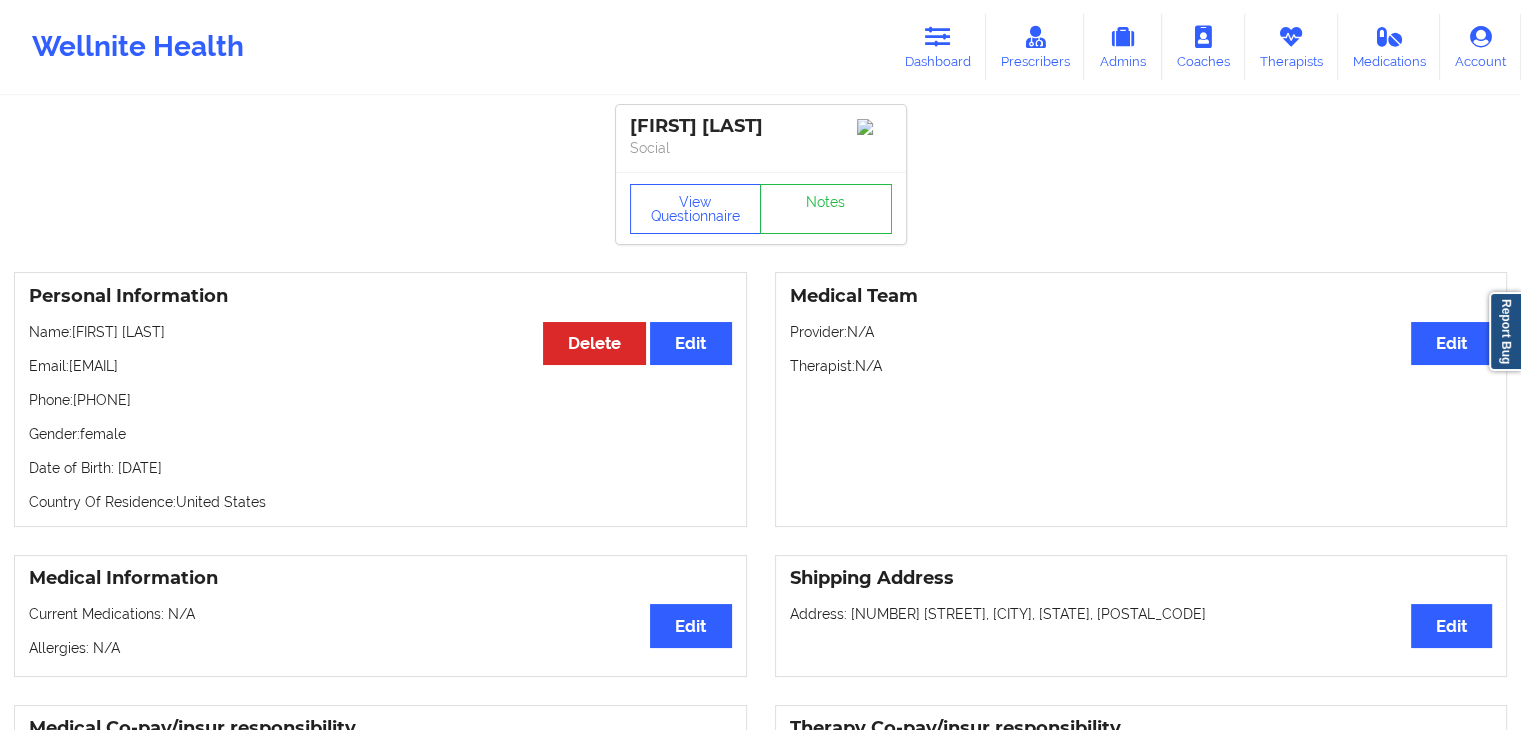drag, startPoint x: 940, startPoint y: 53, endPoint x: 872, endPoint y: 84, distance: 74.73286 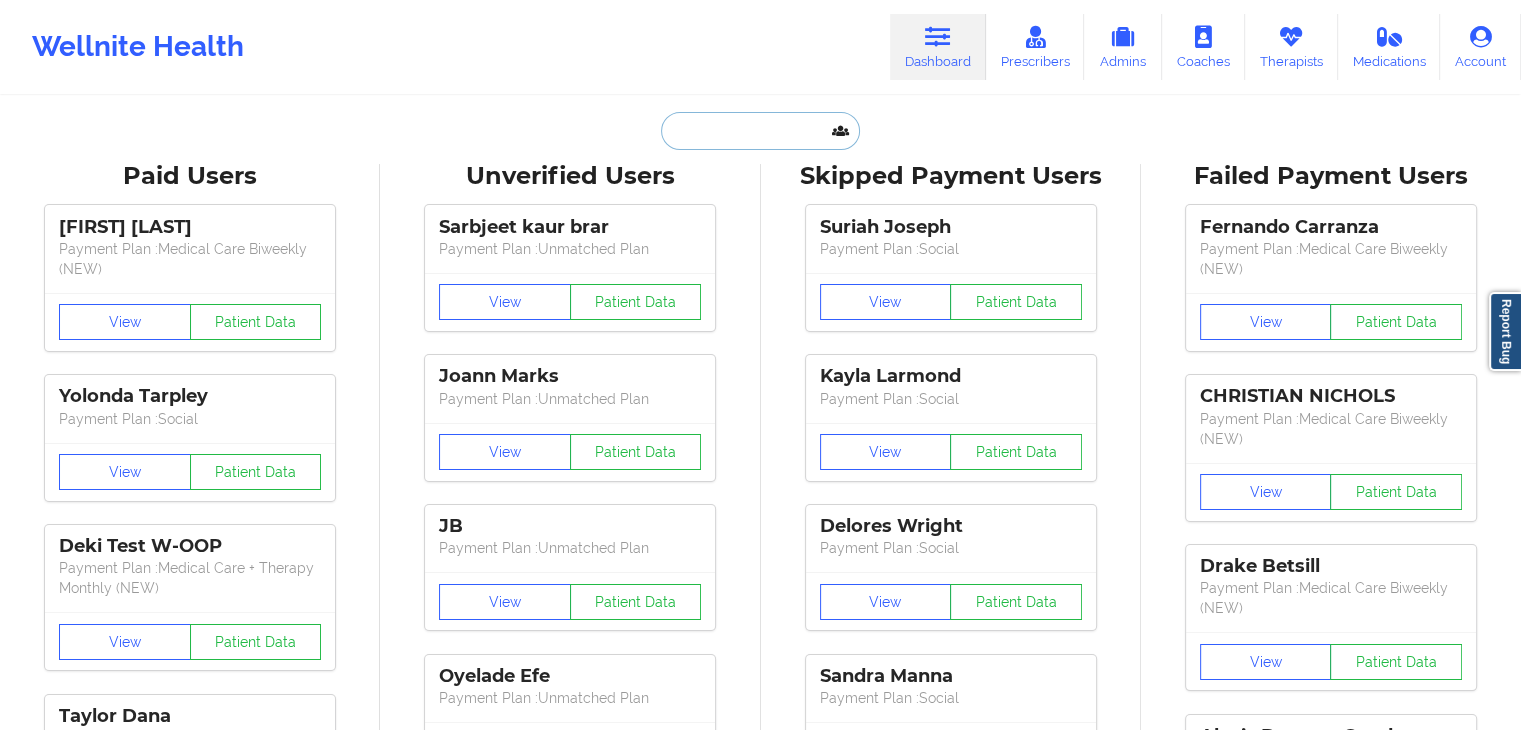 click at bounding box center (760, 131) 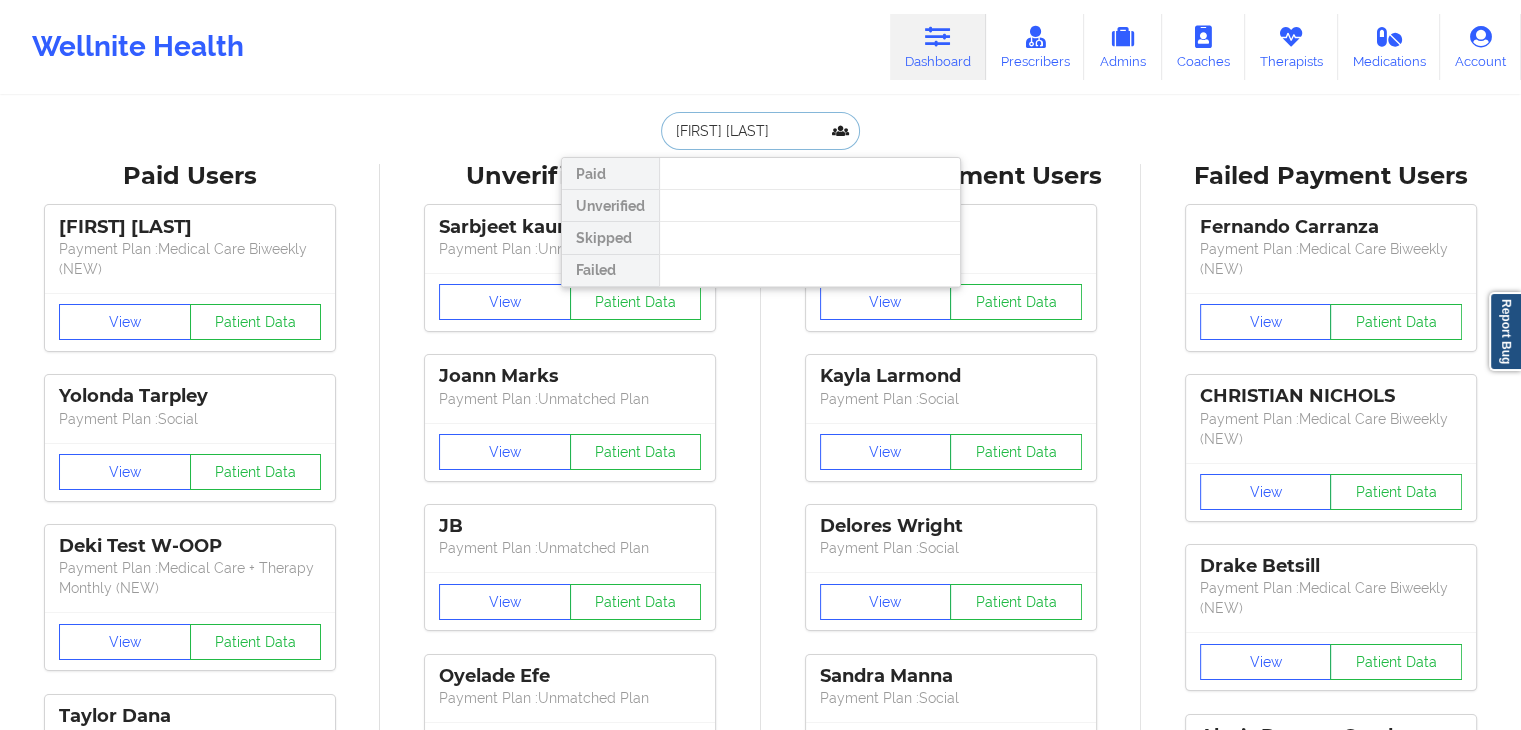 type on "[FIRST] [LAST]" 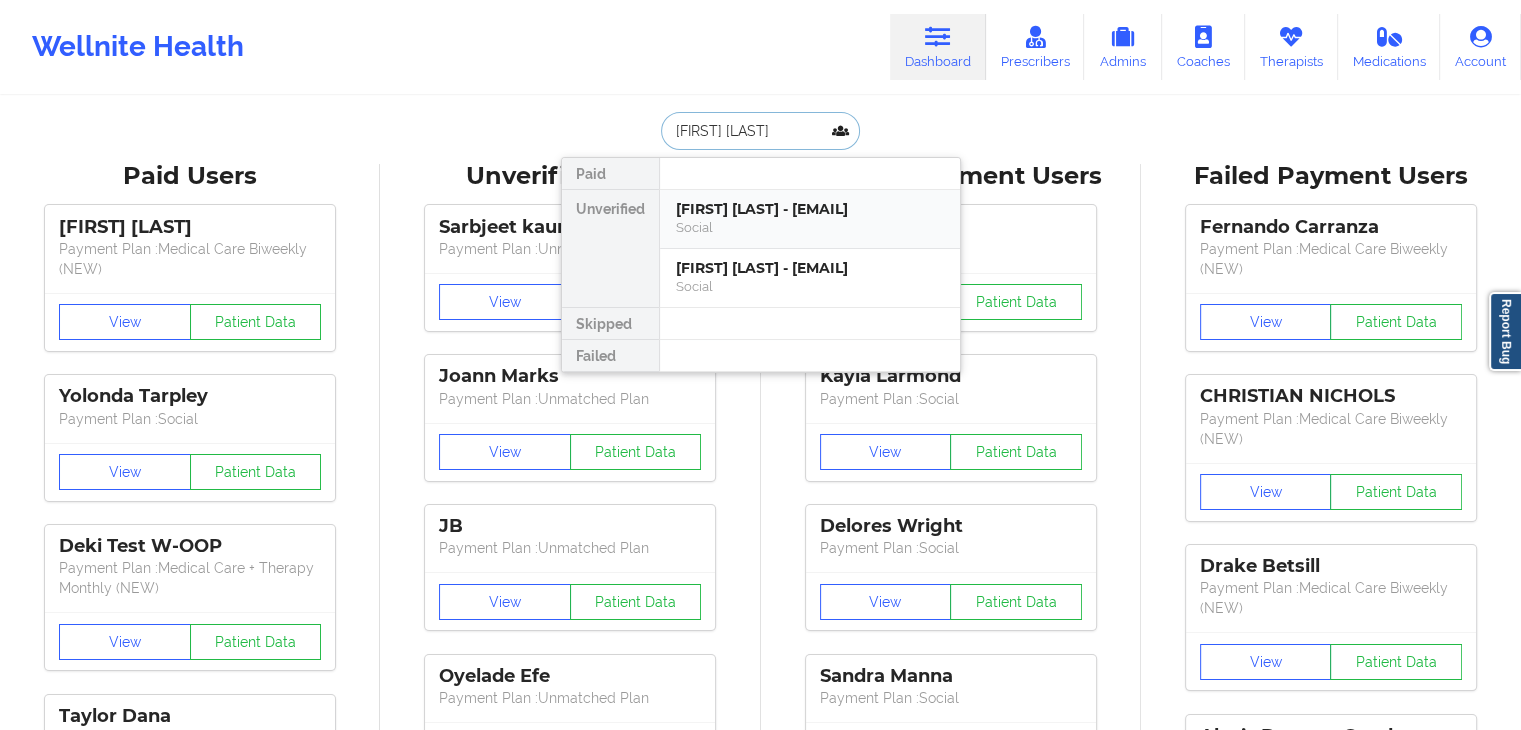 click on "[FIRST] [LAST] - [EMAIL]" at bounding box center [810, 209] 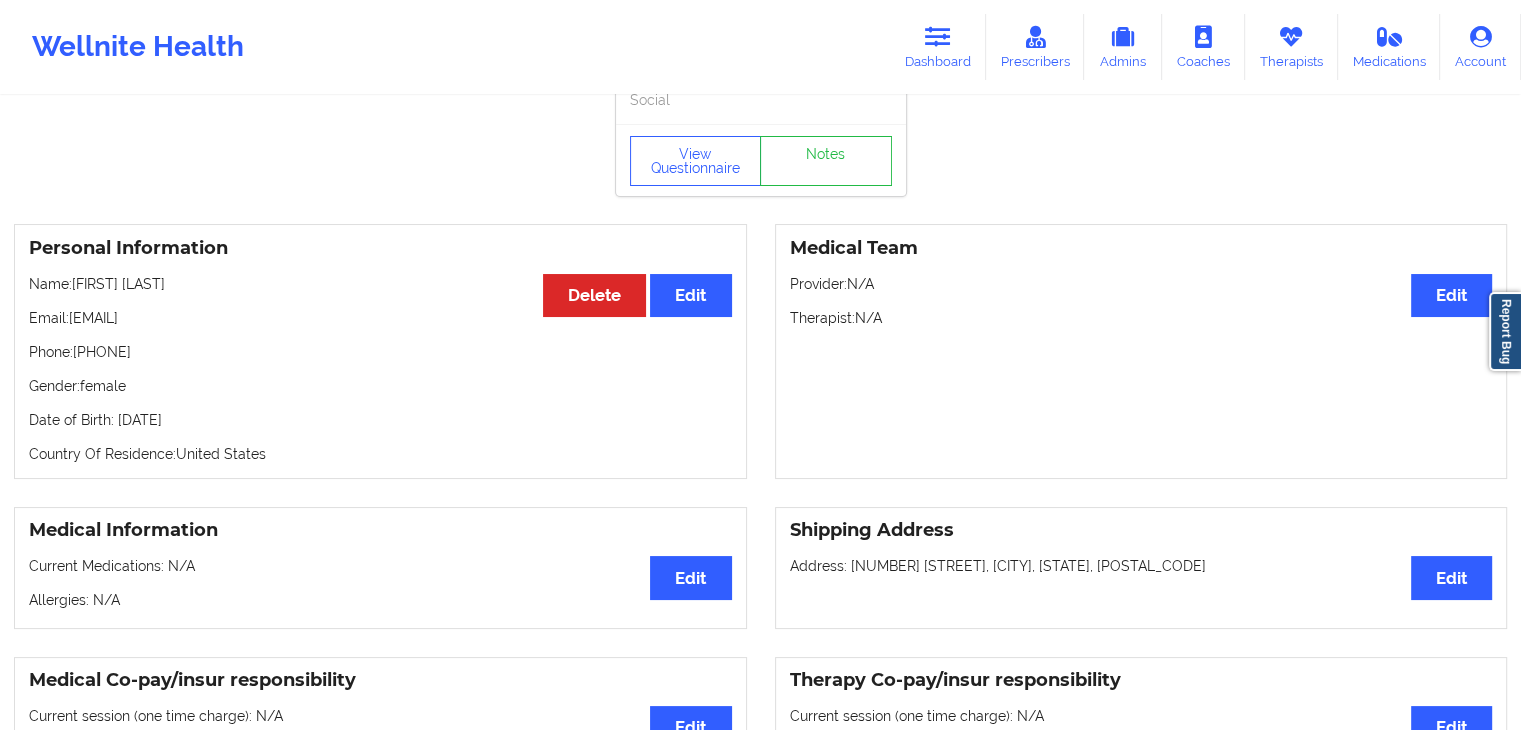 scroll, scrollTop: 0, scrollLeft: 0, axis: both 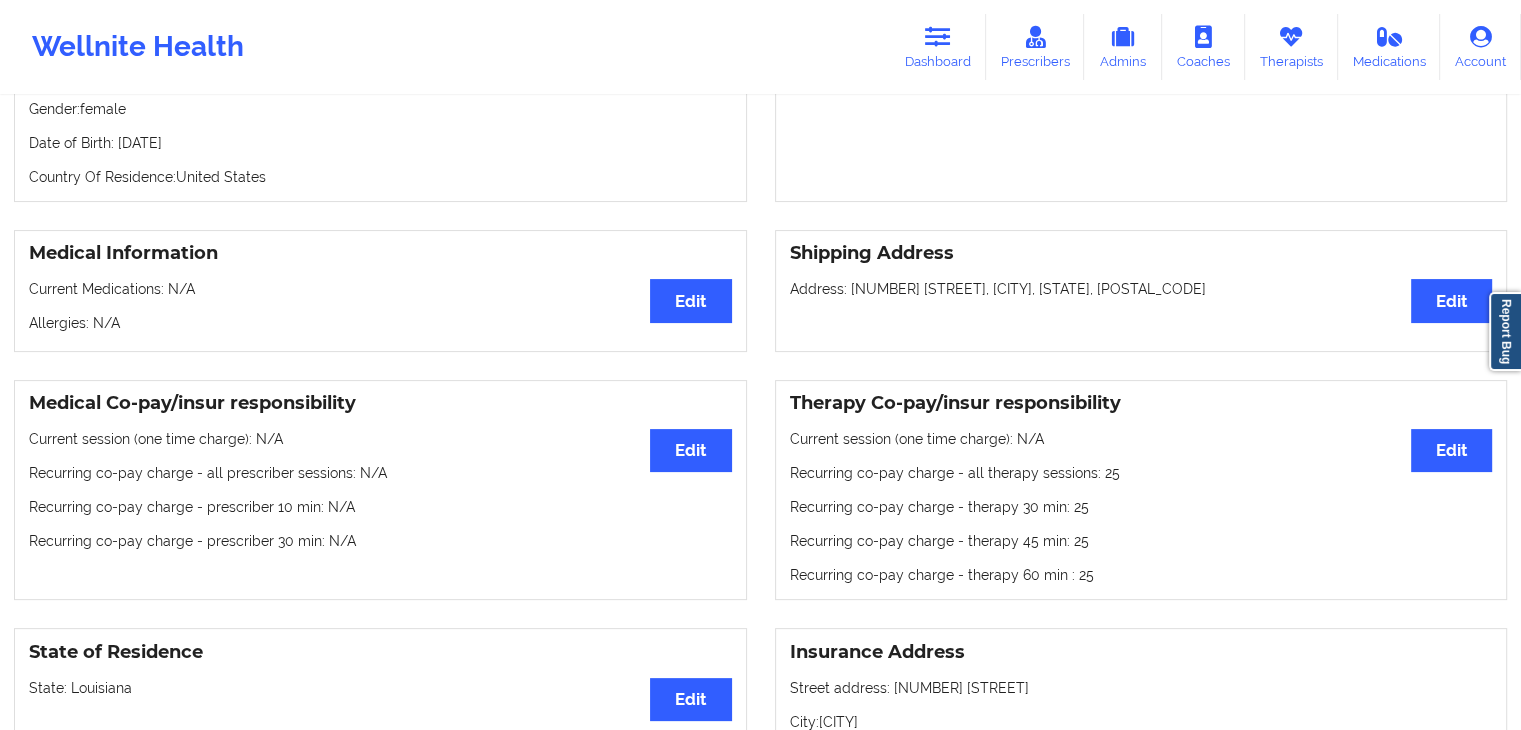 click on "Personal Information Edit Delete Name:  [FIRST] [LAST] Email:  [EMAIL] Phone:  [PHONE] Gender:  female Date of Birth:   [DAY] of [MONTH] [YEAR] Country Of Residence: United States Medical Team Edit Provider:  N/A Therapist:  N/A" at bounding box center (760, 74) 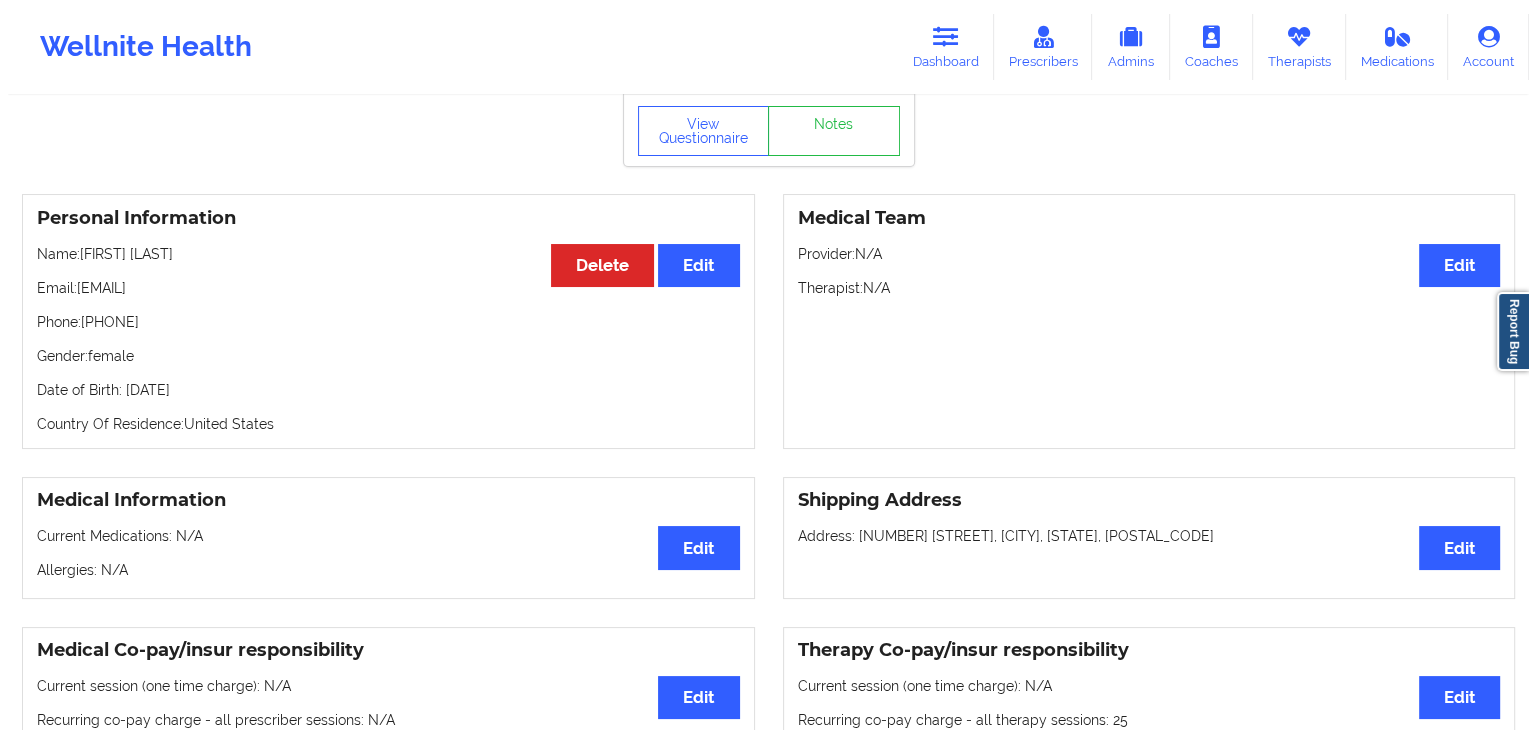 scroll, scrollTop: 0, scrollLeft: 0, axis: both 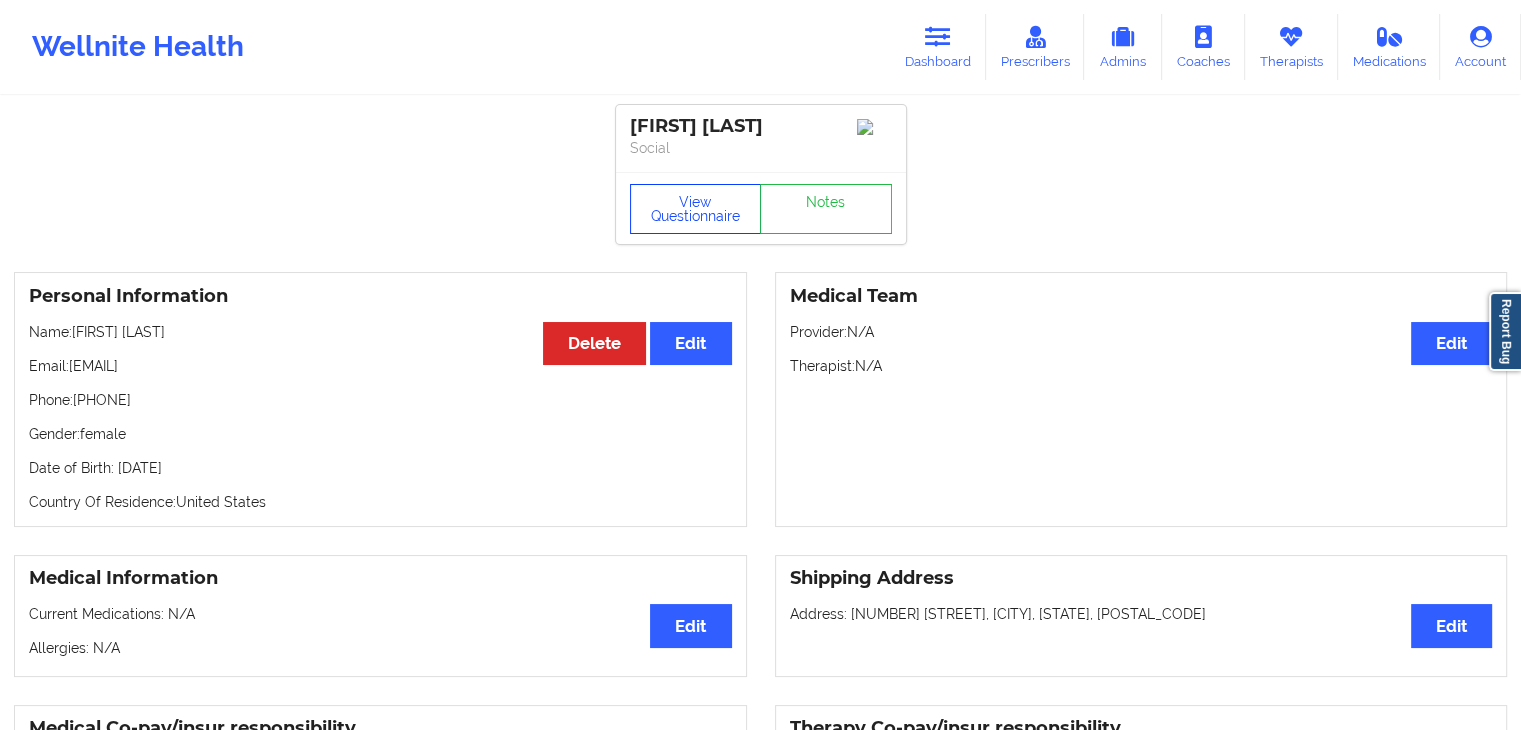 click on "View Questionnaire" at bounding box center (696, 209) 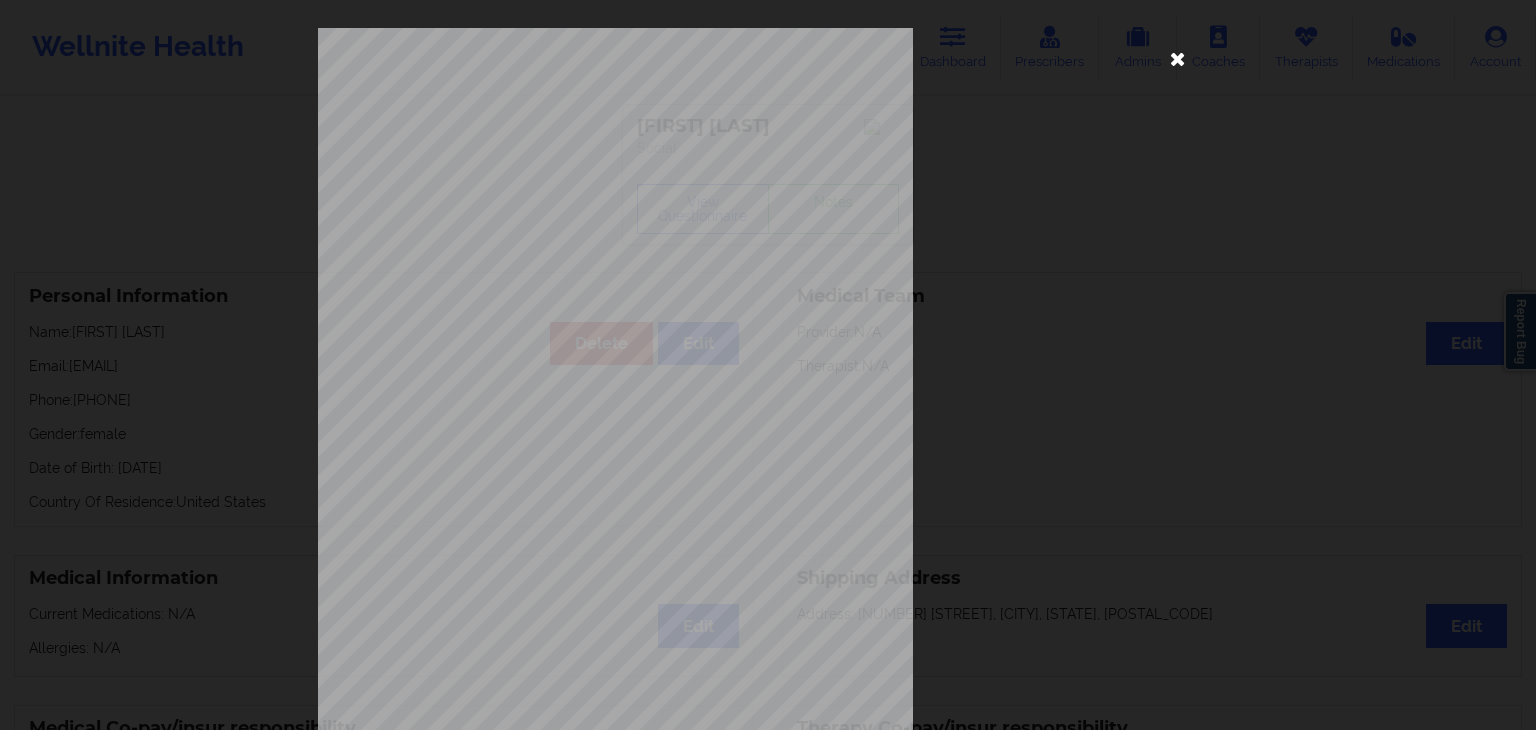 click at bounding box center [1178, 58] 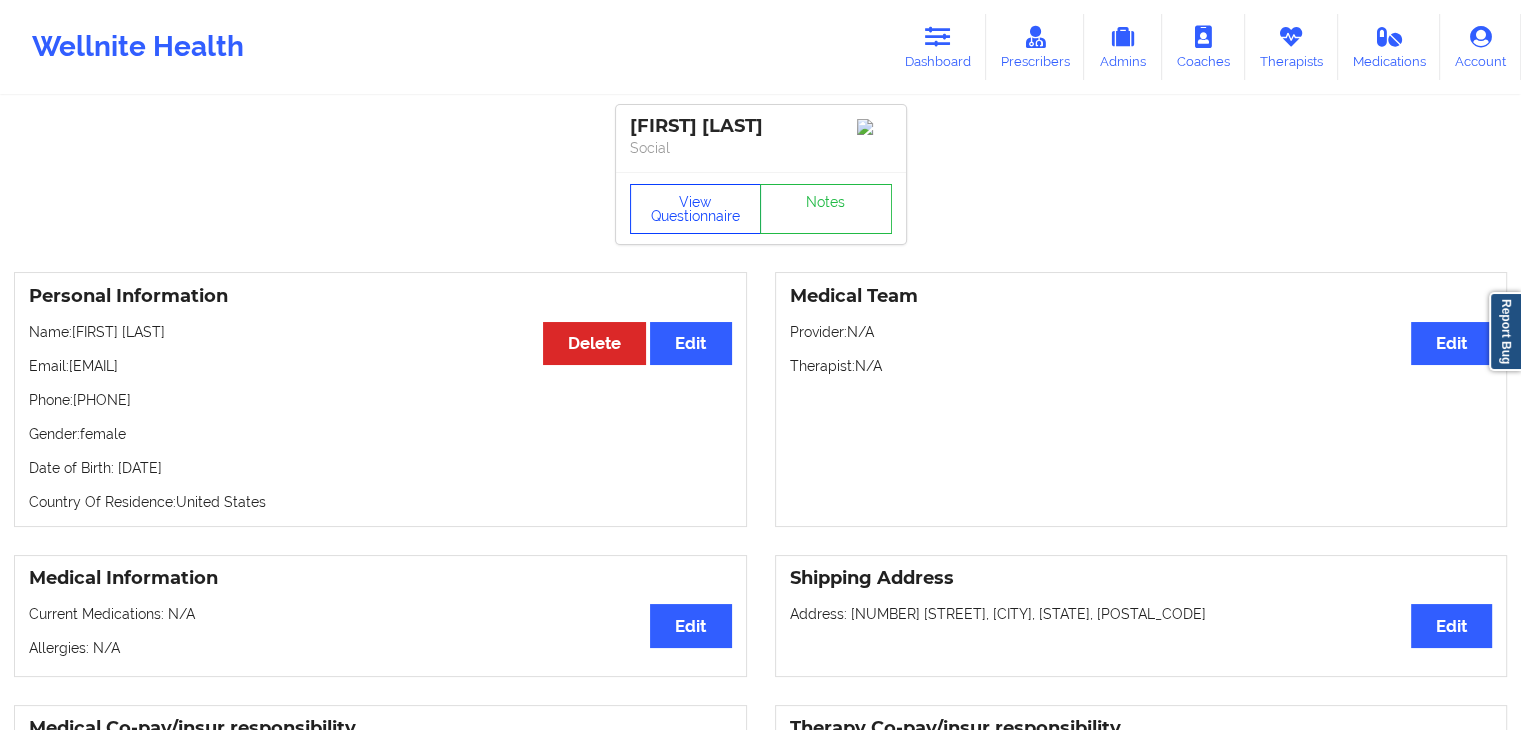 click on "View Questionnaire" at bounding box center [696, 209] 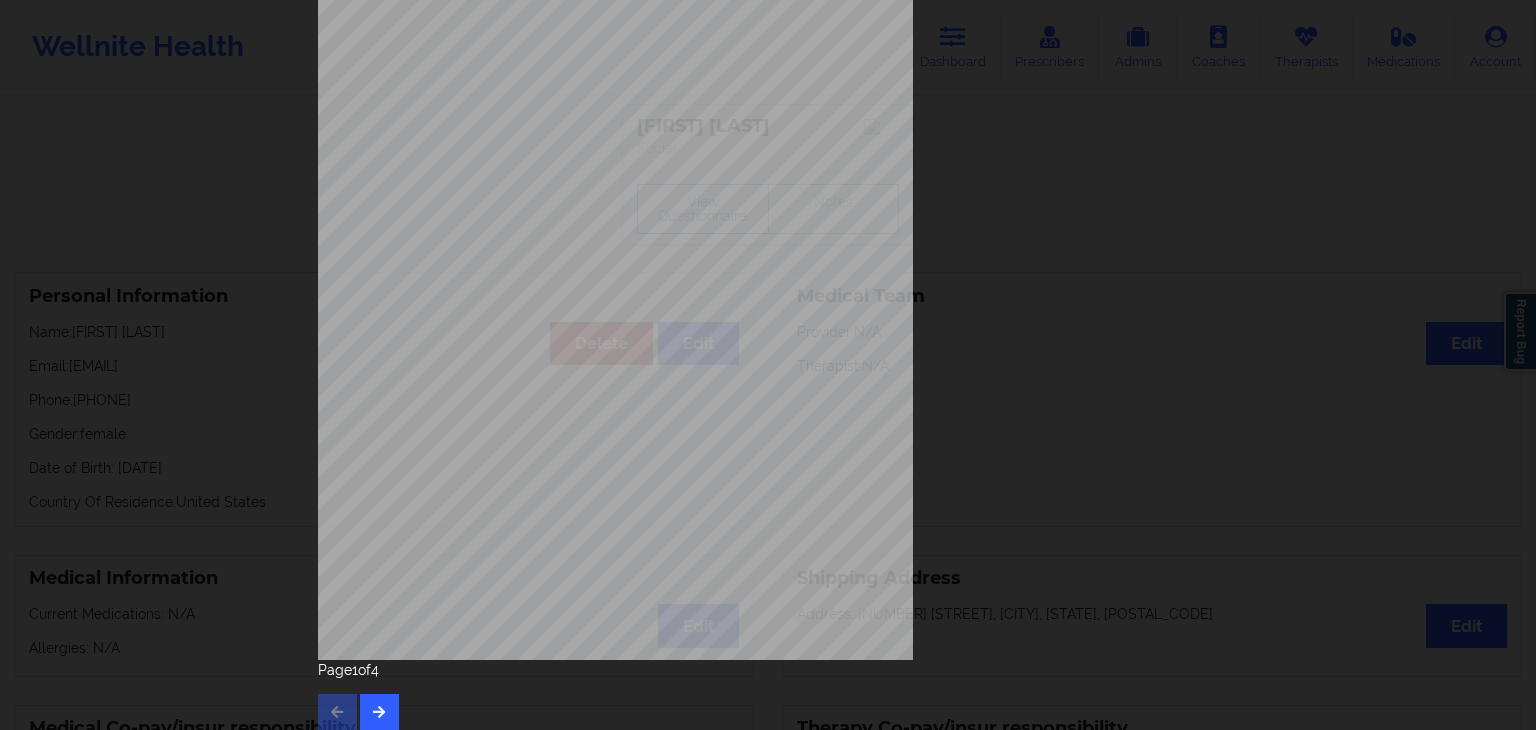 scroll, scrollTop: 224, scrollLeft: 0, axis: vertical 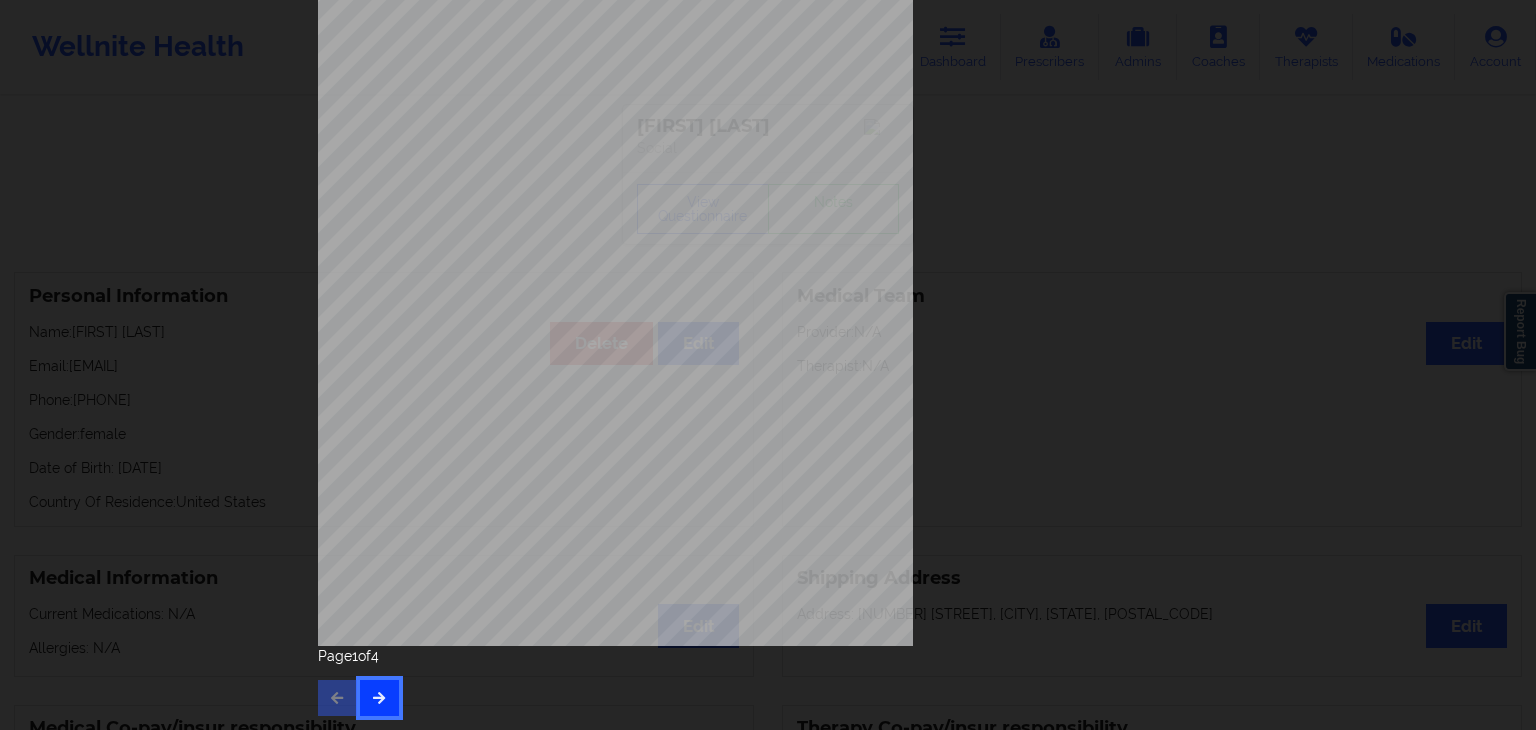 click at bounding box center [379, 697] 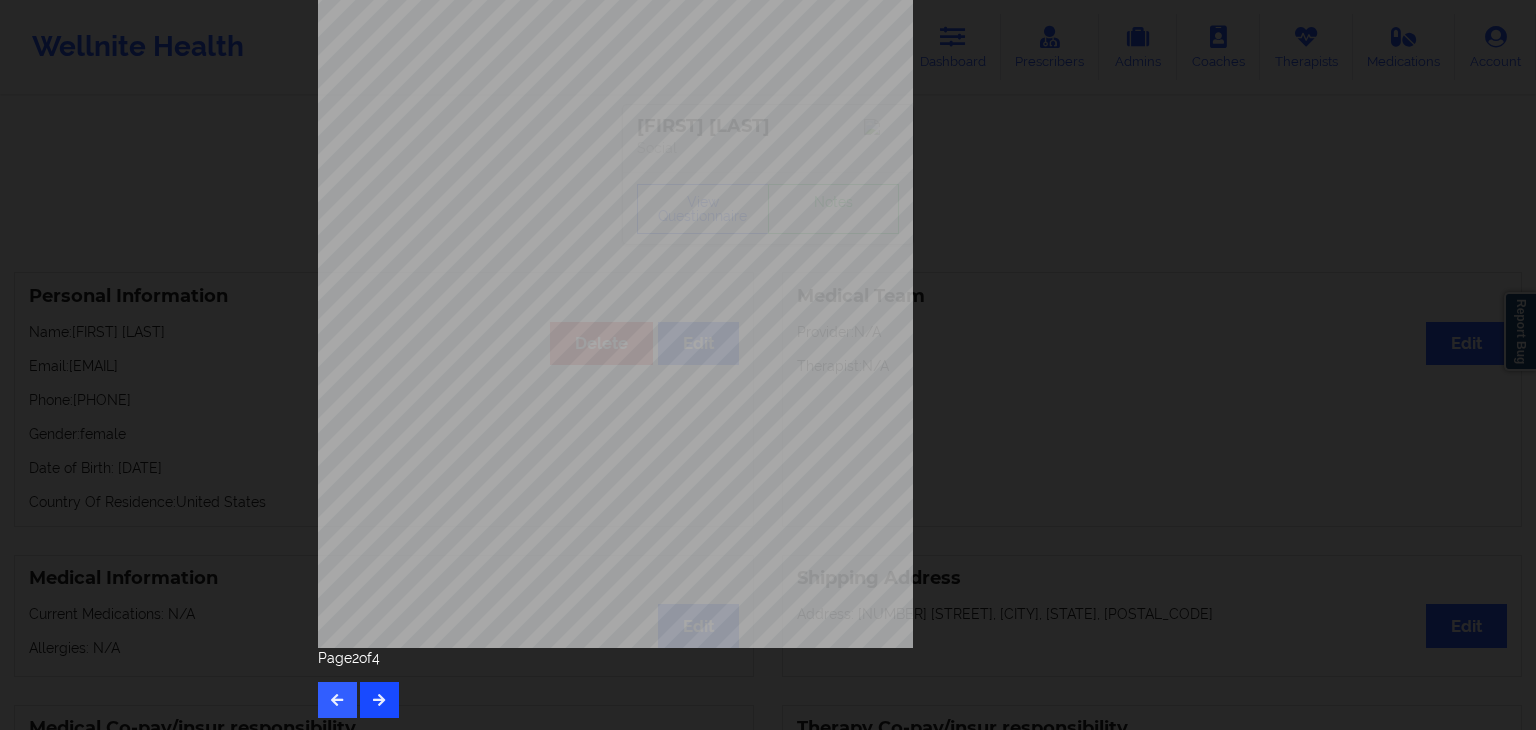 scroll, scrollTop: 224, scrollLeft: 0, axis: vertical 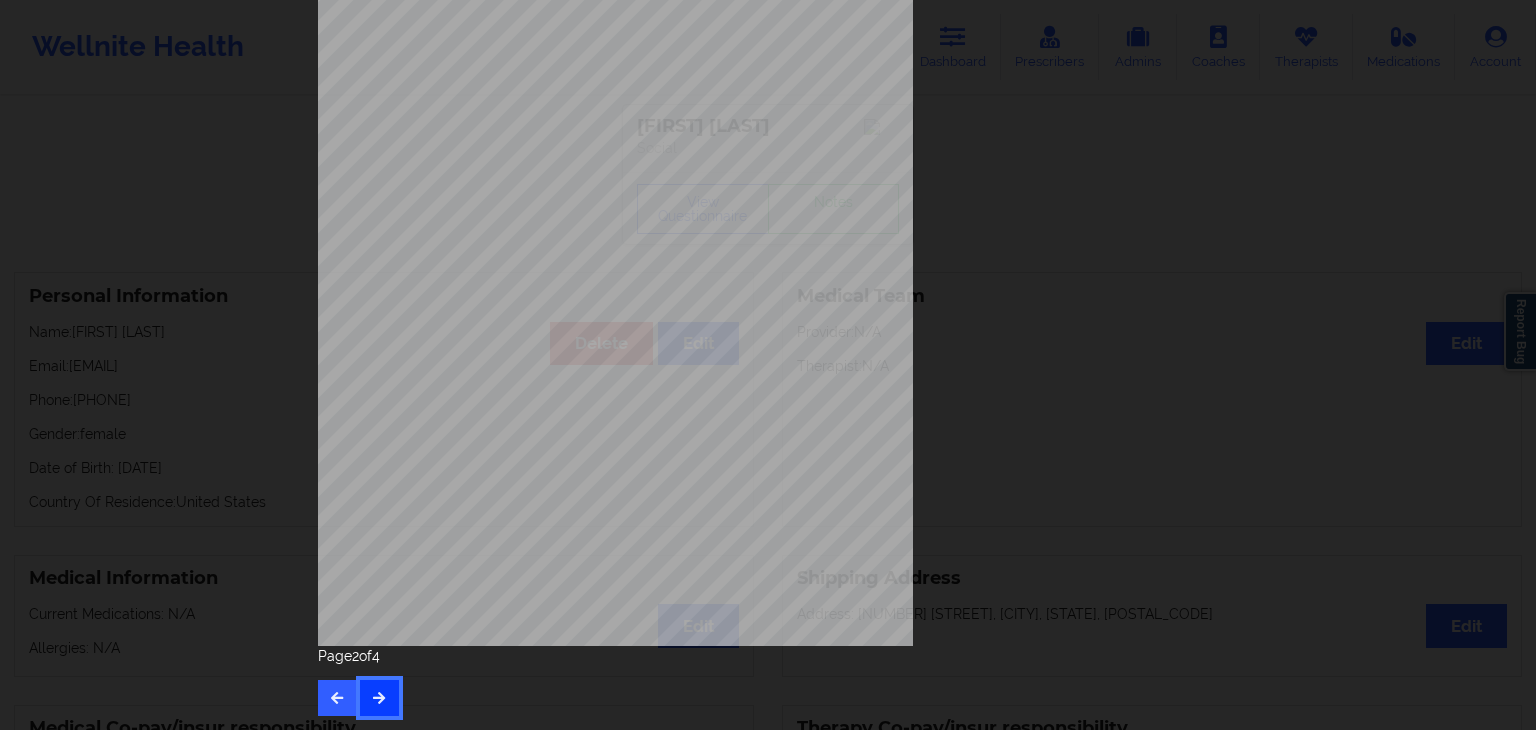 click at bounding box center (379, 697) 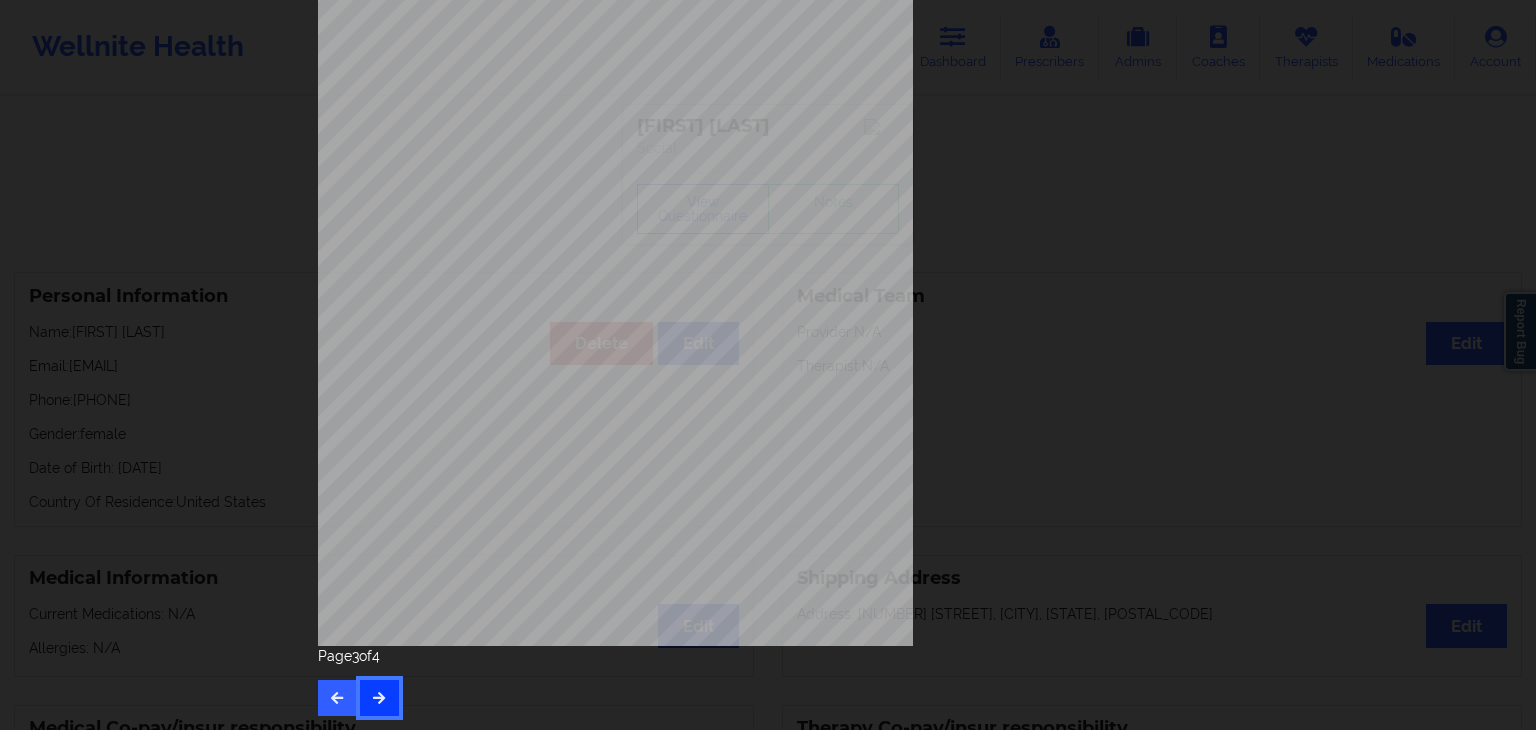 scroll, scrollTop: 0, scrollLeft: 0, axis: both 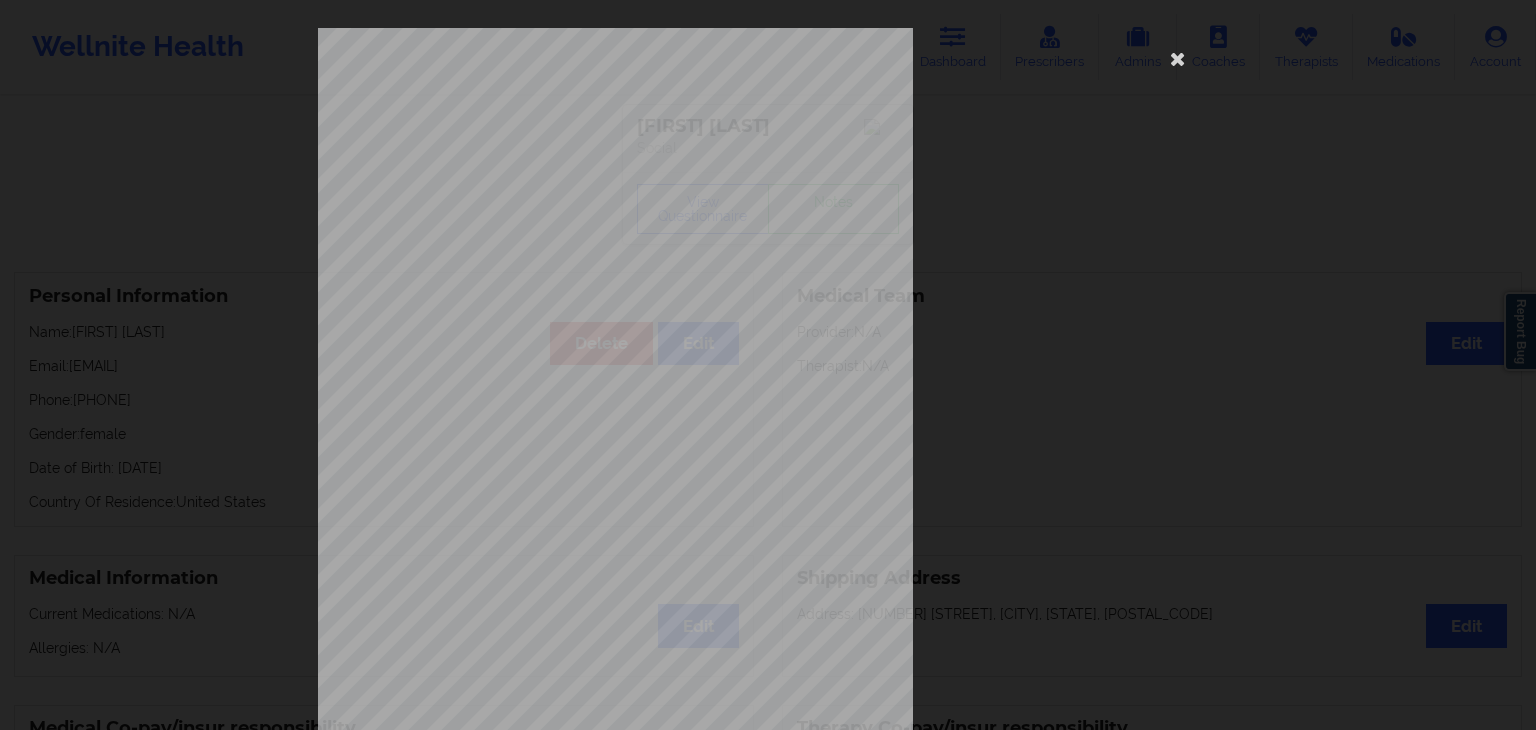 click on "Why do you want to cancel ?" at bounding box center [599, 557] 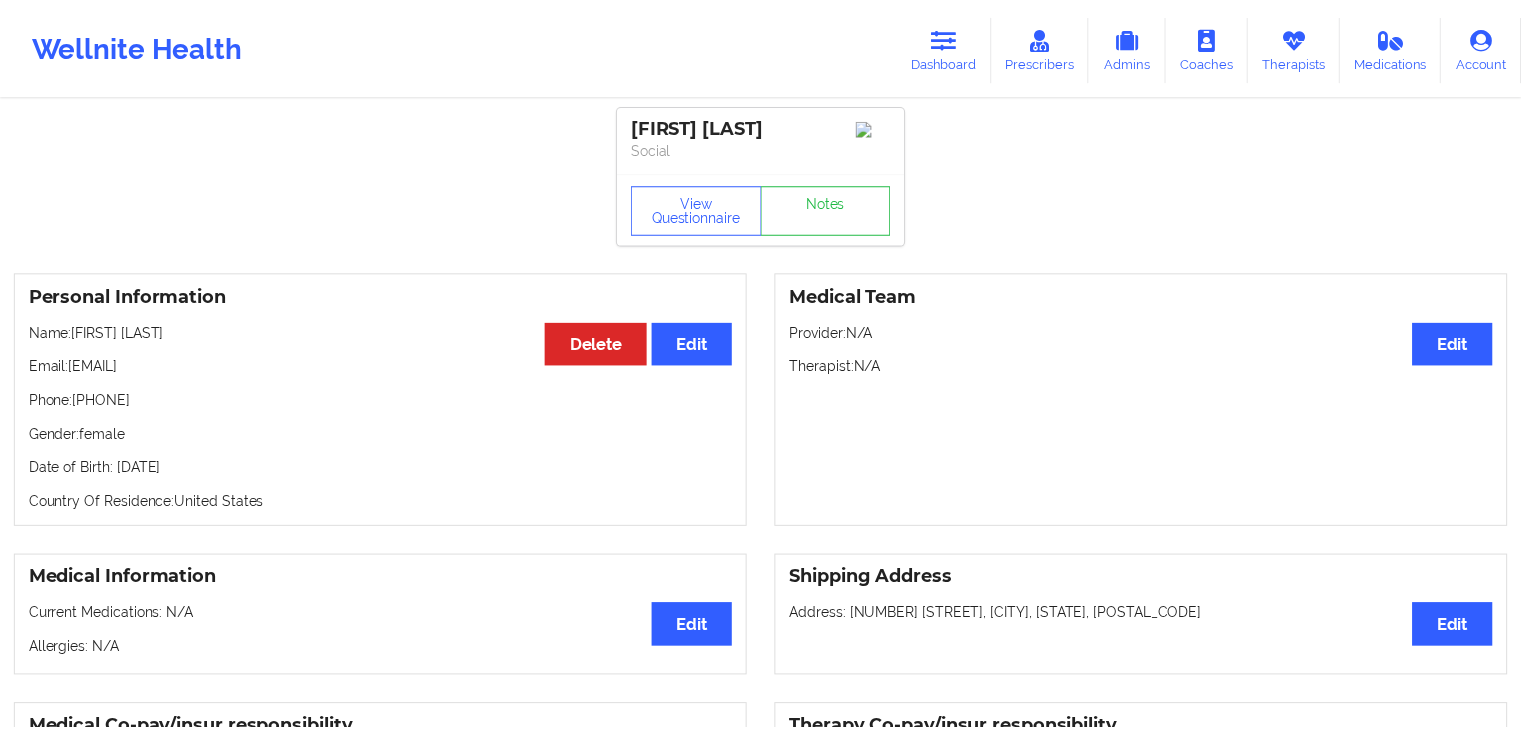 scroll, scrollTop: 0, scrollLeft: 0, axis: both 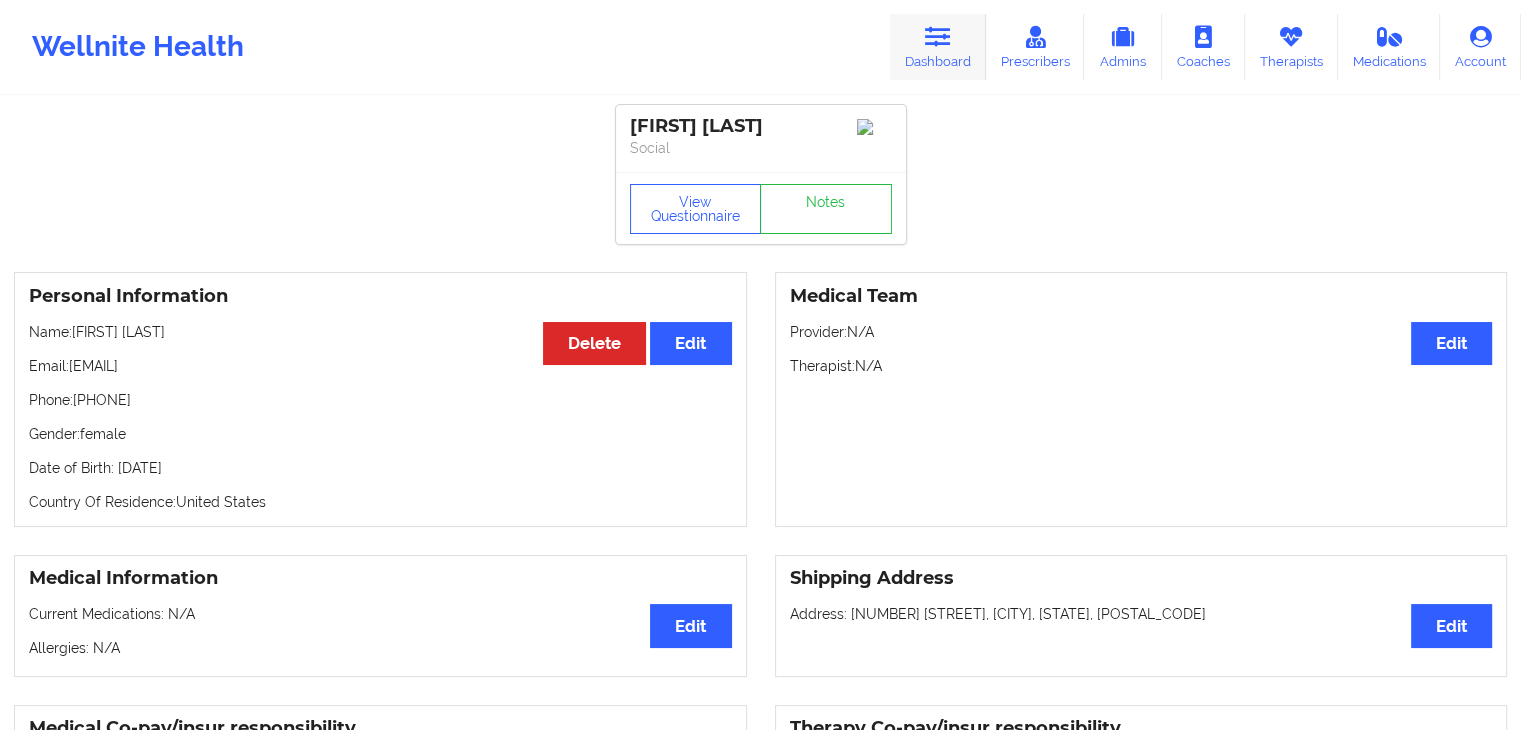 click on "Dashboard" at bounding box center (938, 47) 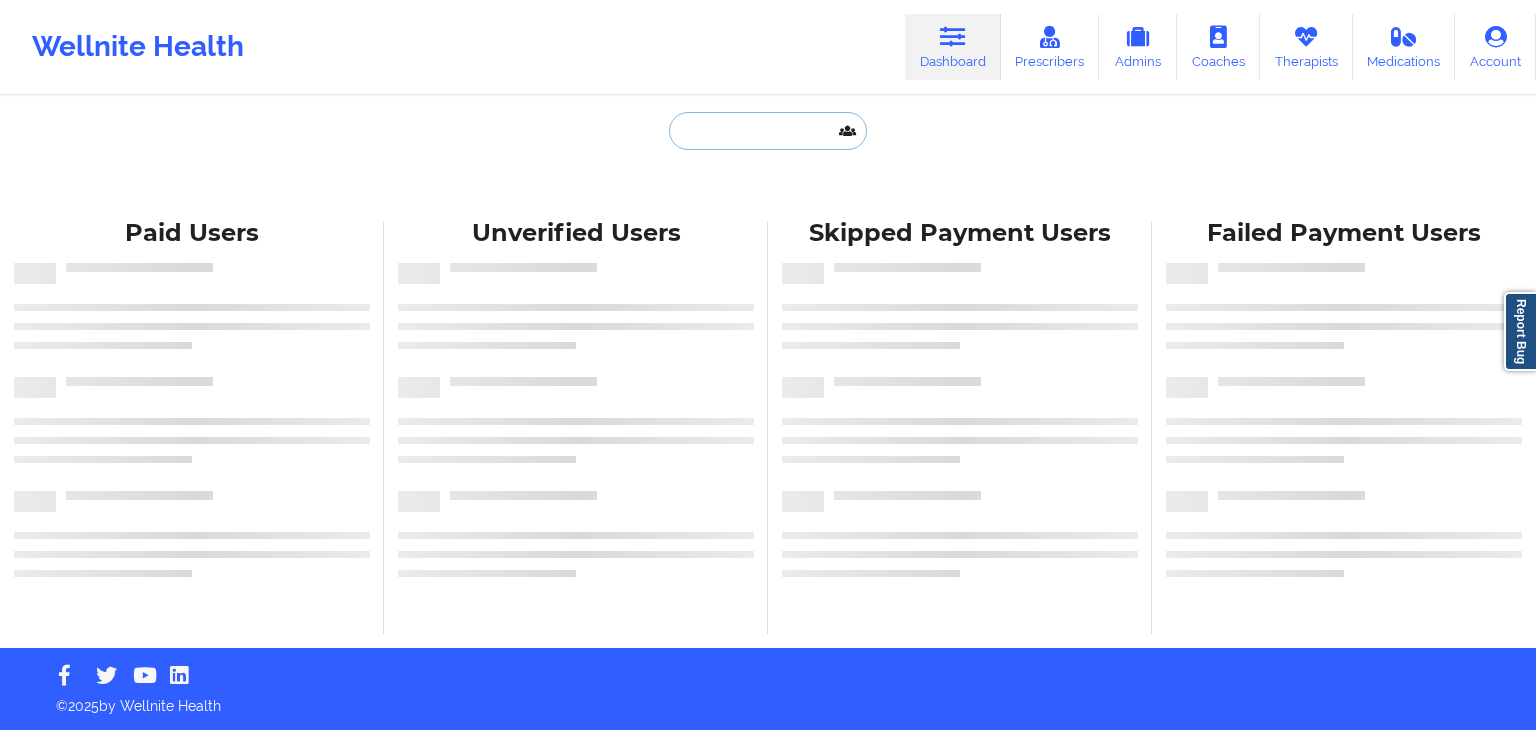 click at bounding box center (768, 131) 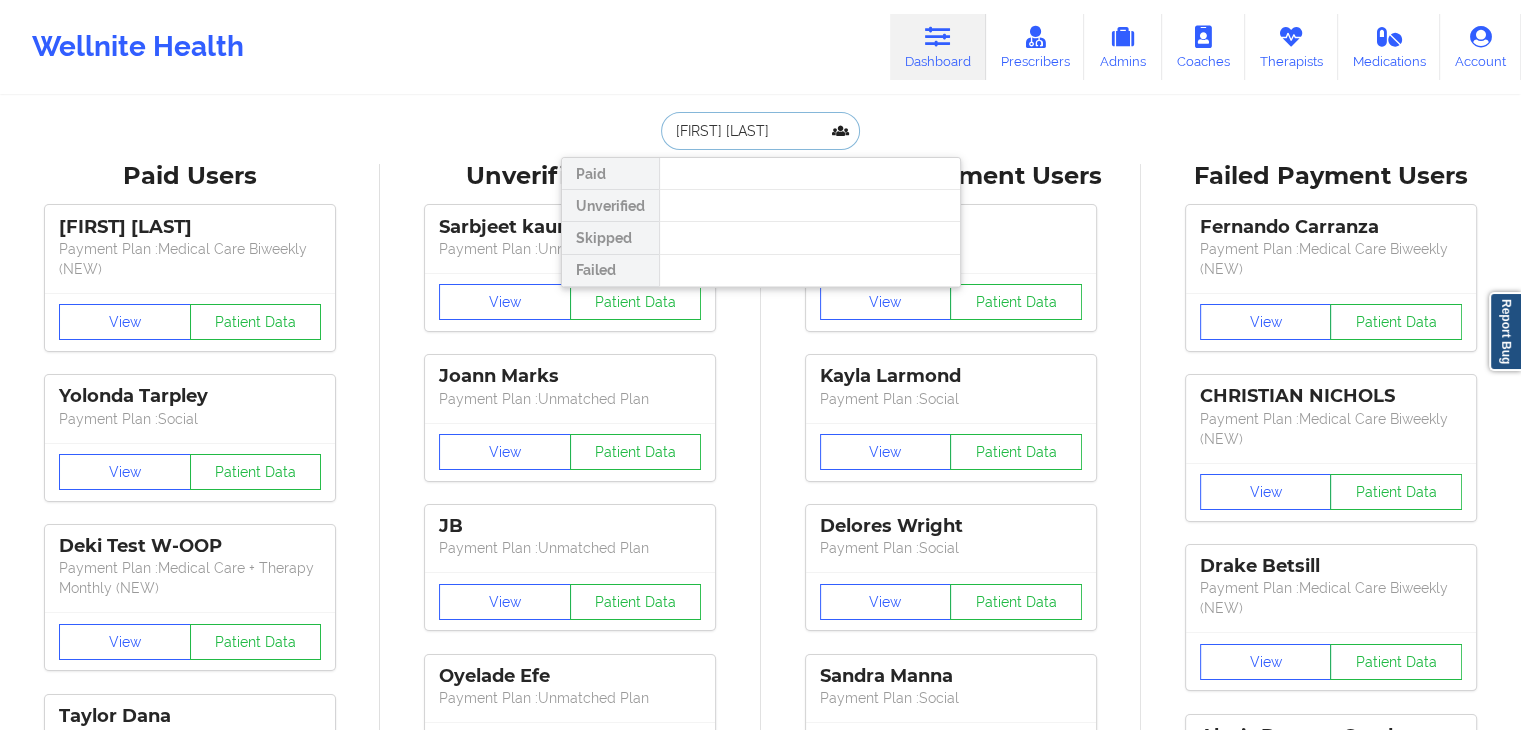 click on "alex kr" at bounding box center [760, 131] 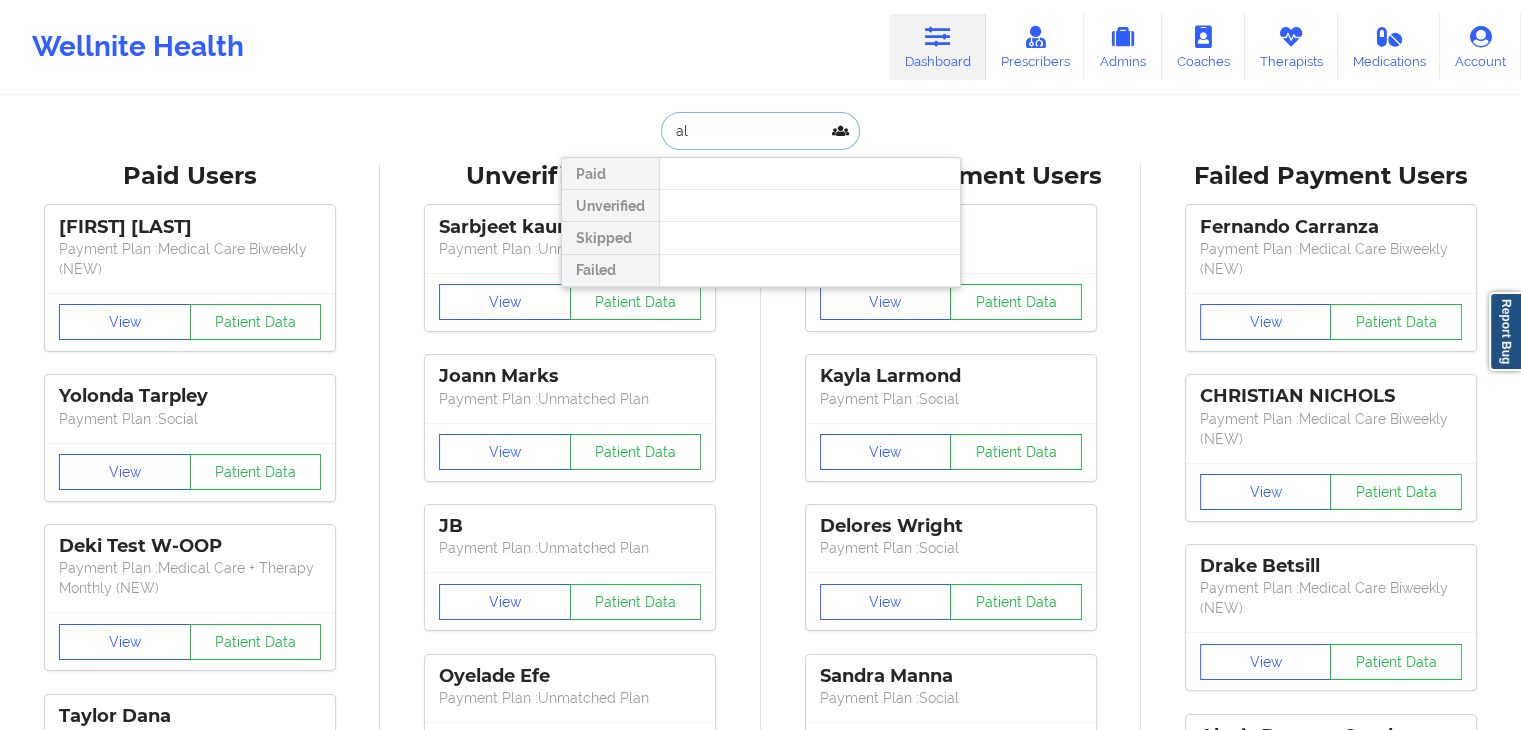 type on "a" 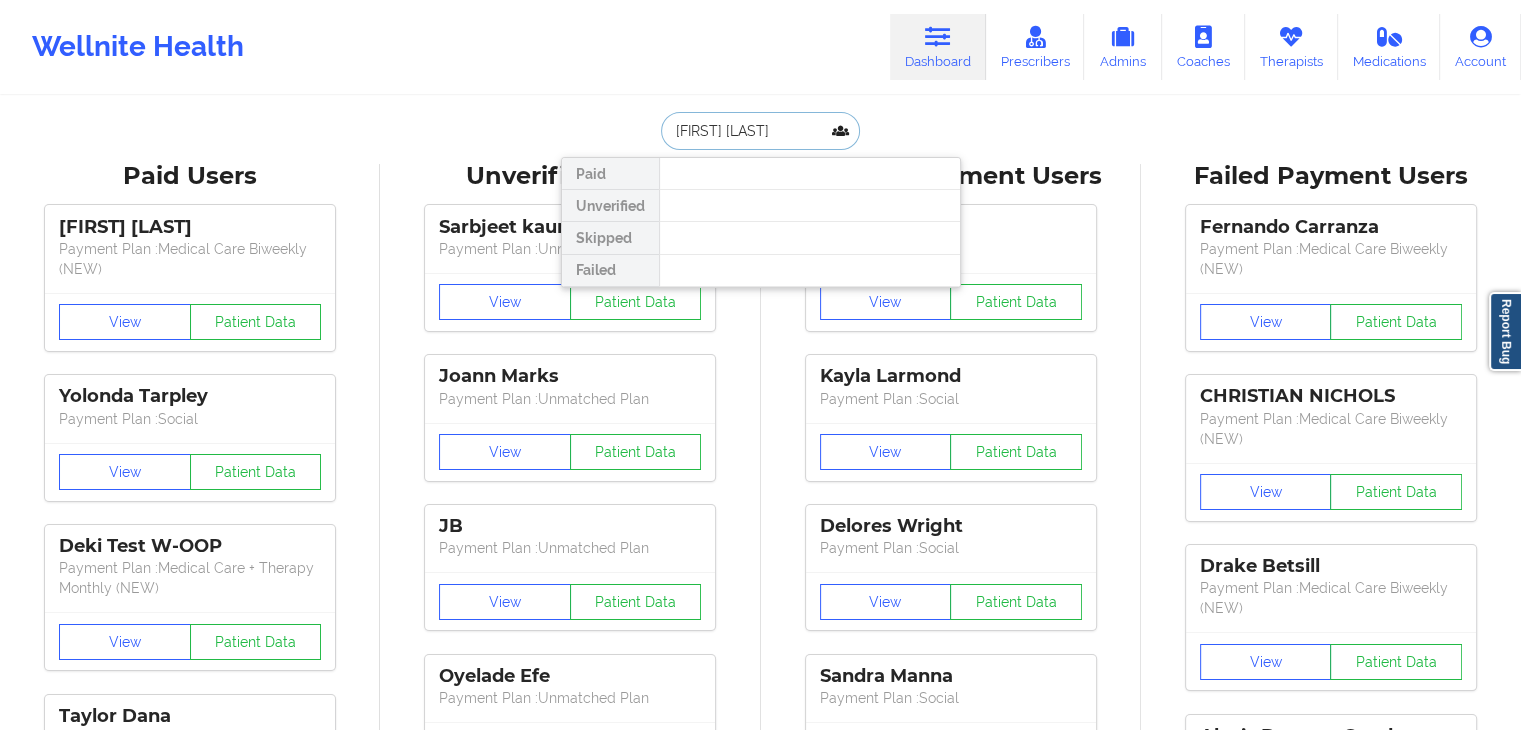 type on "megan mcnary" 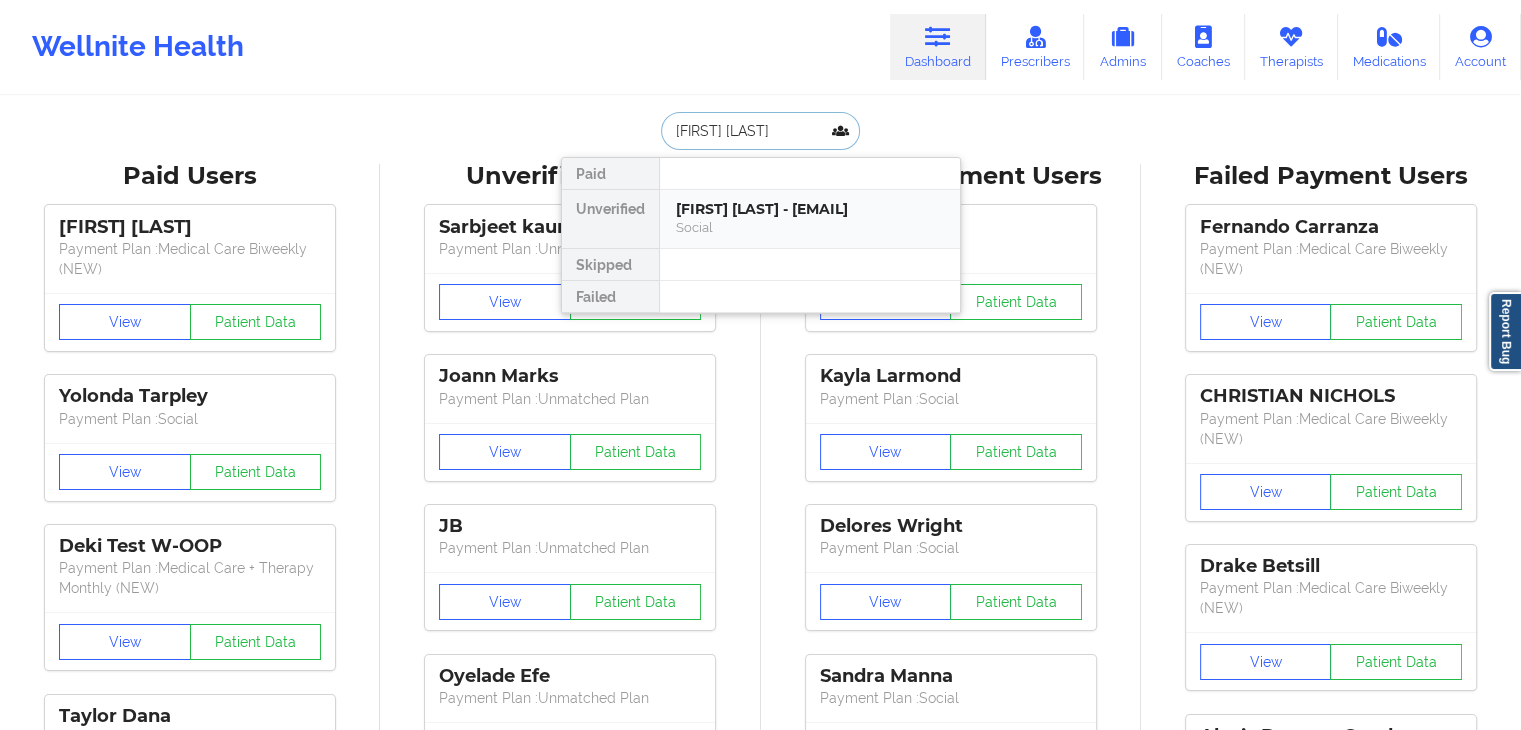 click on "Social" at bounding box center [810, 227] 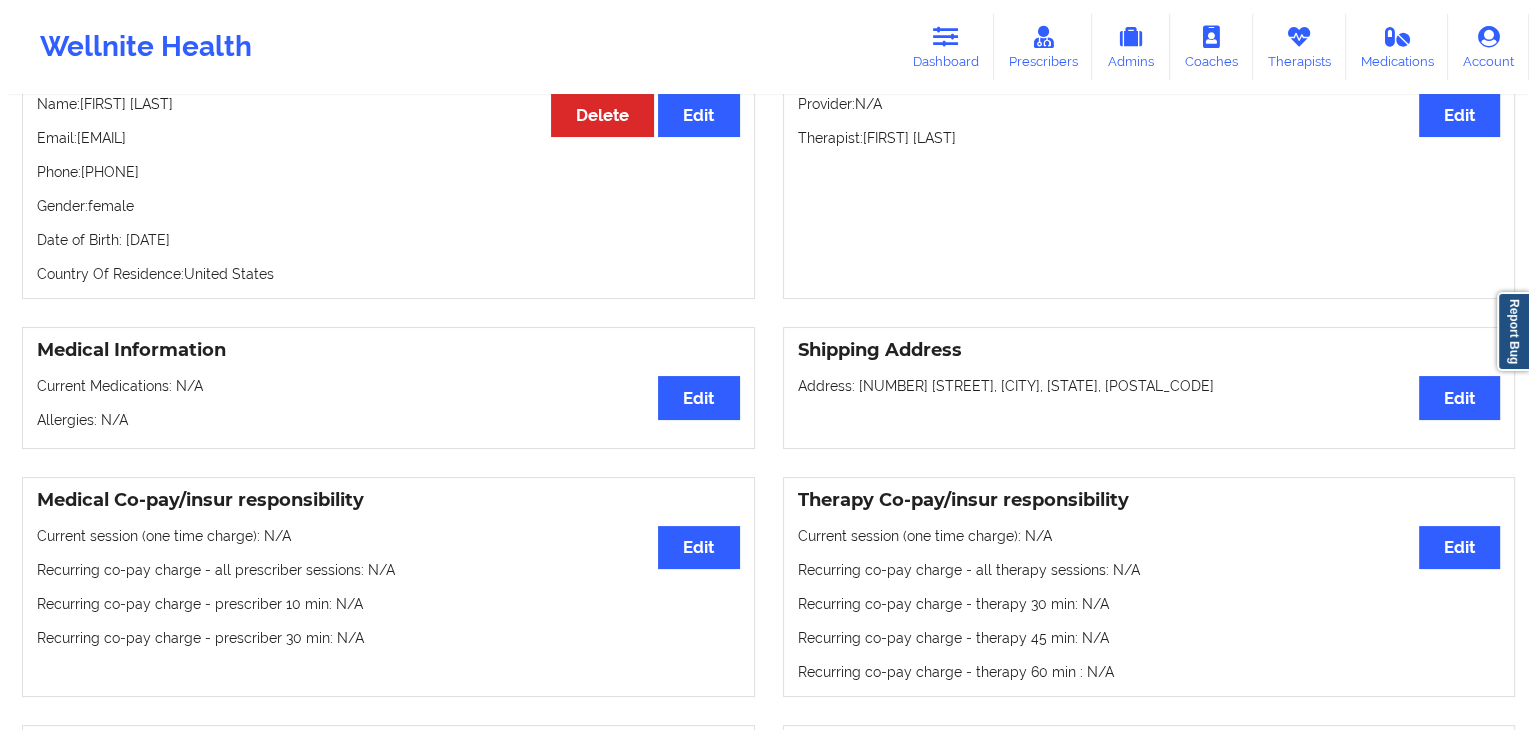scroll, scrollTop: 0, scrollLeft: 0, axis: both 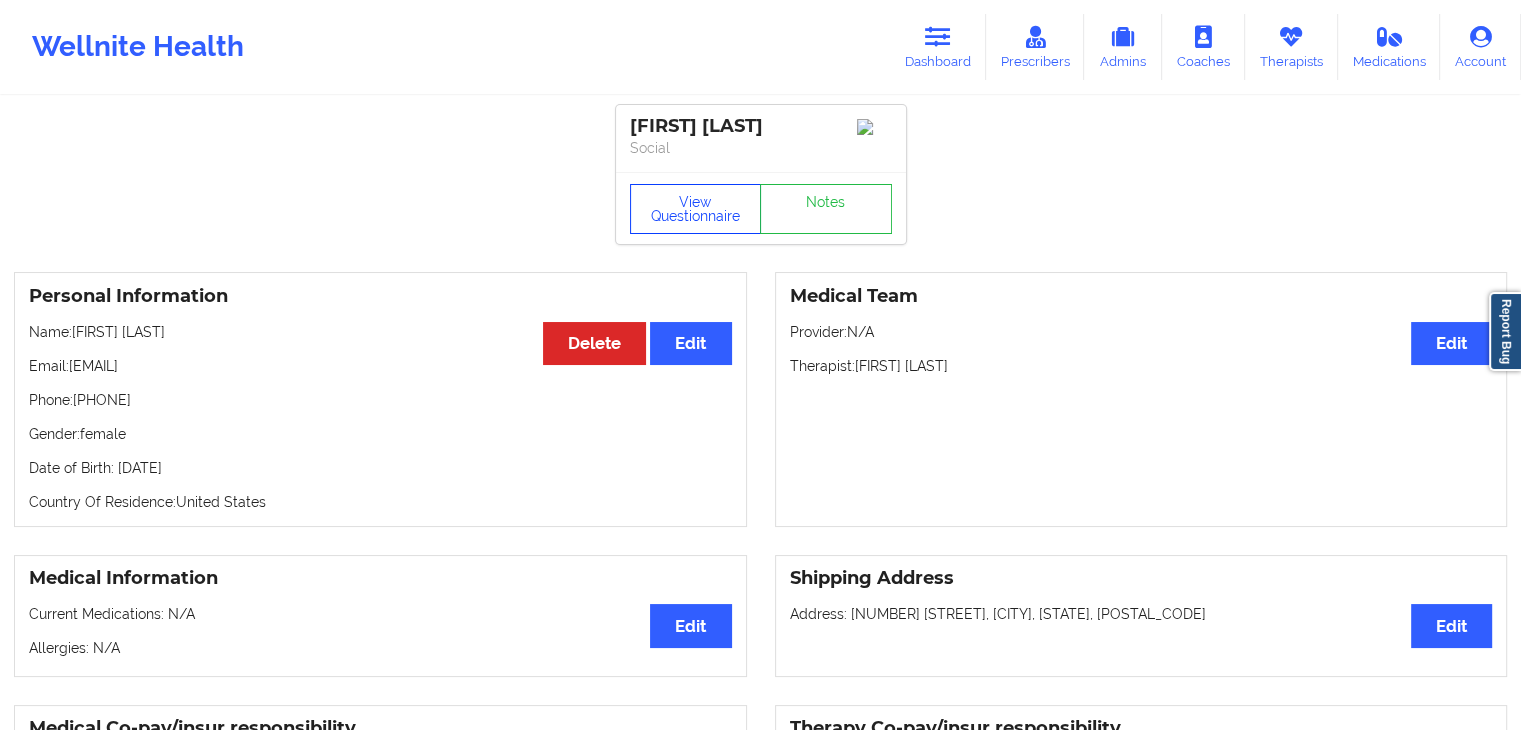 click on "View Questionnaire" at bounding box center [696, 209] 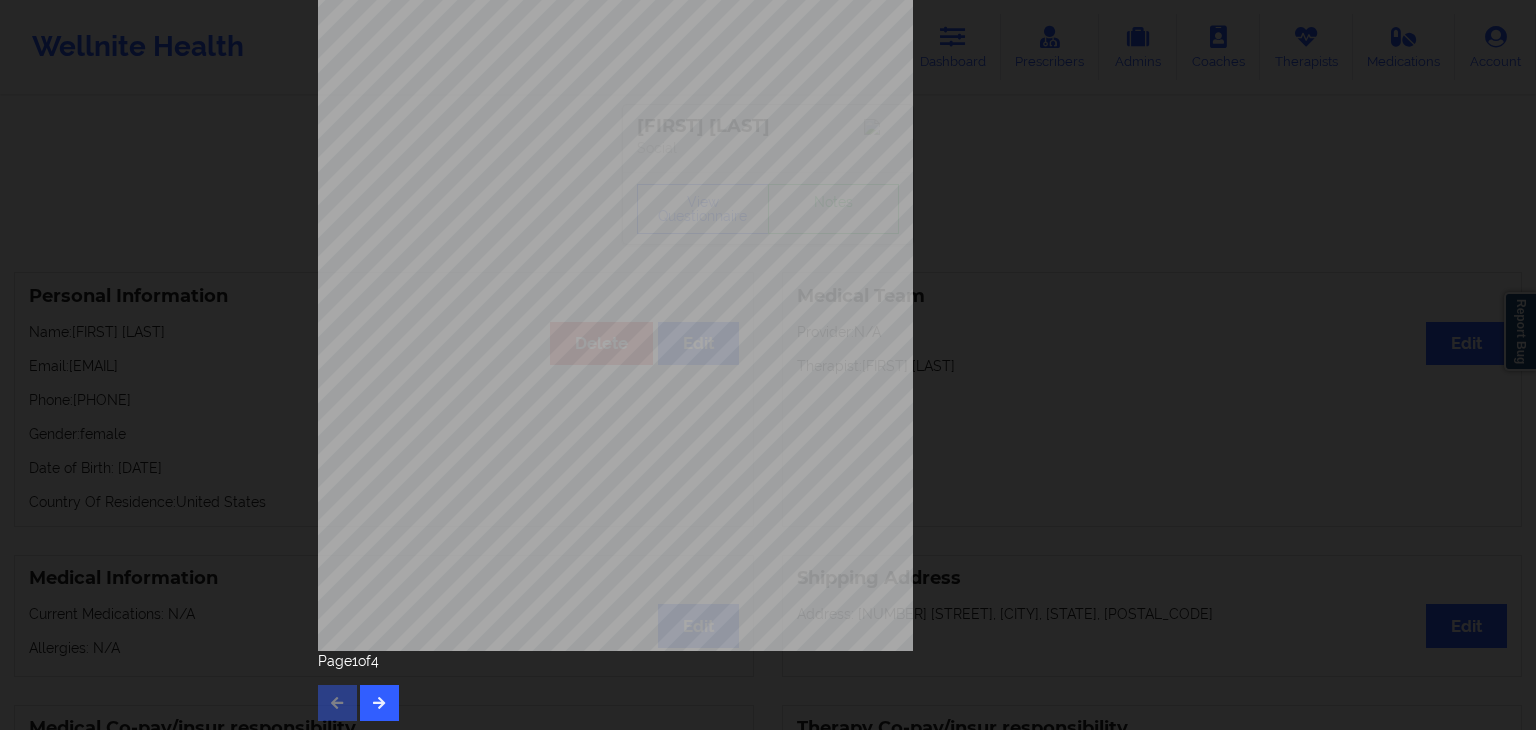scroll, scrollTop: 224, scrollLeft: 0, axis: vertical 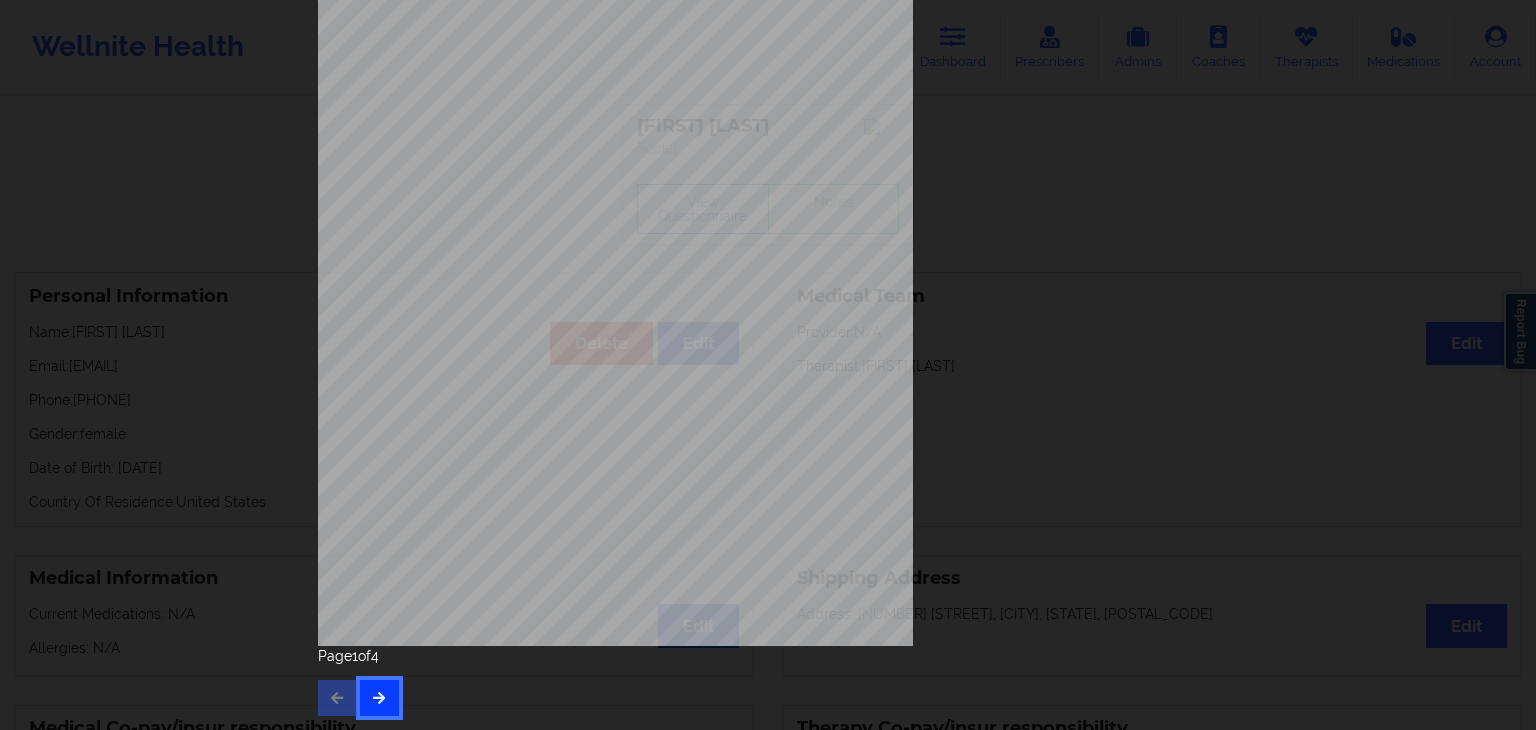 click at bounding box center (379, 698) 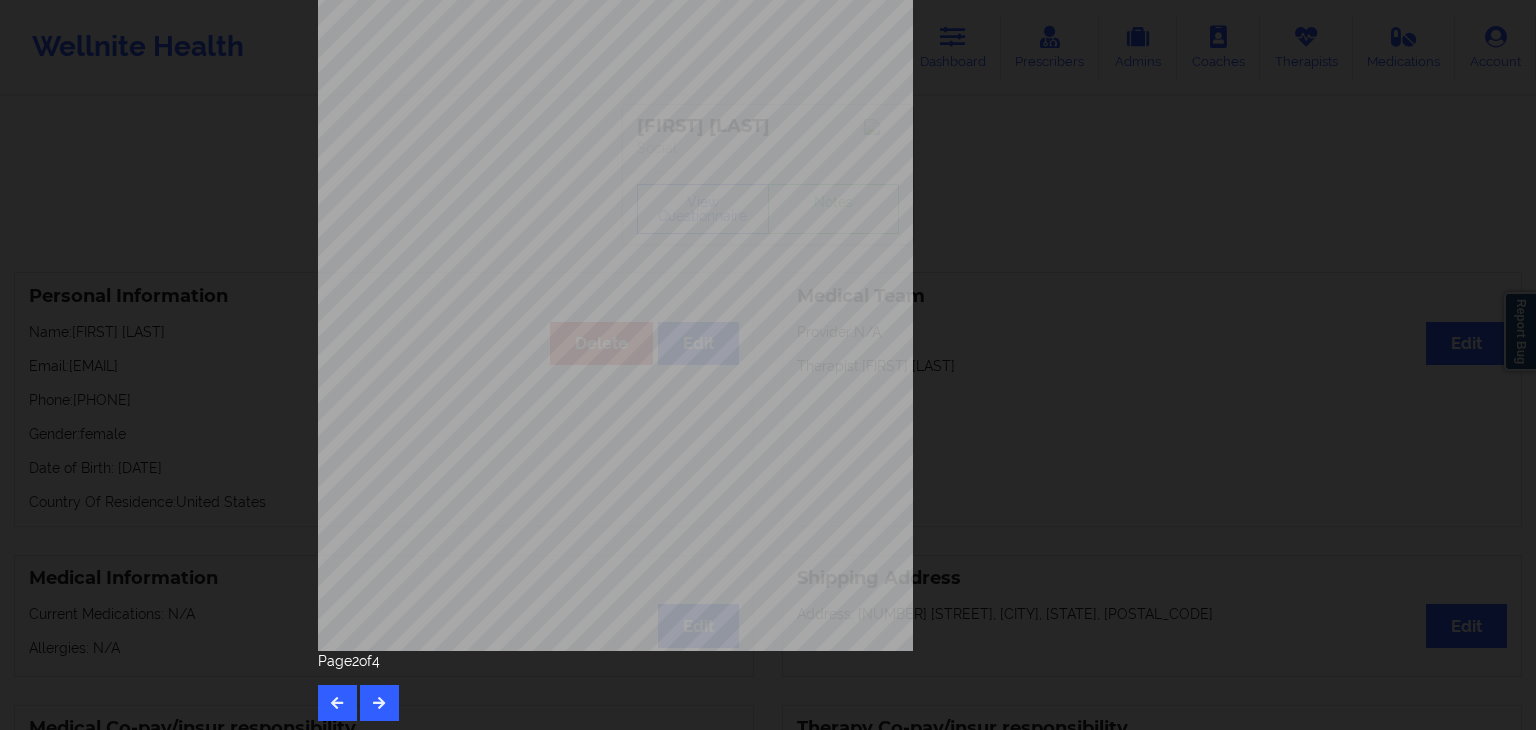 scroll, scrollTop: 224, scrollLeft: 0, axis: vertical 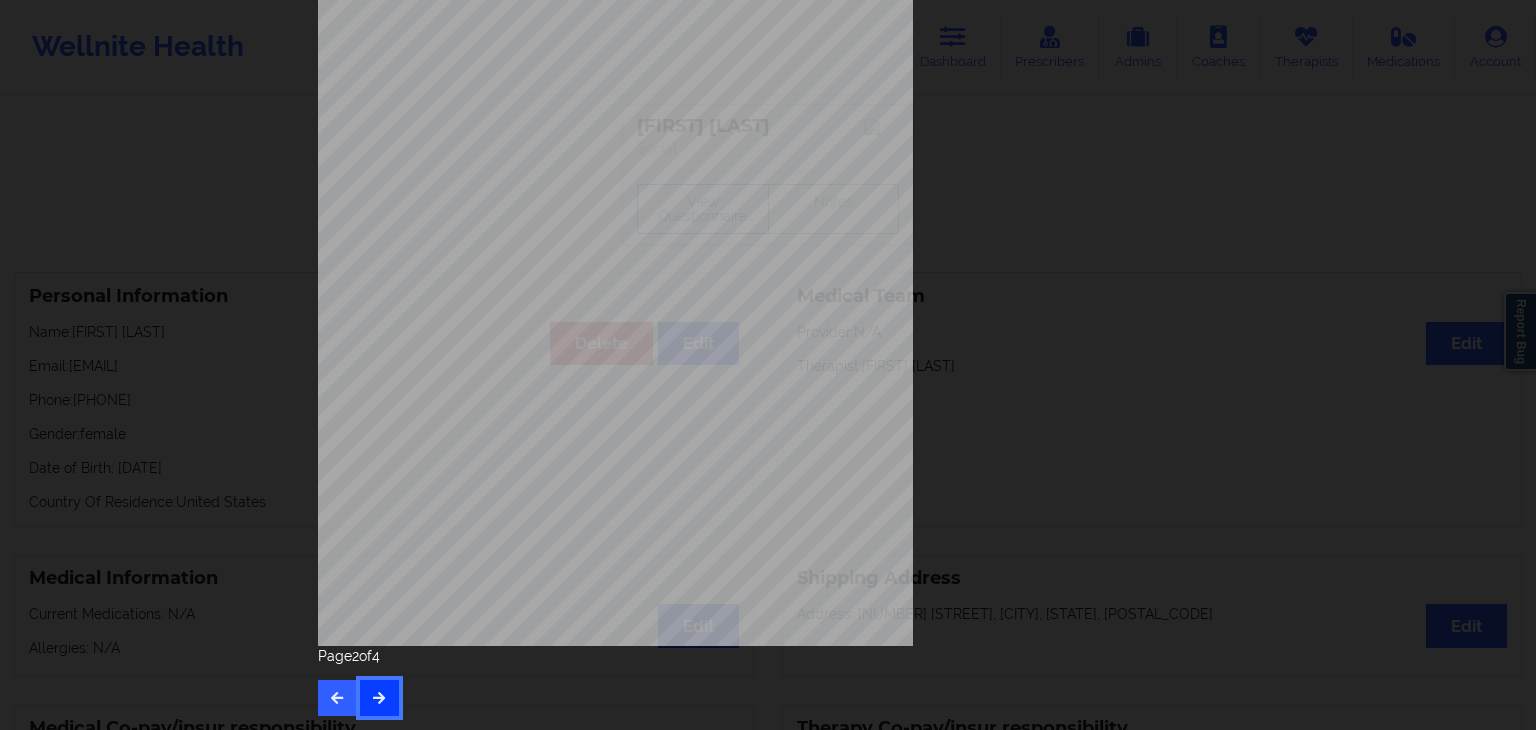 click at bounding box center (379, 698) 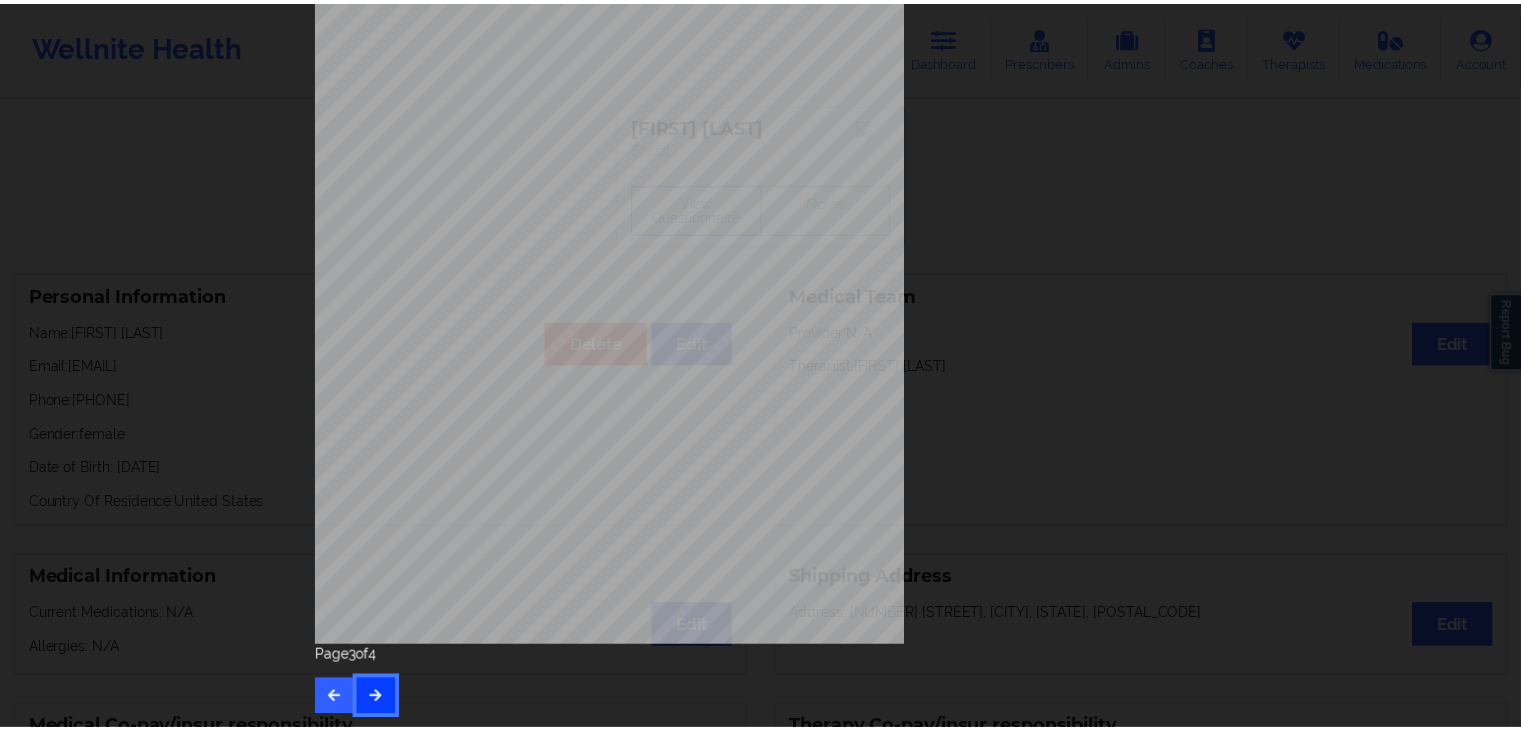scroll, scrollTop: 0, scrollLeft: 0, axis: both 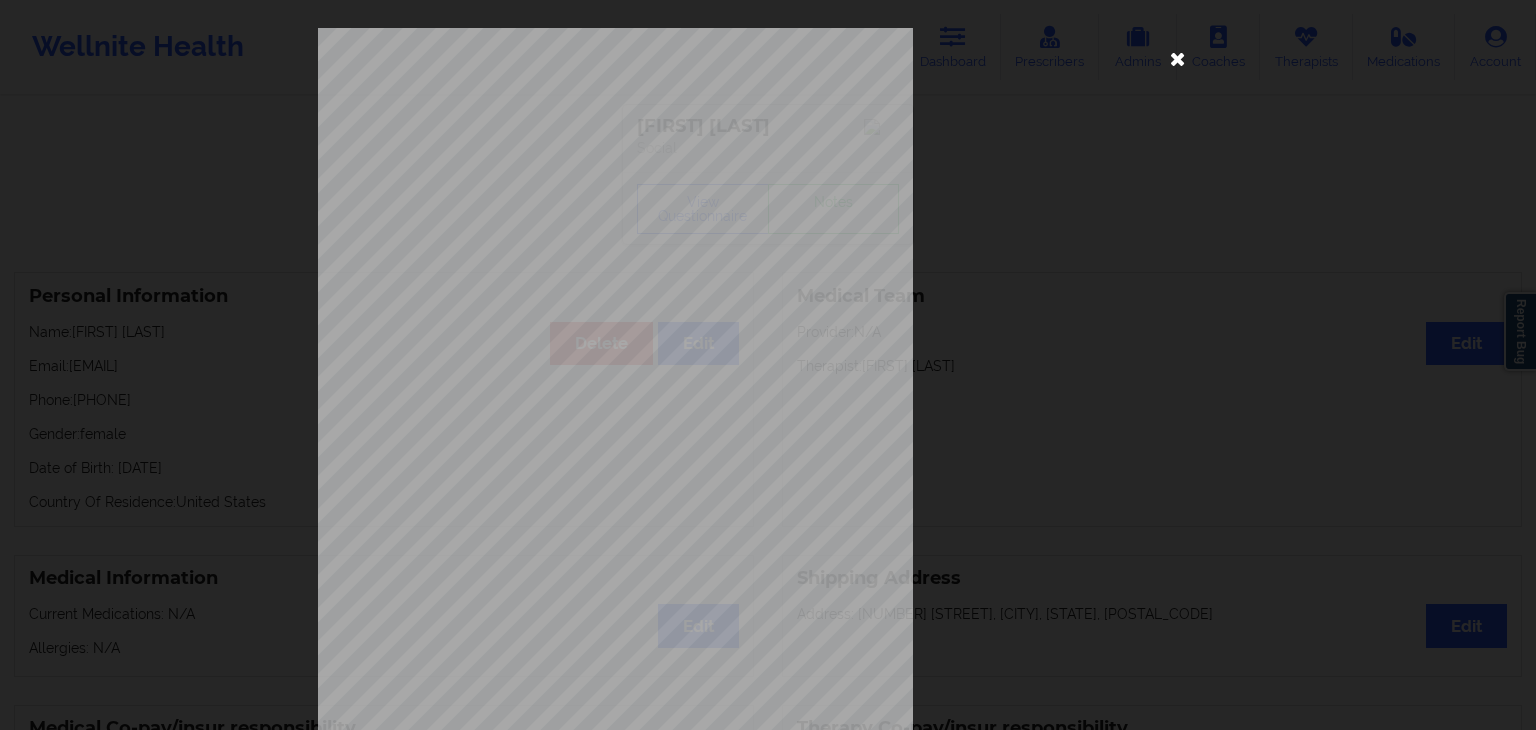 click at bounding box center (1178, 58) 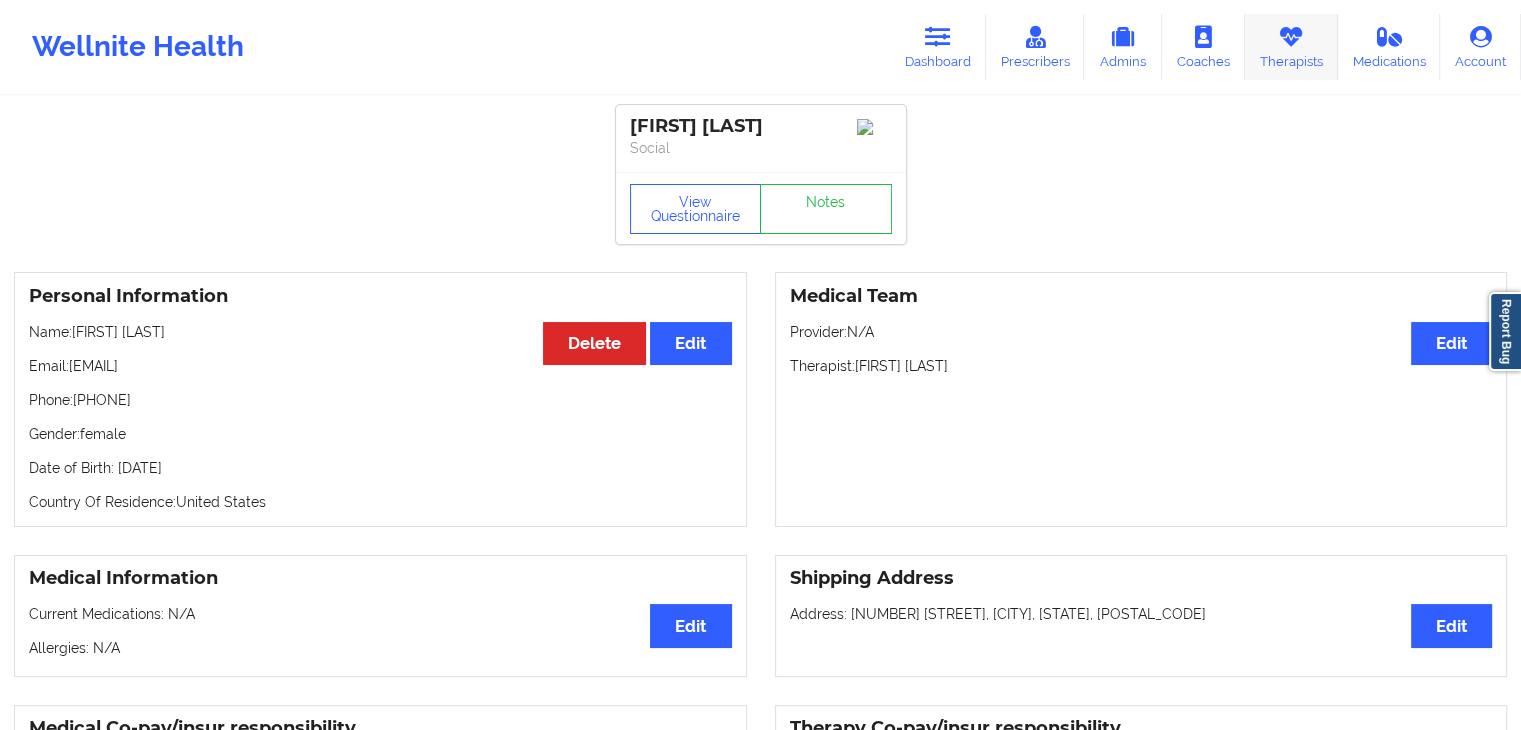 click on "Therapists" at bounding box center [1291, 47] 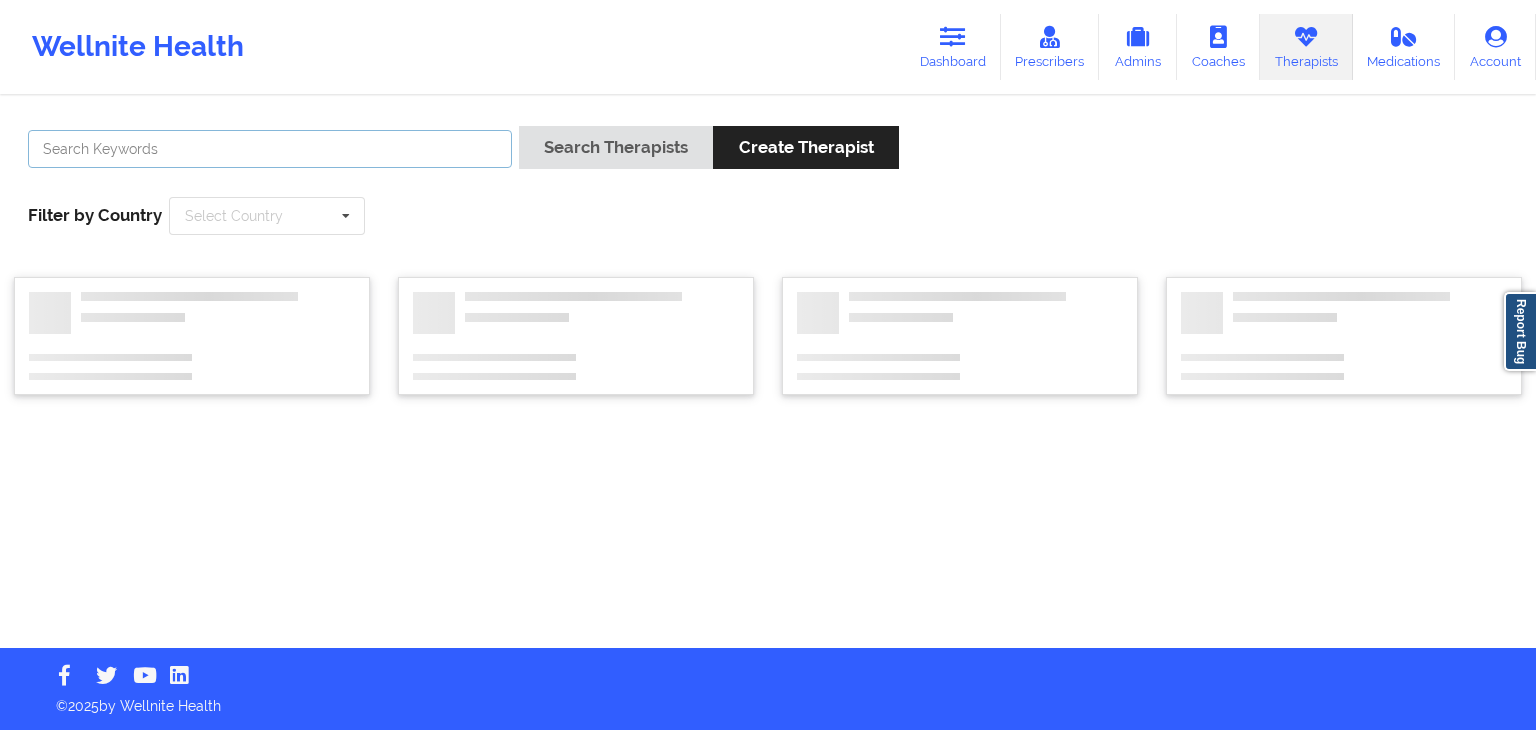 click at bounding box center [270, 149] 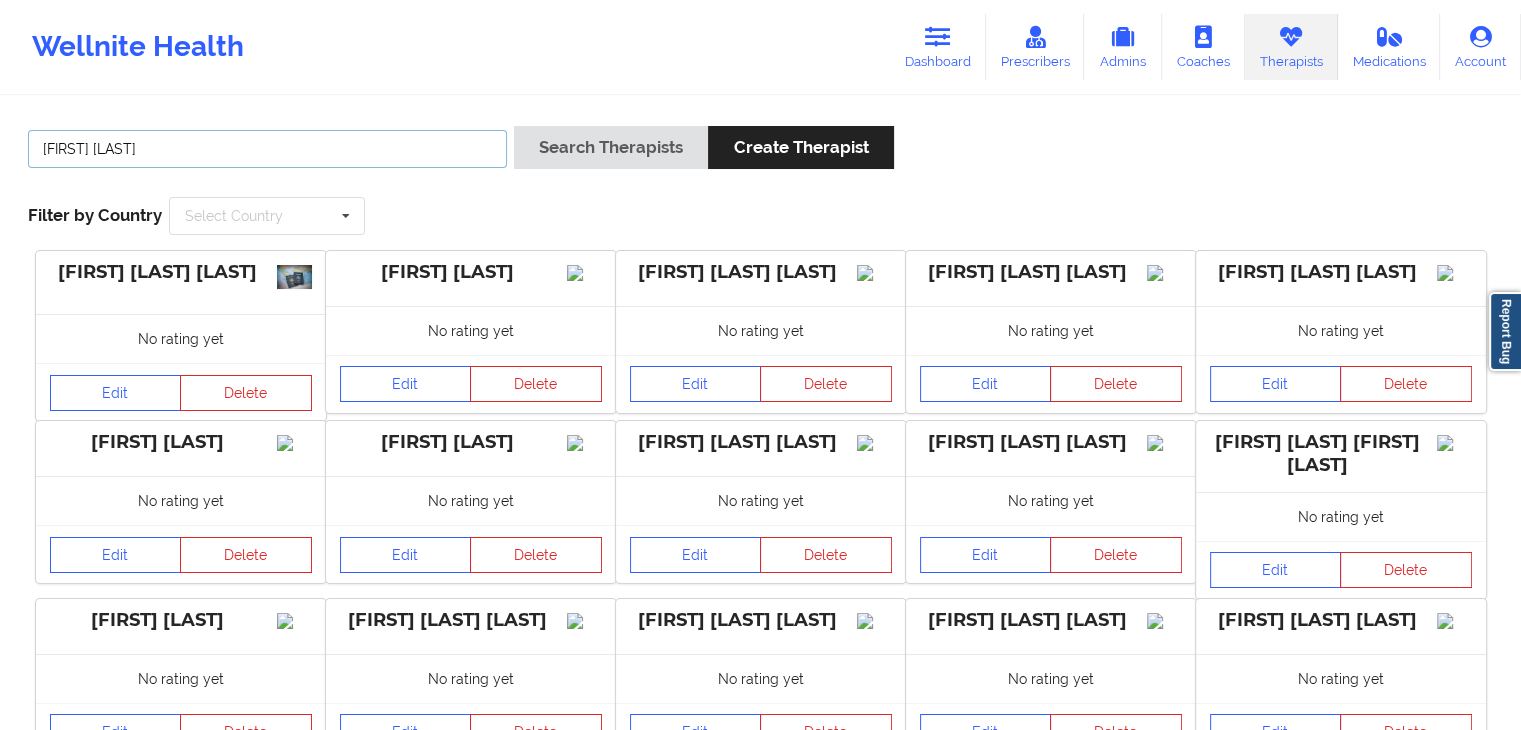 type on "jared tor" 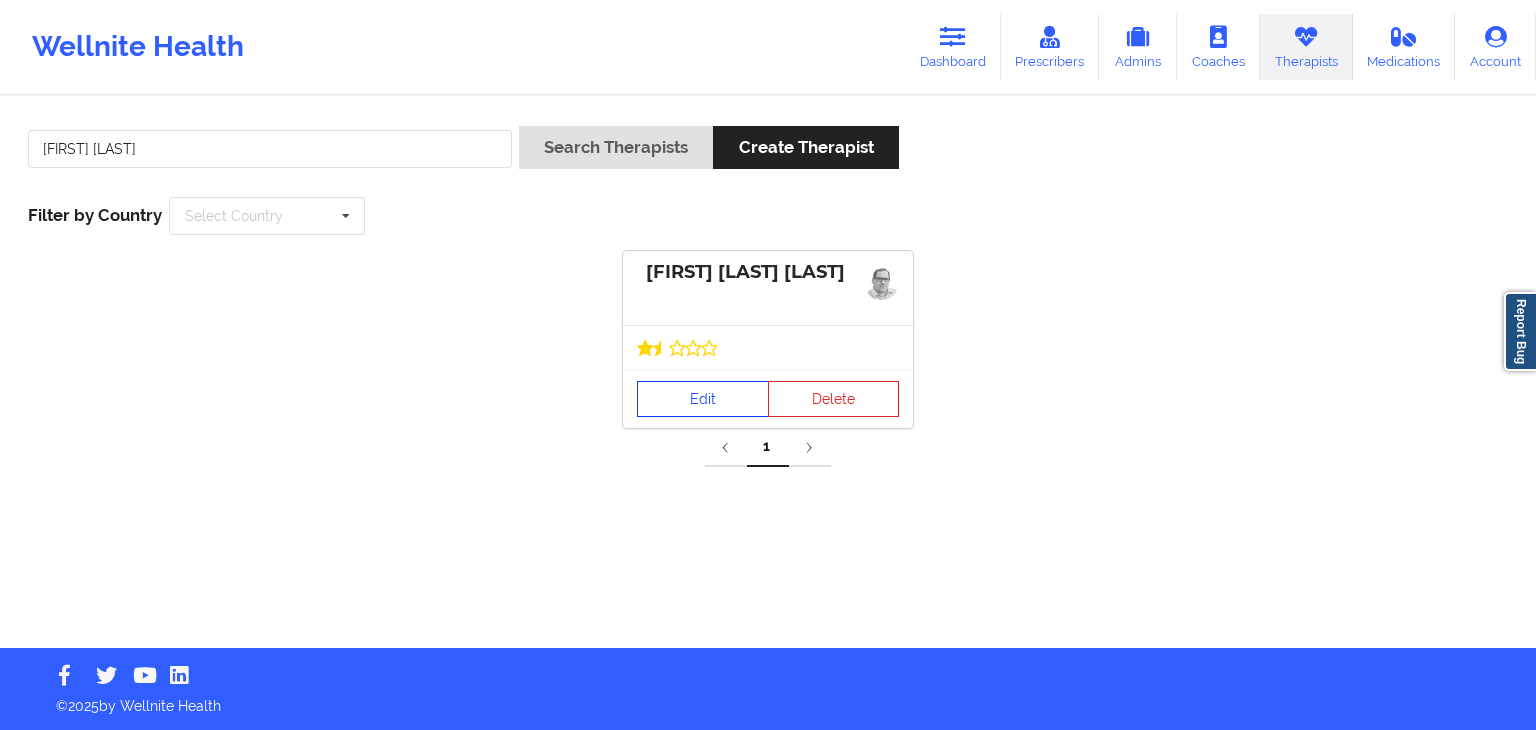 click on "Edit" at bounding box center [703, 399] 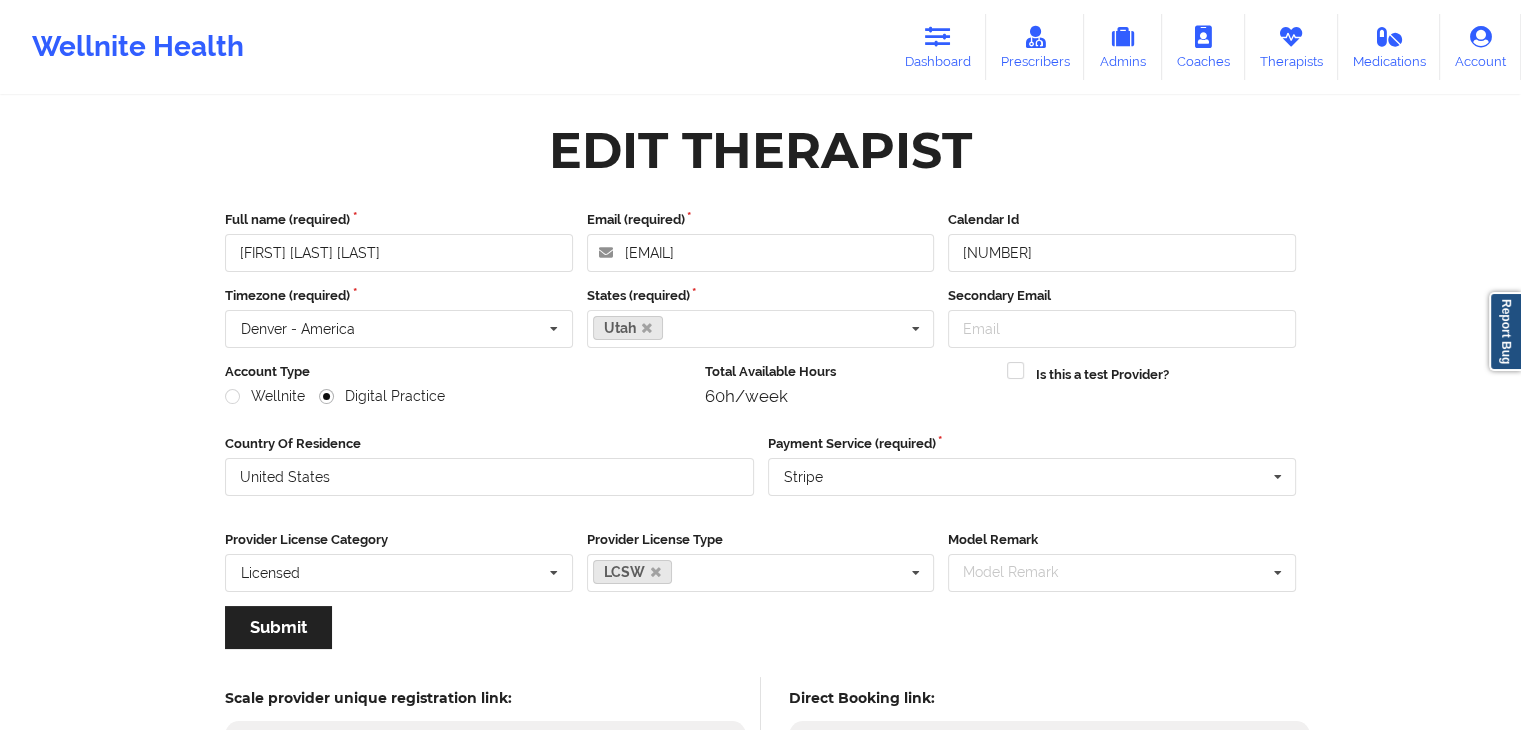 scroll, scrollTop: 166, scrollLeft: 0, axis: vertical 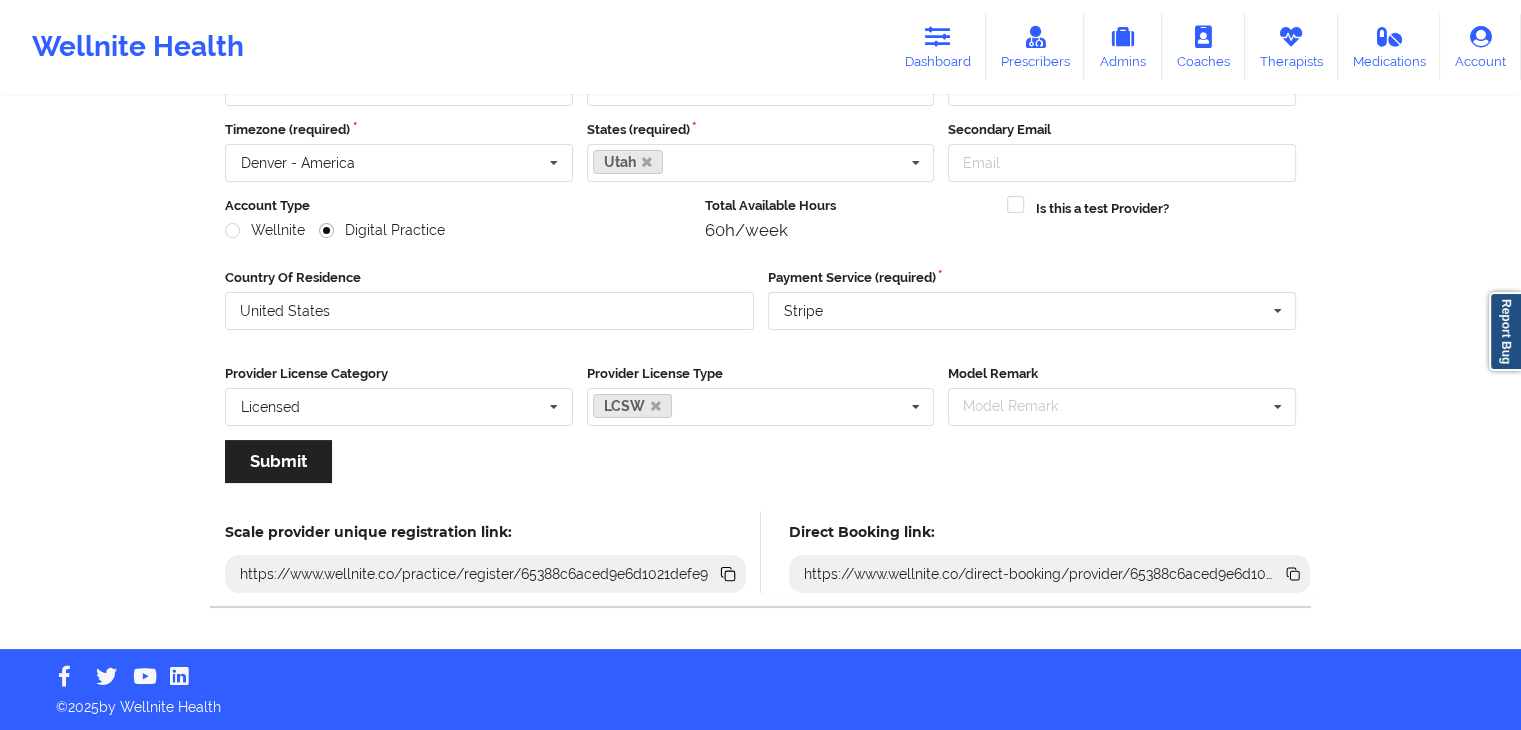 click 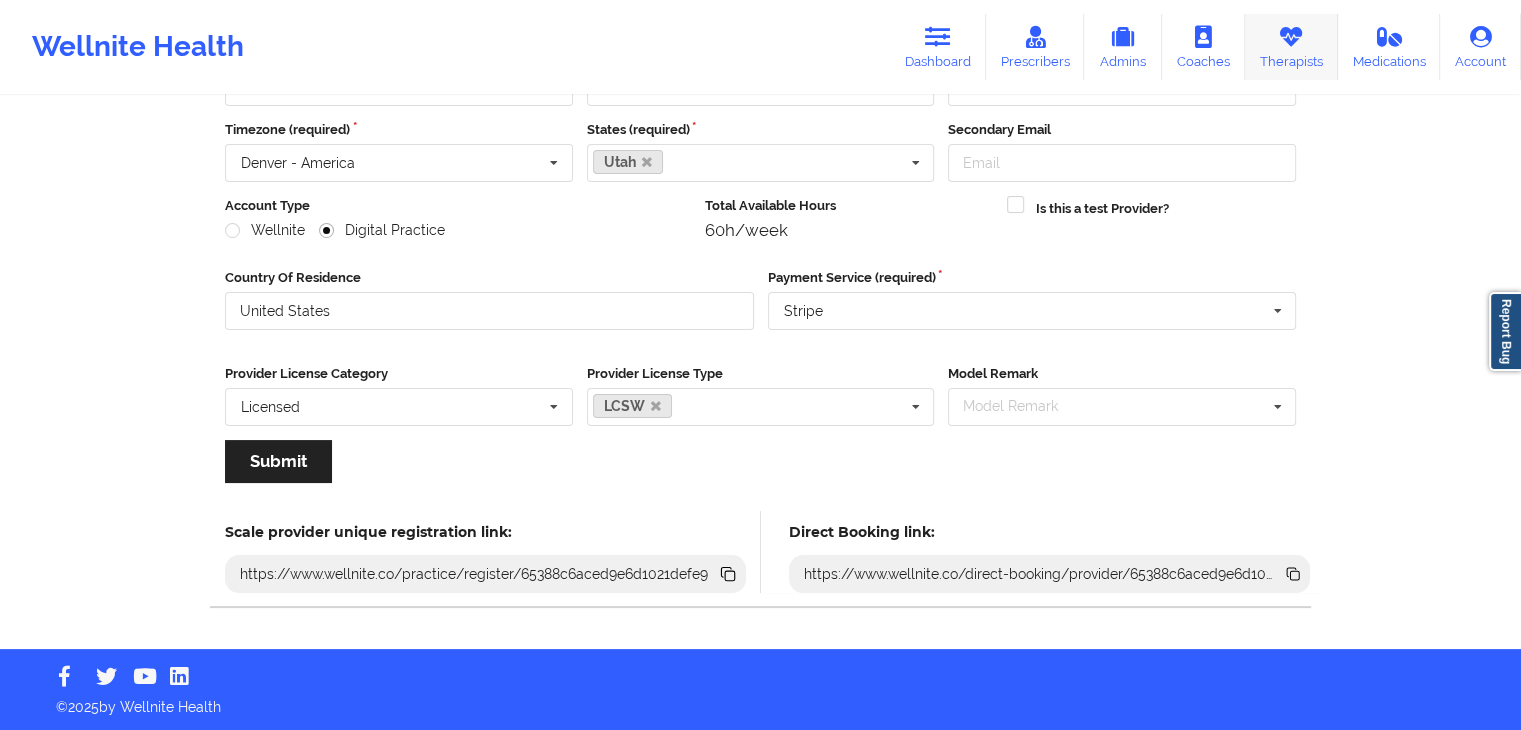 click on "Therapists" at bounding box center (1291, 47) 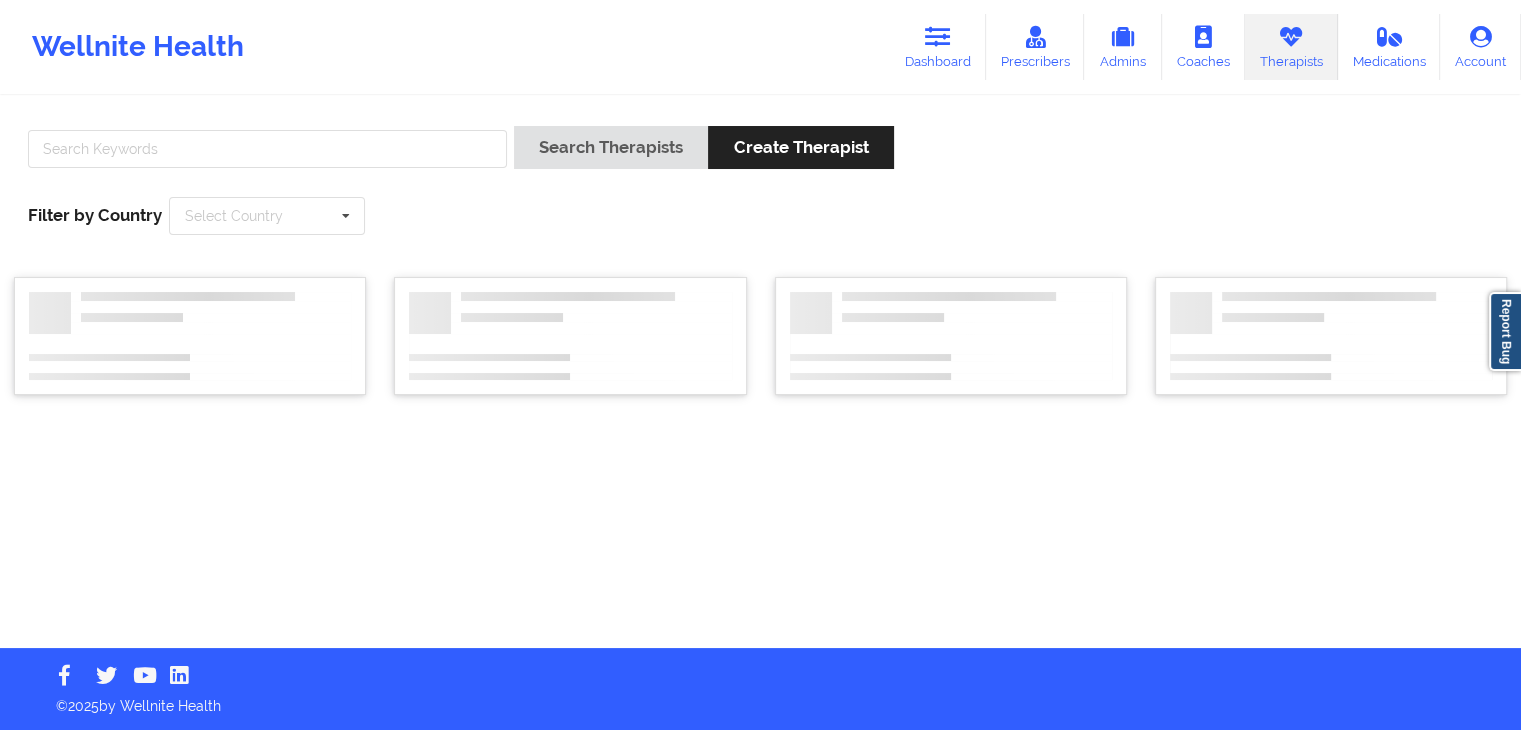 scroll, scrollTop: 0, scrollLeft: 0, axis: both 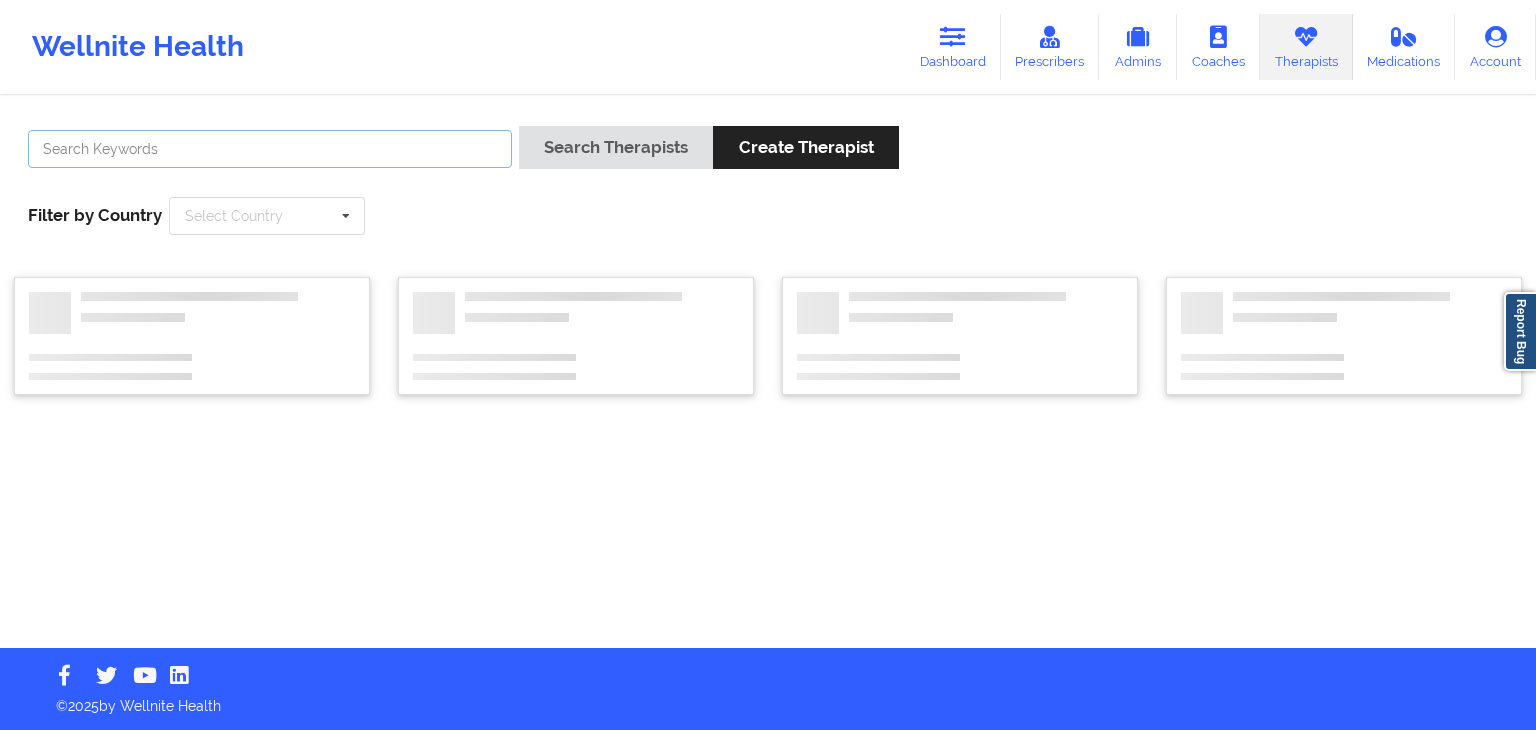 click at bounding box center [270, 149] 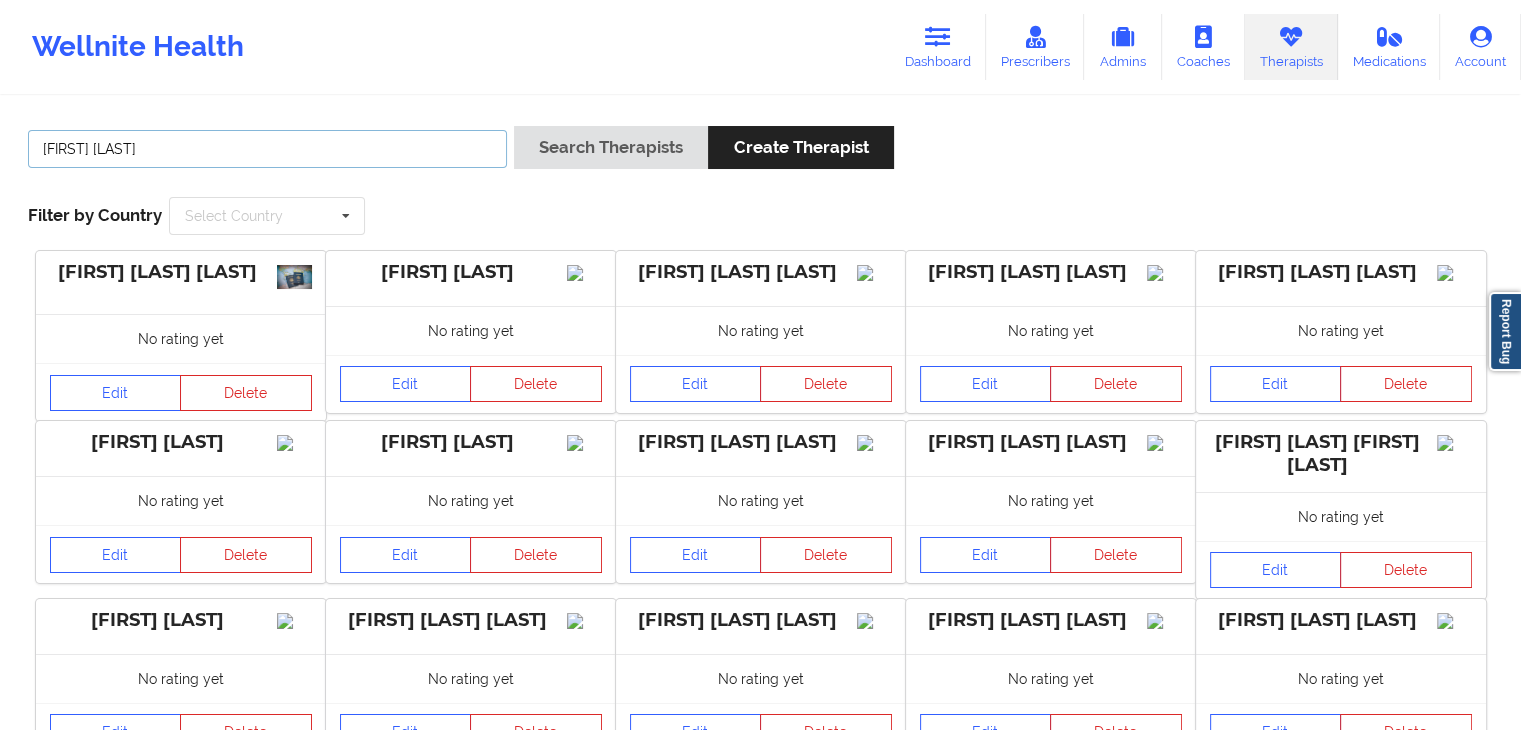 click on "Search Therapists" at bounding box center (611, 147) 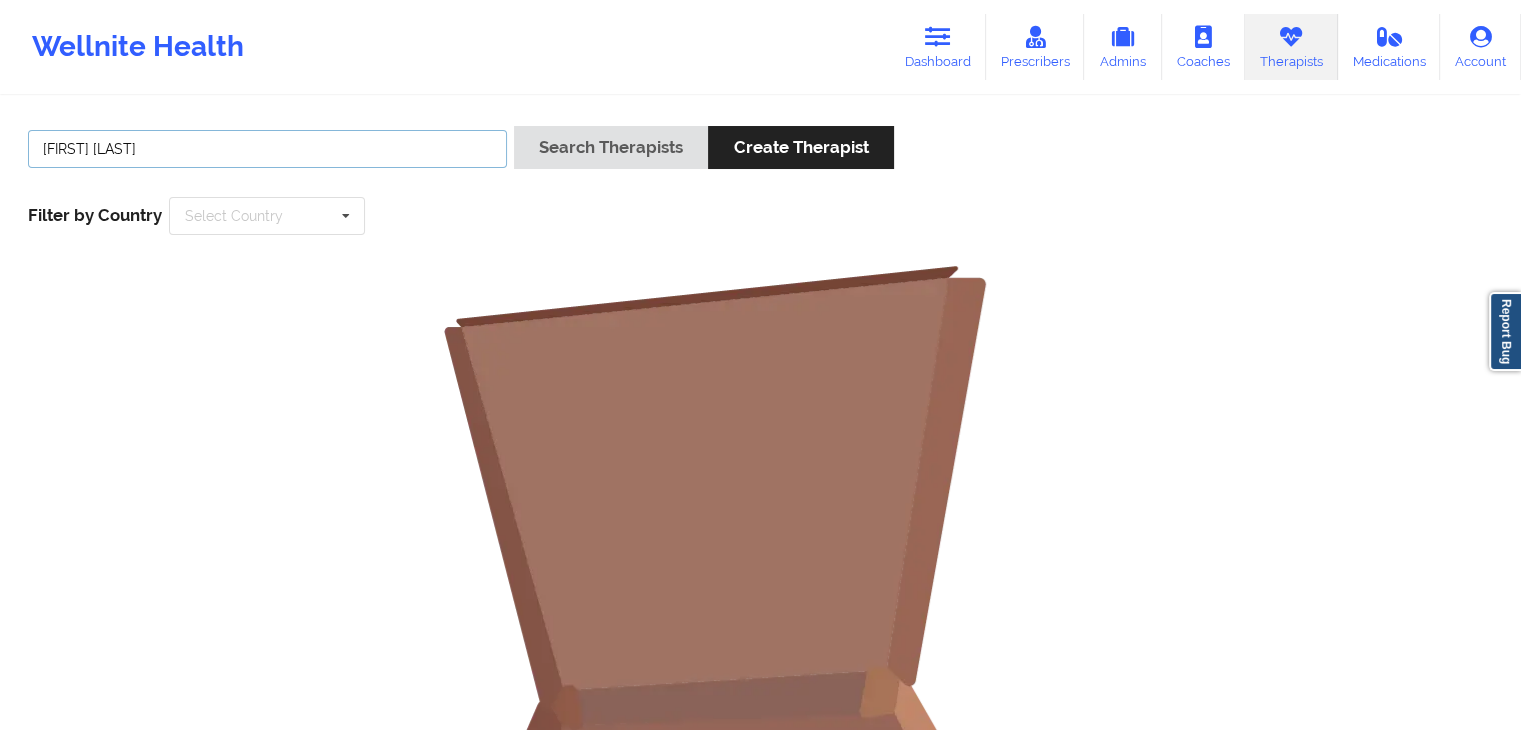 click on "tamara sheikh" at bounding box center [267, 149] 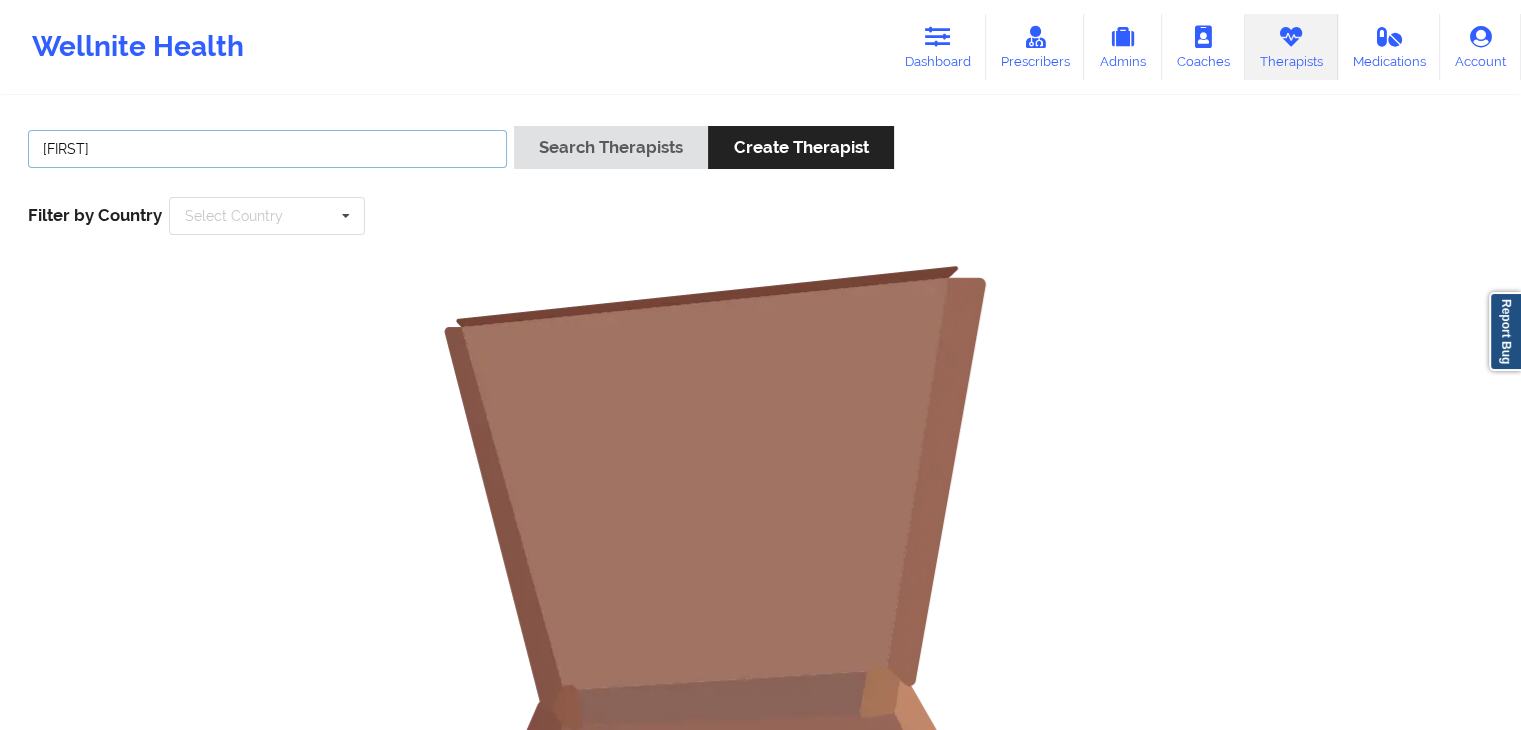 click on "Search Therapists" at bounding box center [611, 147] 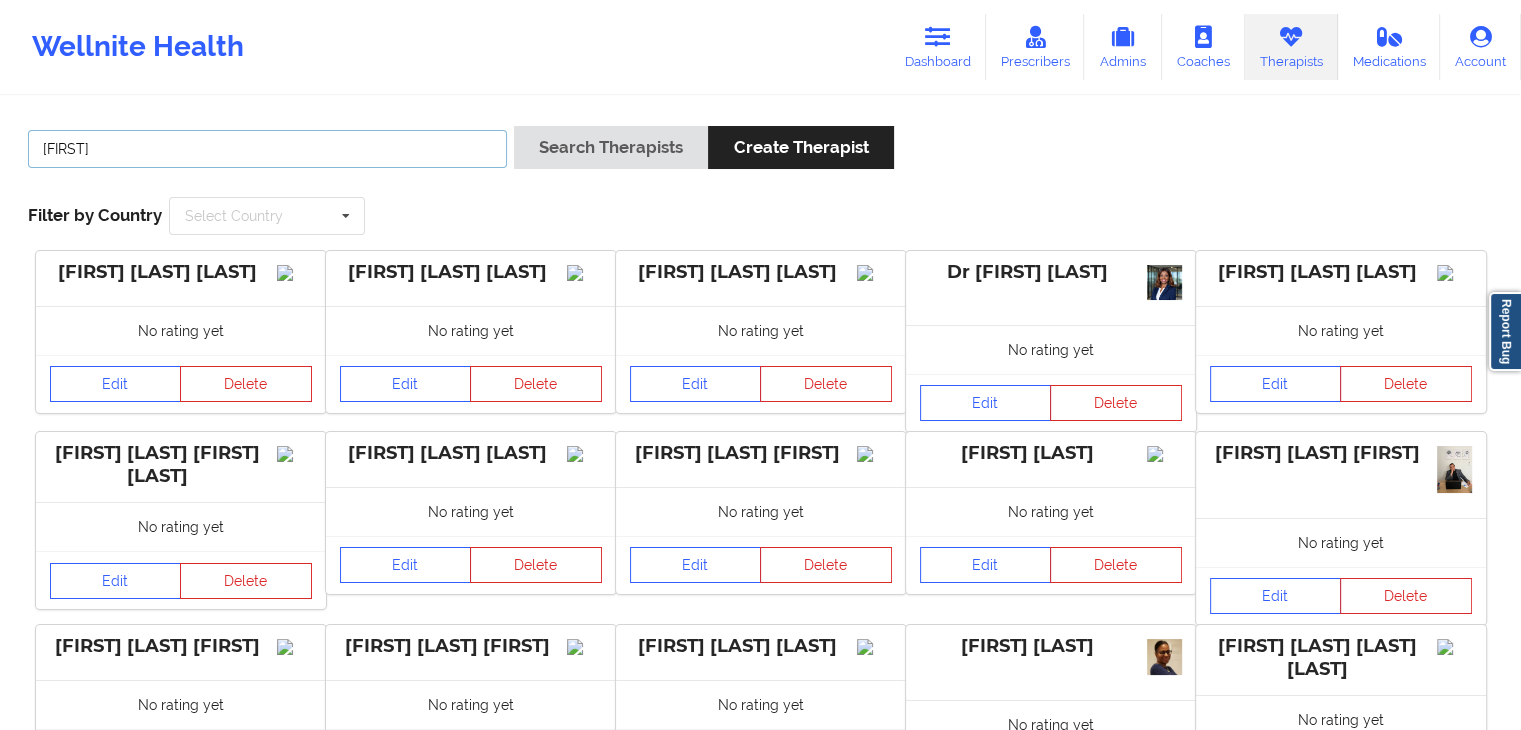 click on "tamara" at bounding box center (267, 149) 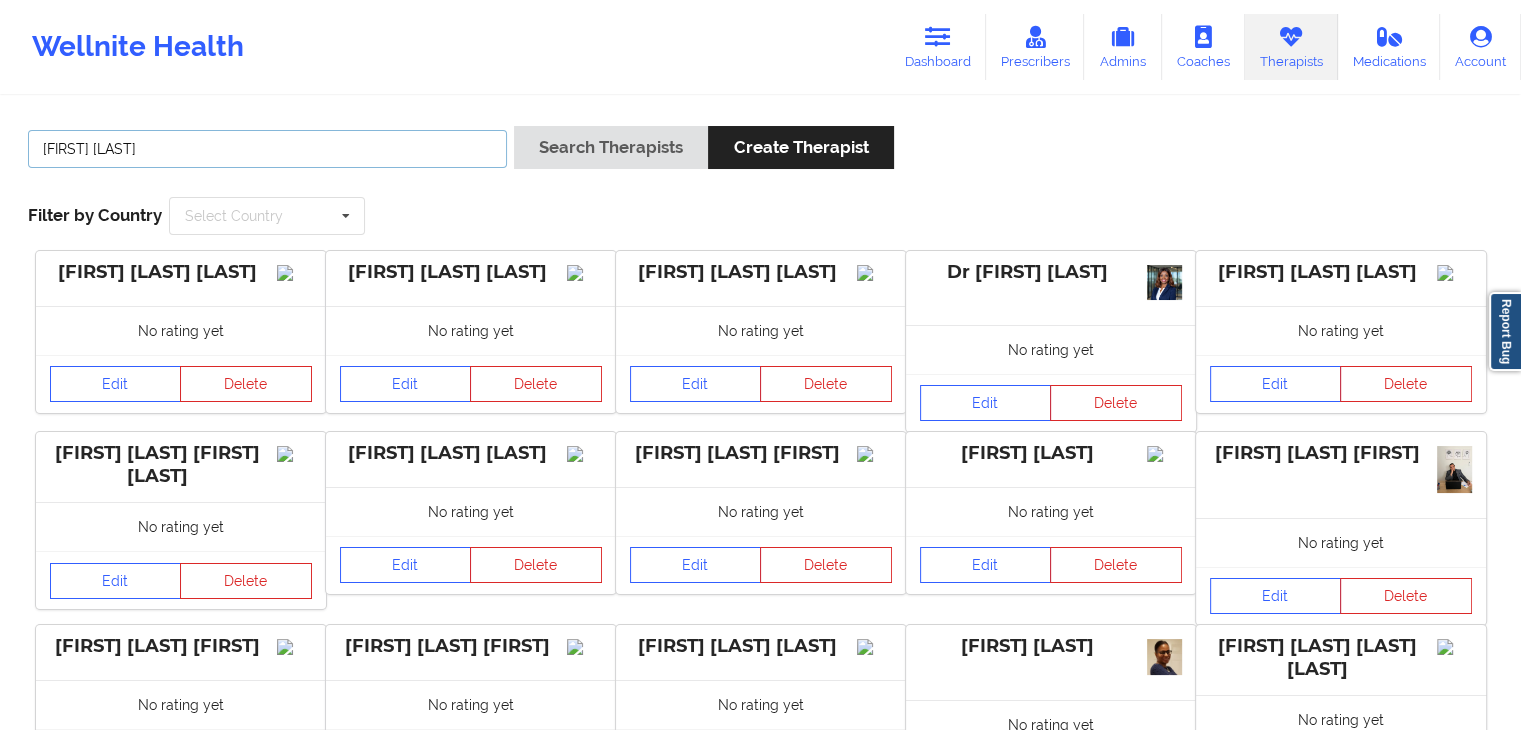 type on "tamara shaikh" 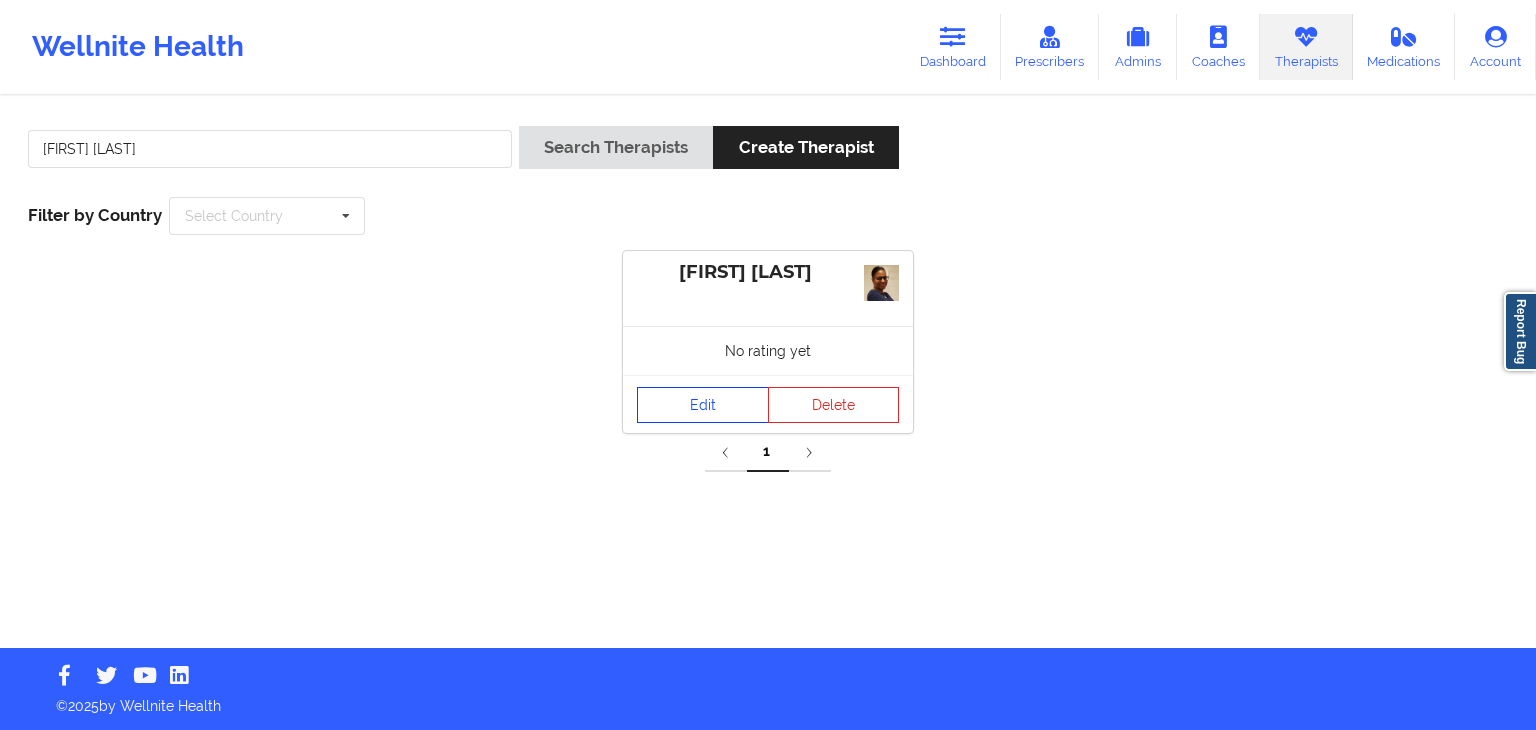 click on "Edit" at bounding box center (703, 405) 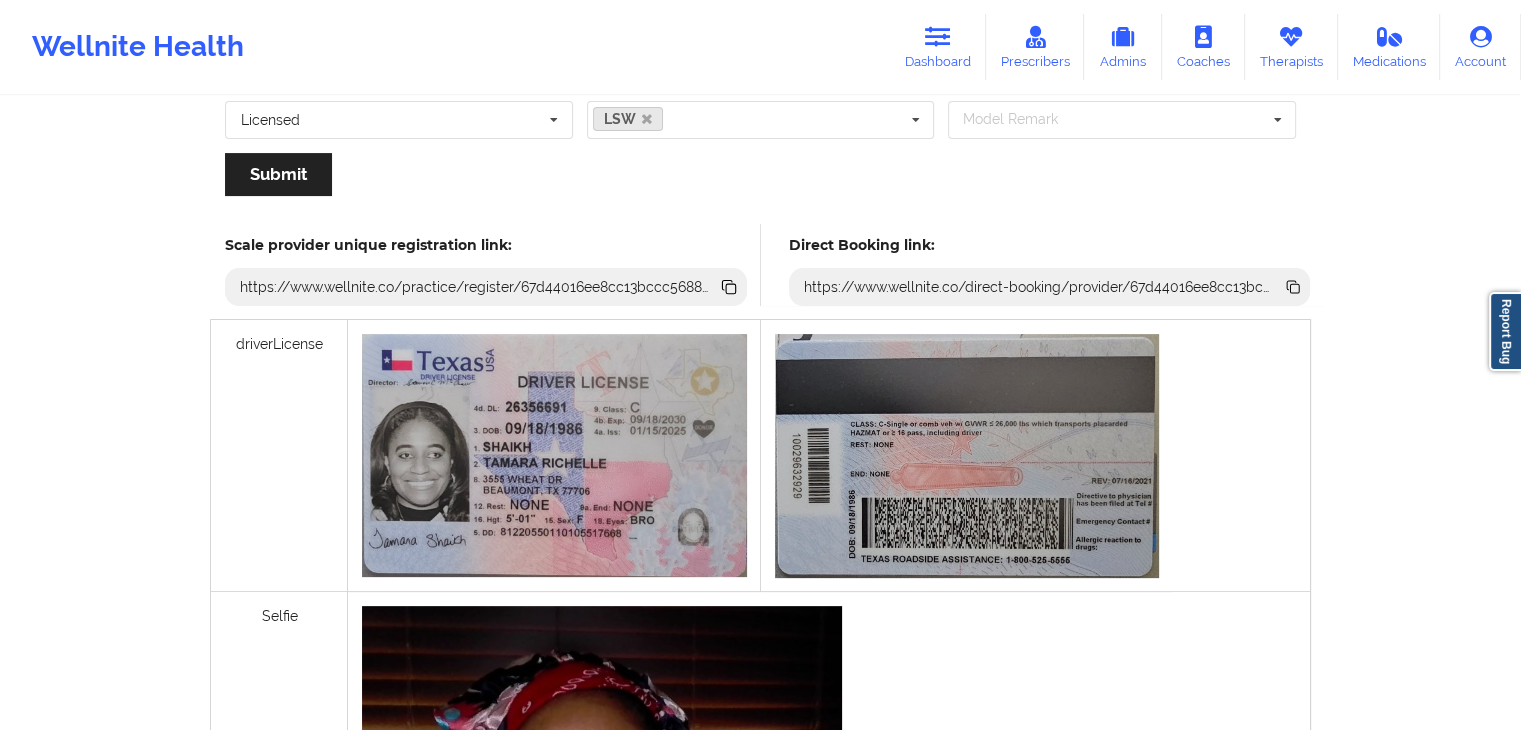 scroll, scrollTop: 403, scrollLeft: 0, axis: vertical 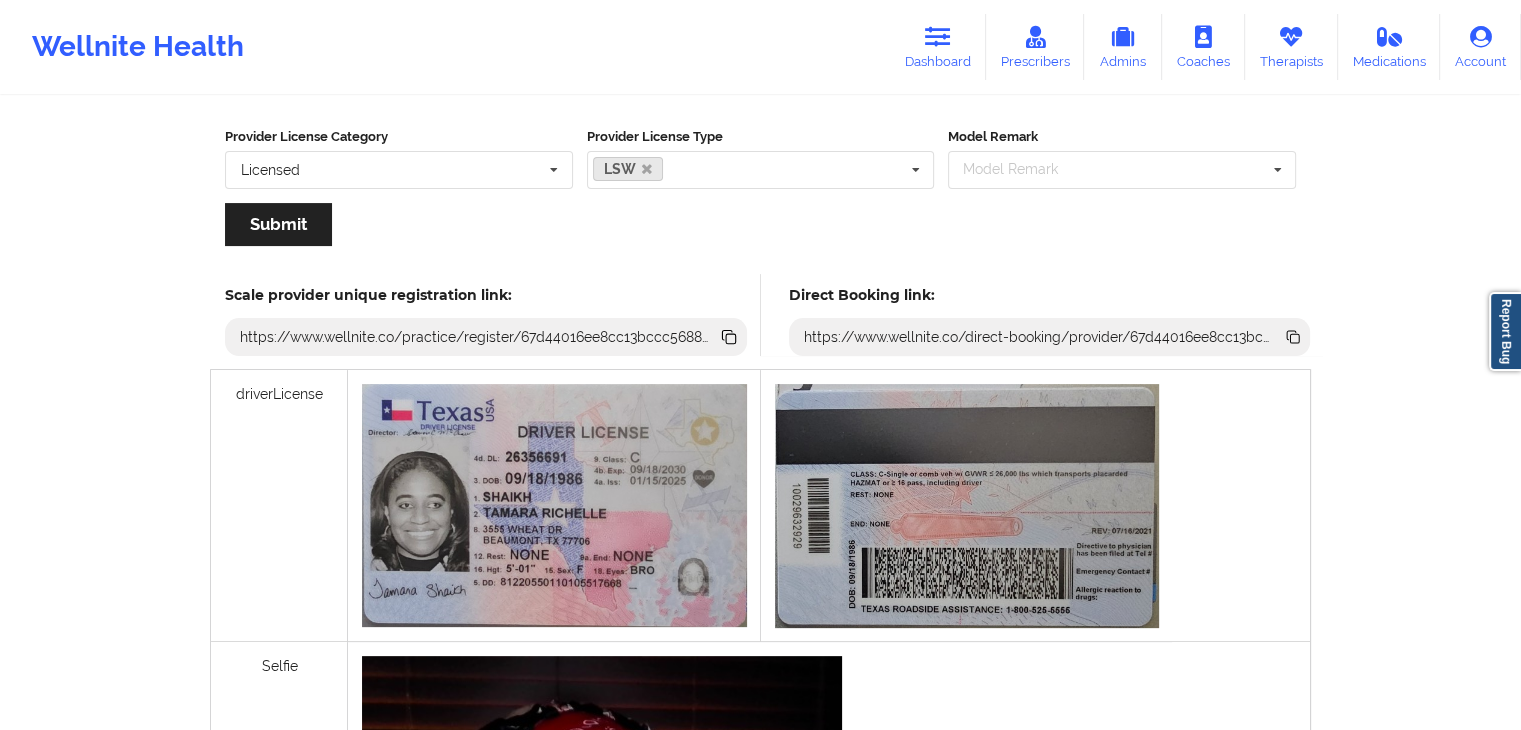 click 